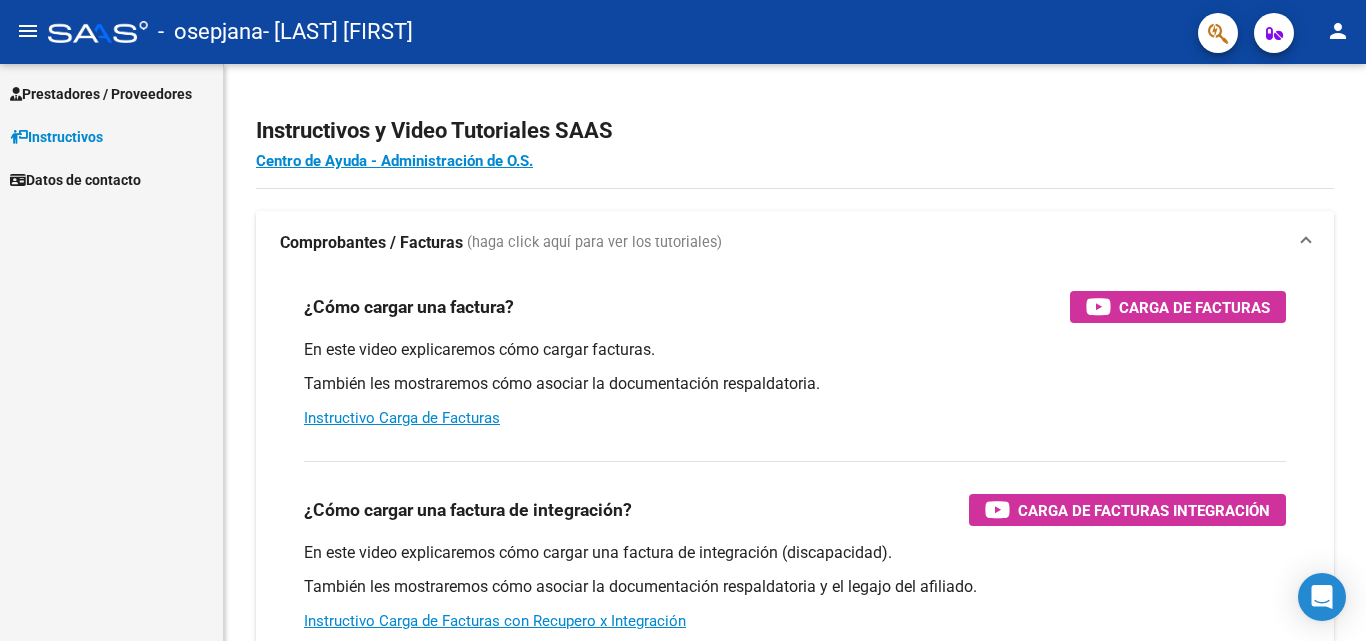 scroll, scrollTop: 0, scrollLeft: 0, axis: both 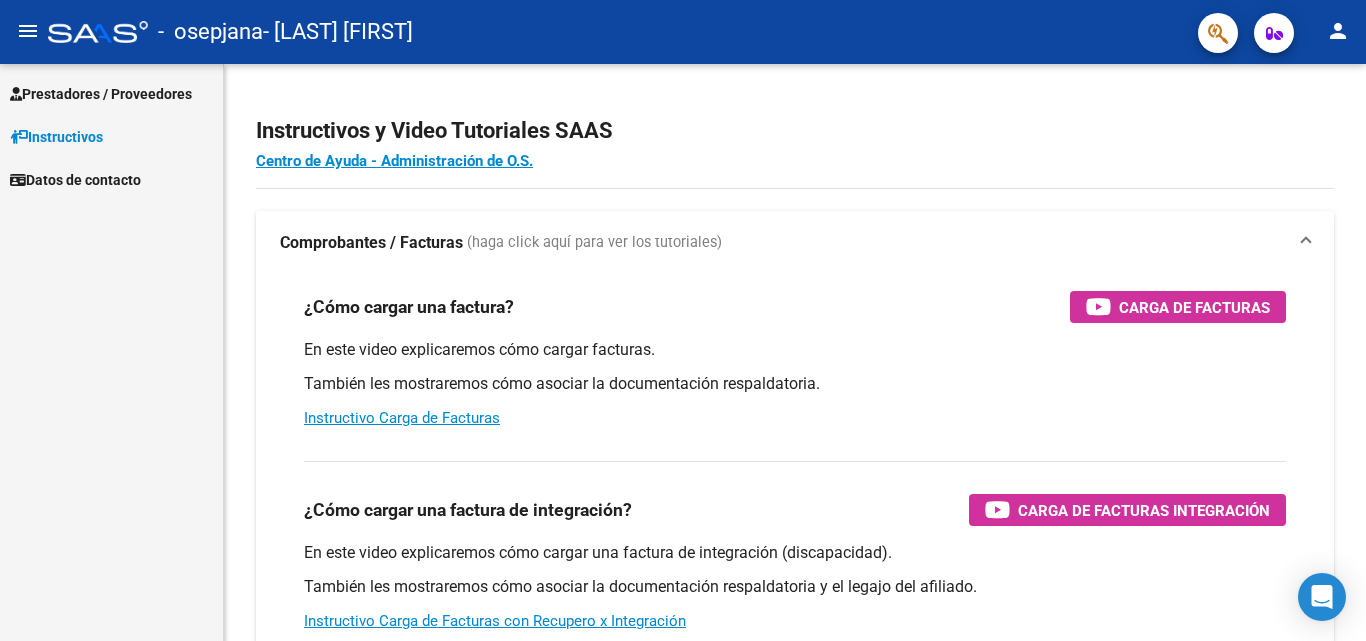 click on "Prestadores / Proveedores" at bounding box center (101, 94) 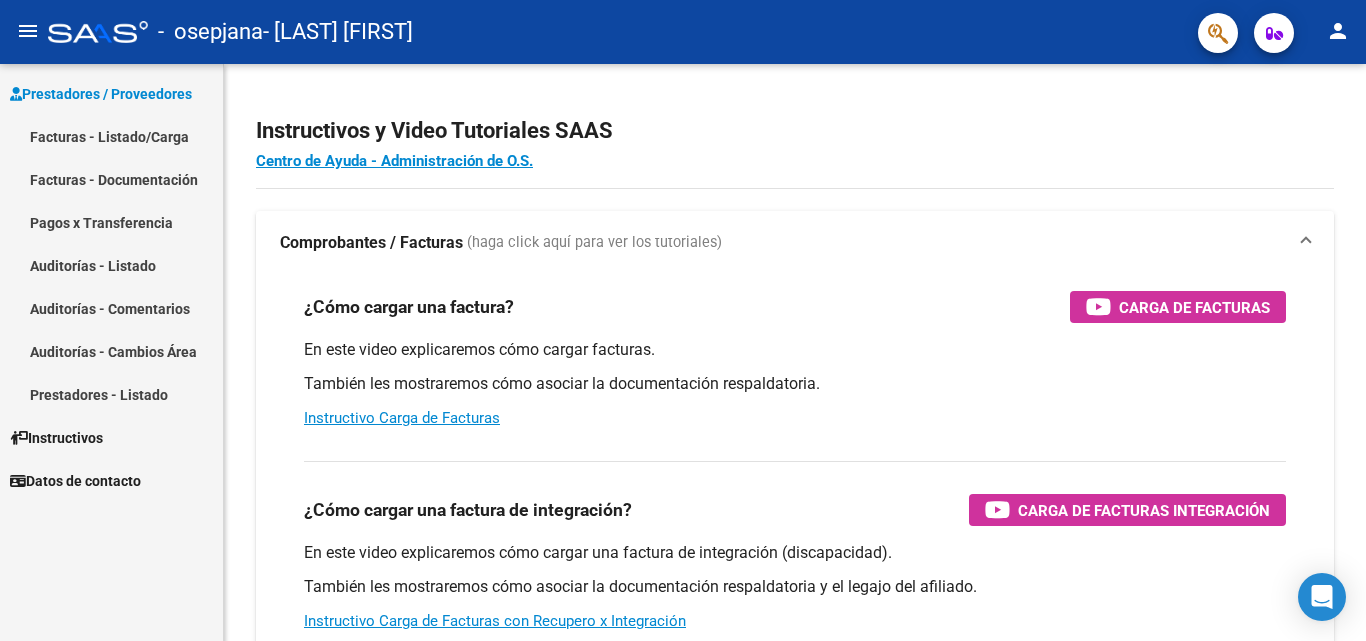 click on "Facturas - Listado/Carga" at bounding box center (111, 136) 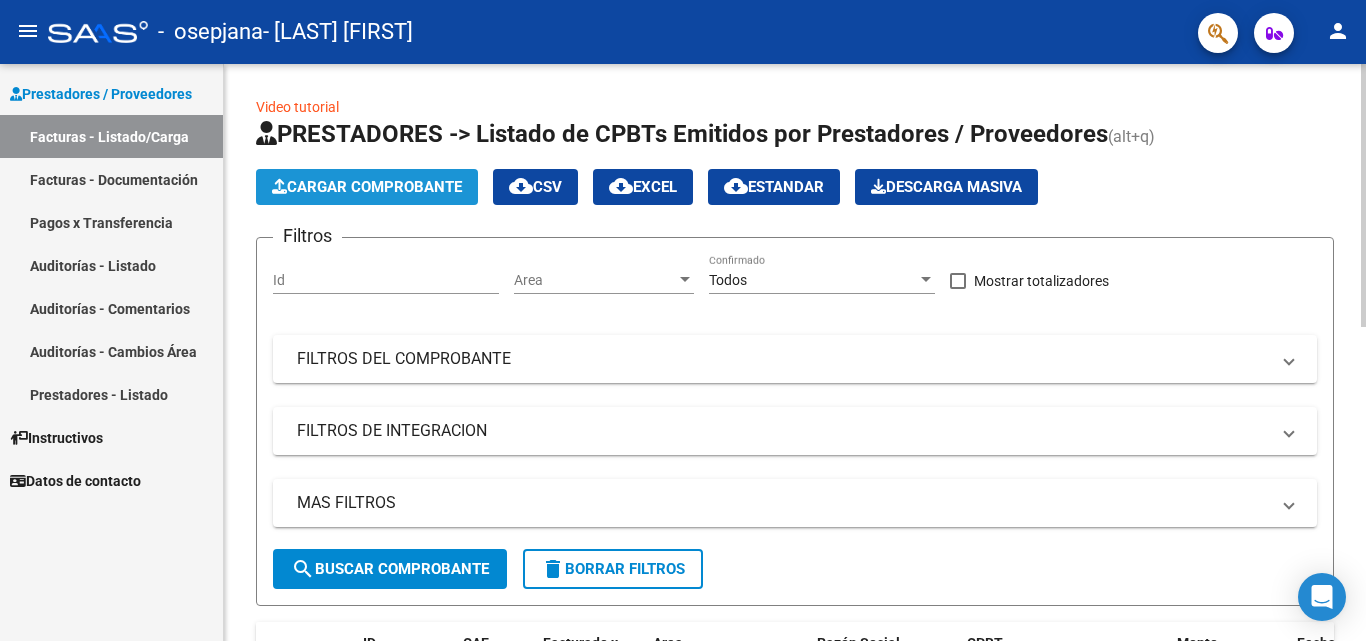 click on "Cargar Comprobante" 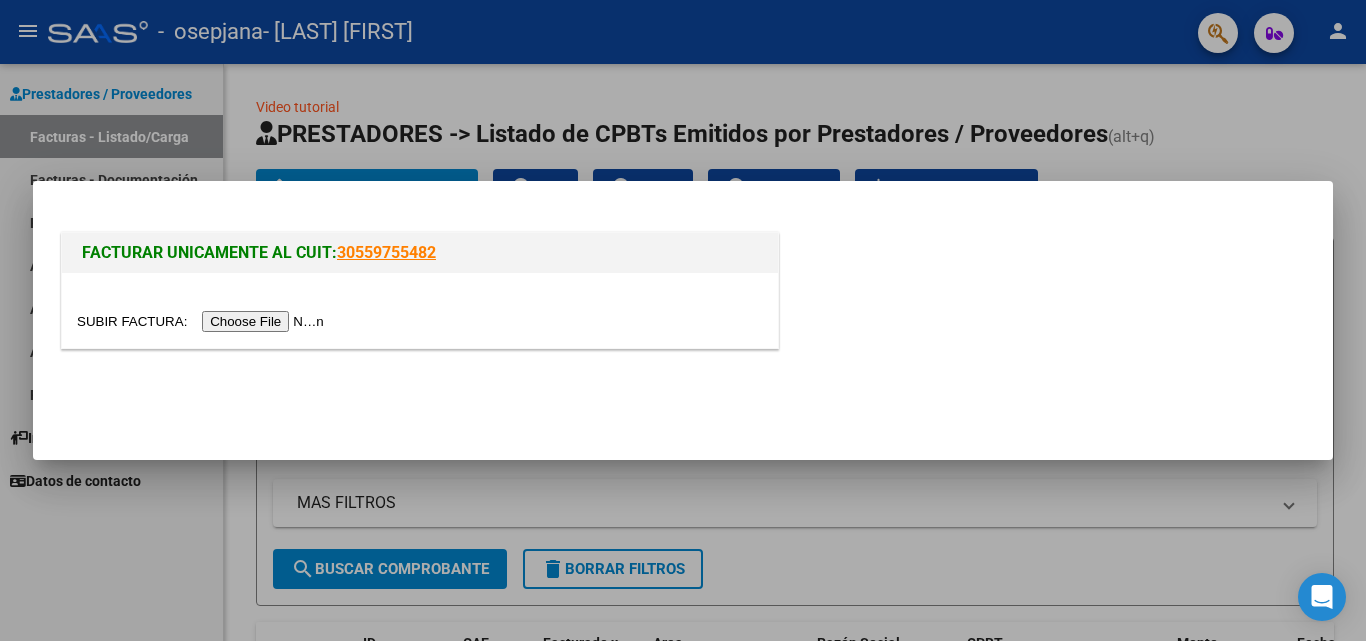 click at bounding box center (203, 321) 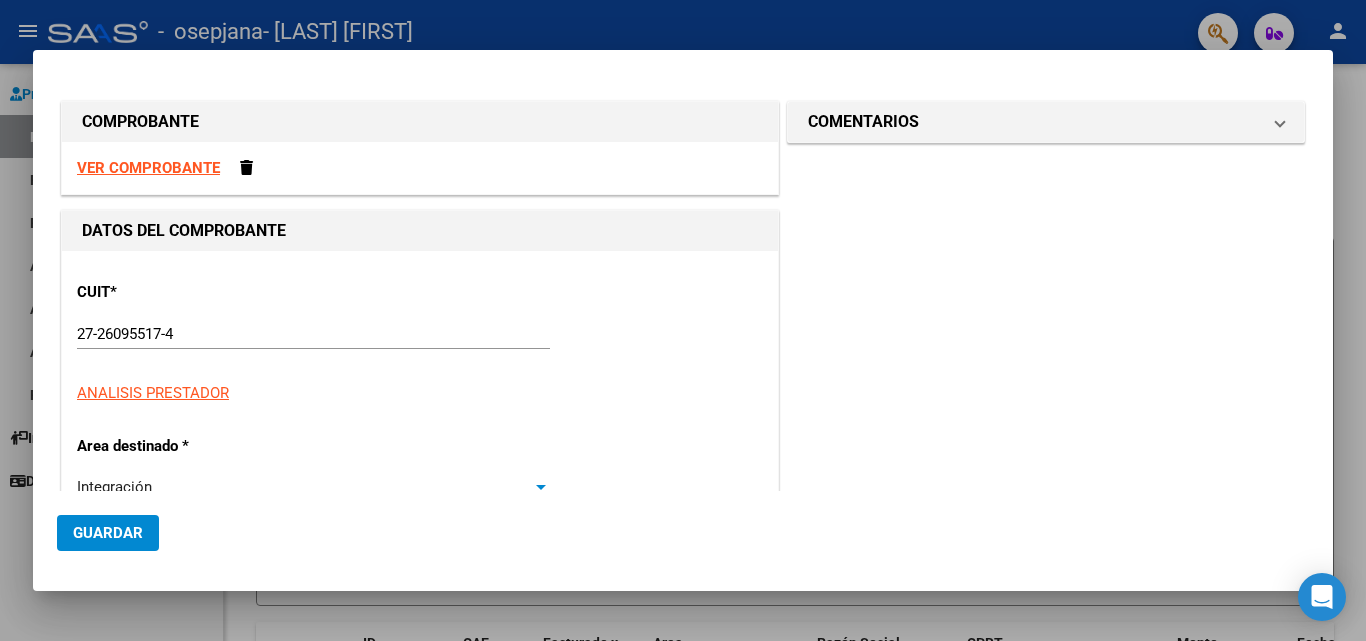 click at bounding box center [541, 487] 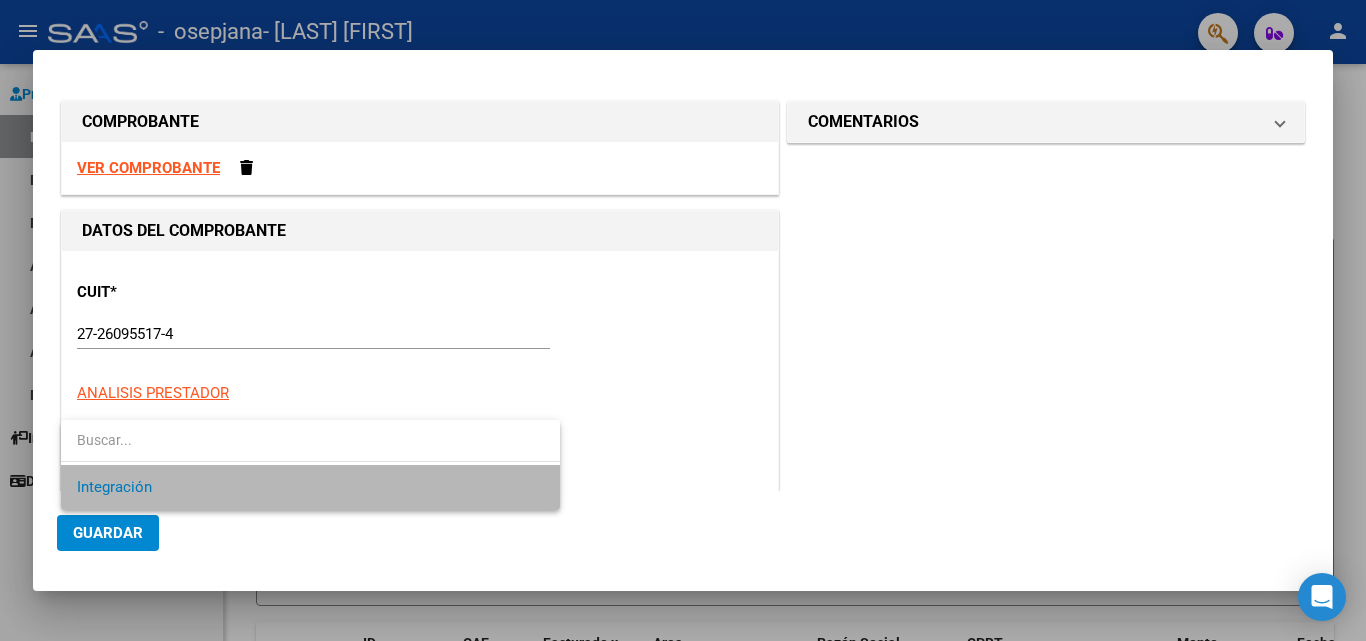 click on "Integración" at bounding box center [310, 487] 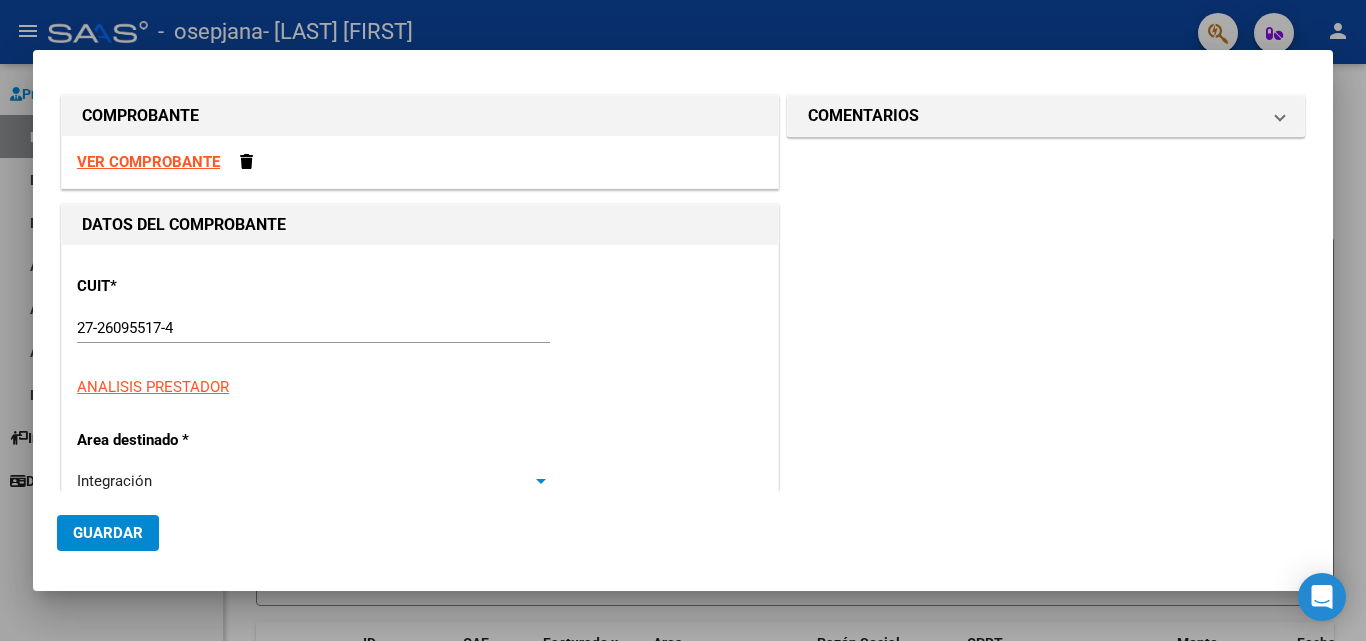 click at bounding box center [541, 481] 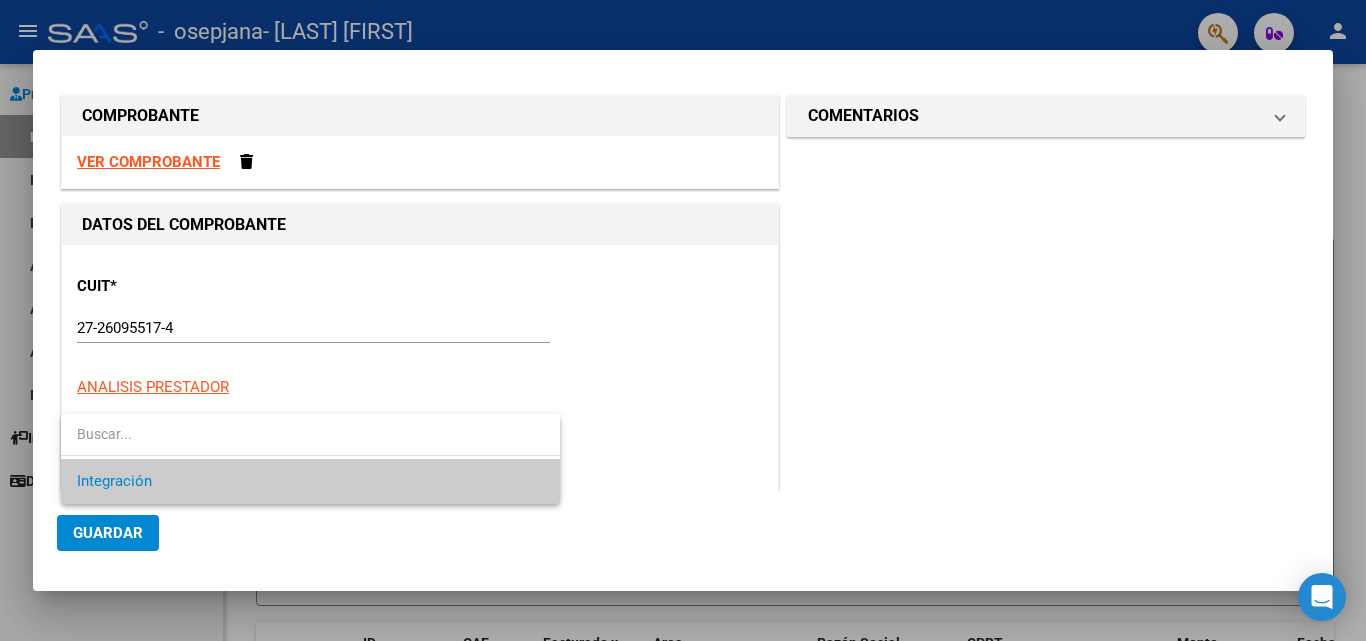 click at bounding box center [683, 320] 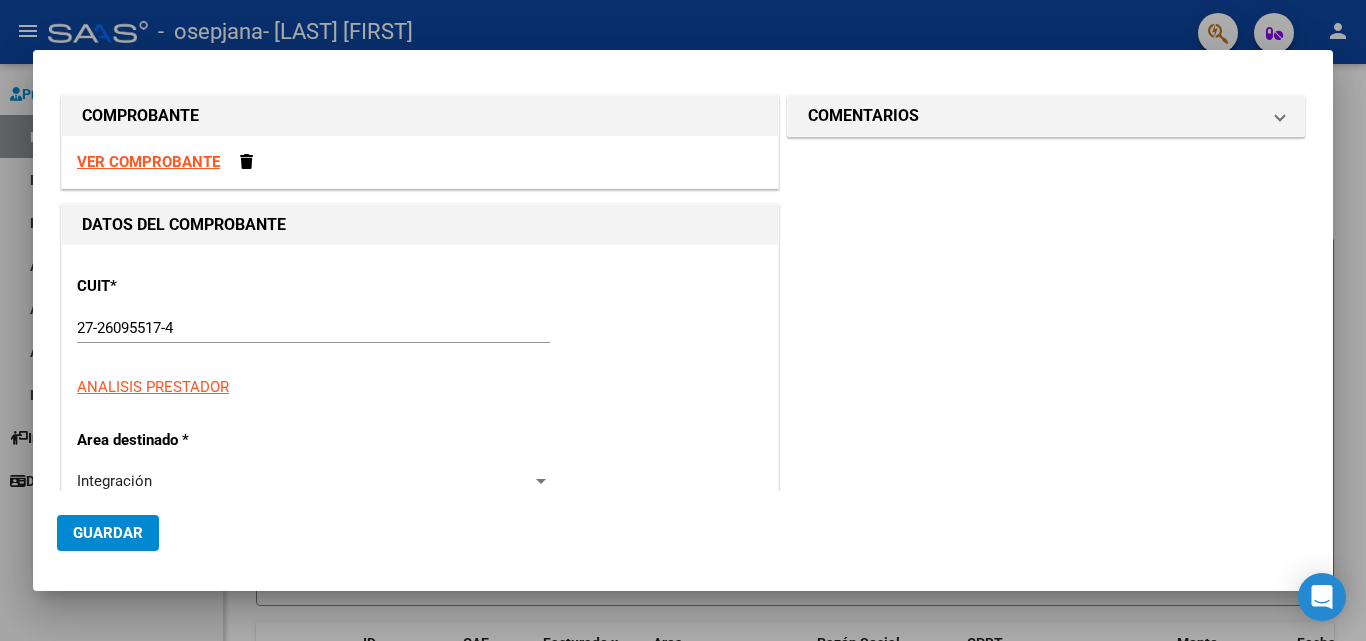 scroll, scrollTop: 46, scrollLeft: 0, axis: vertical 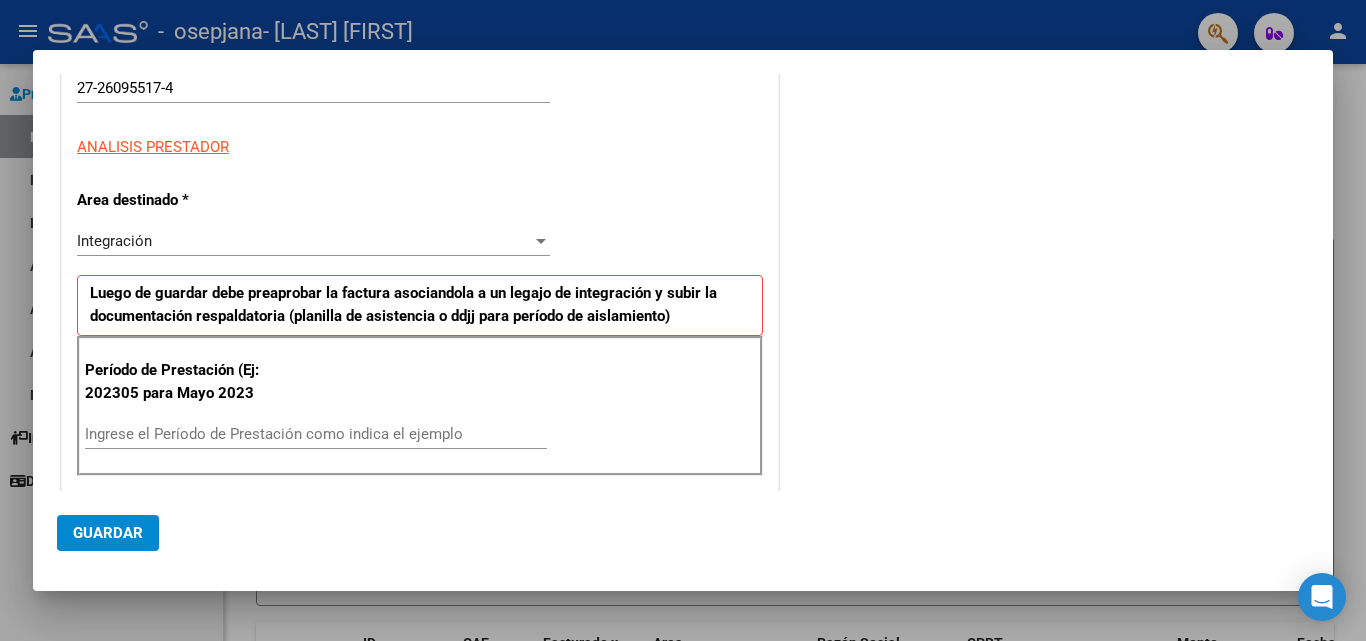click on "Ingrese el Período de Prestación como indica el ejemplo" at bounding box center [316, 434] 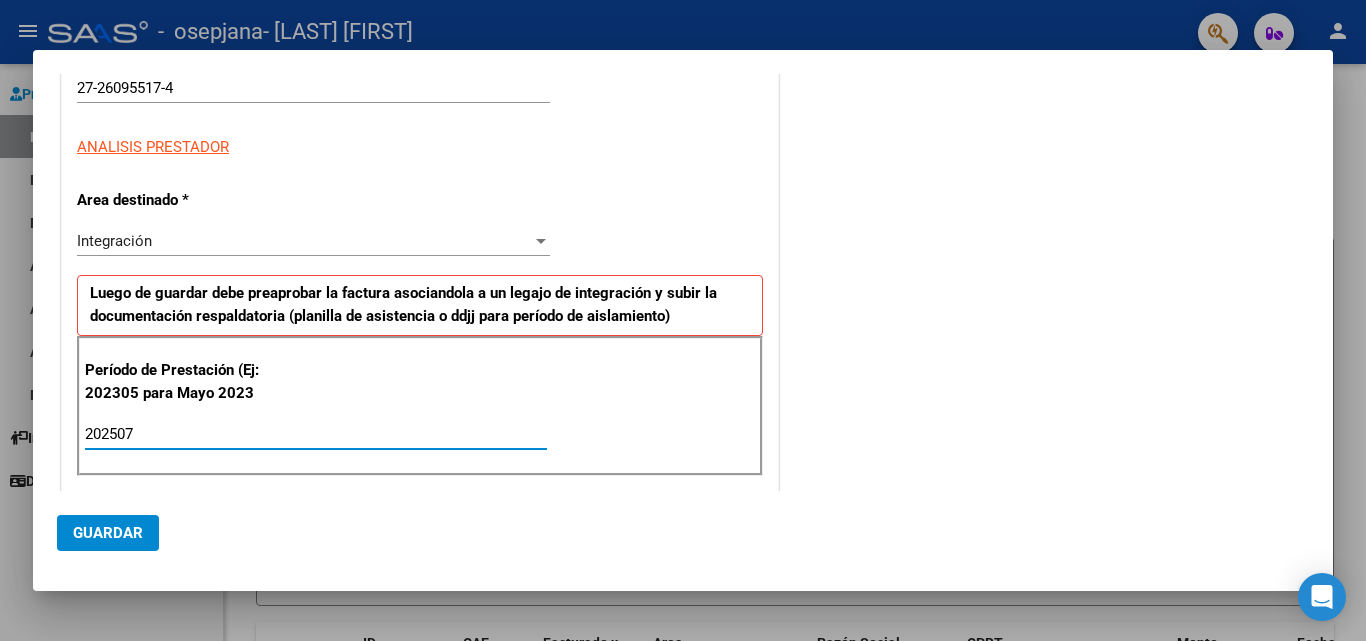 type on "202507" 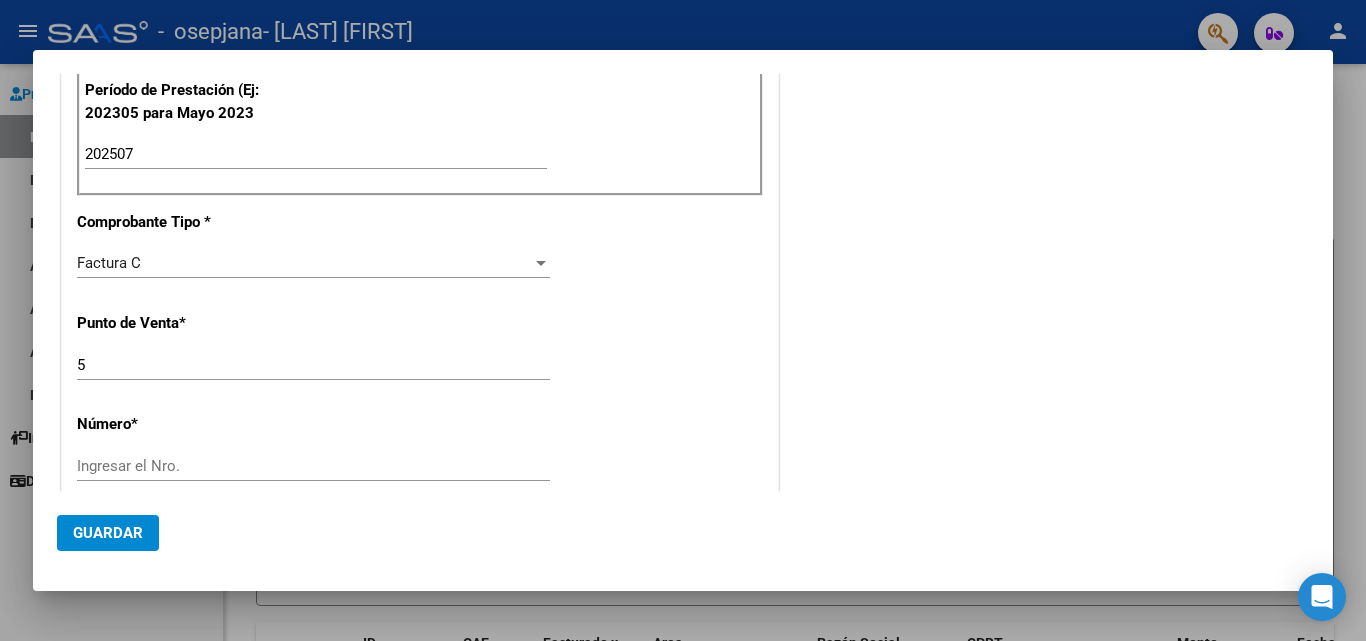 scroll, scrollTop: 566, scrollLeft: 0, axis: vertical 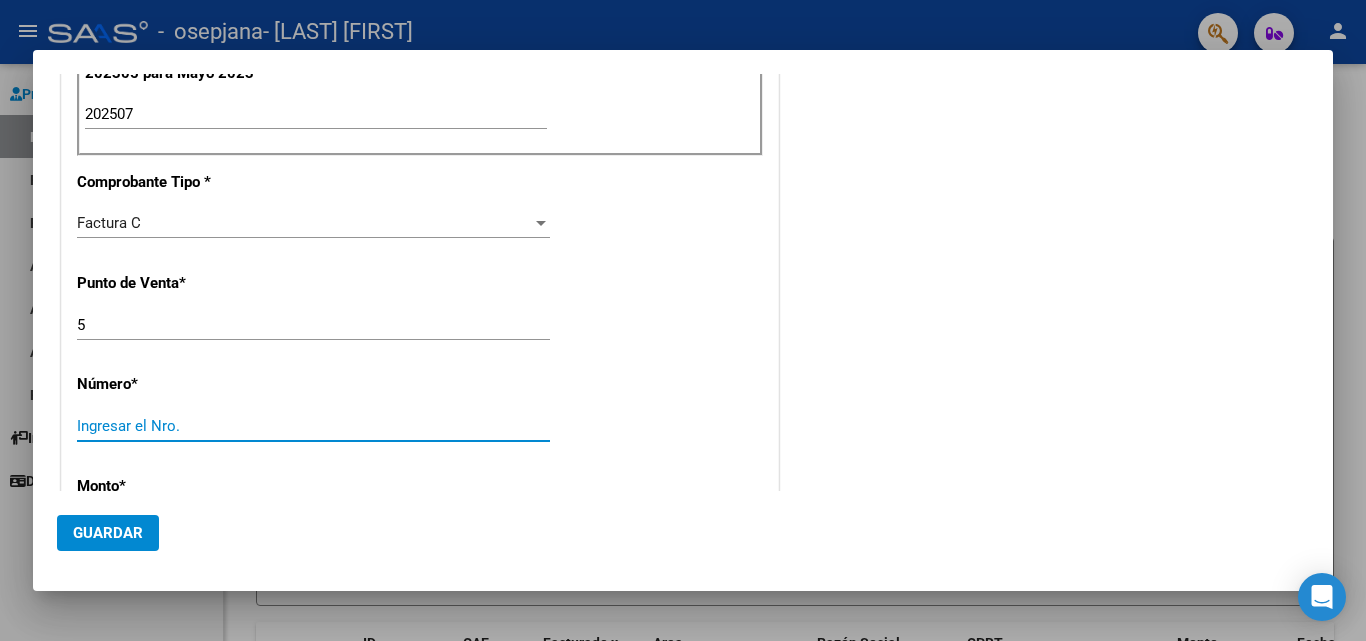 click on "Ingresar el Nro." at bounding box center [313, 426] 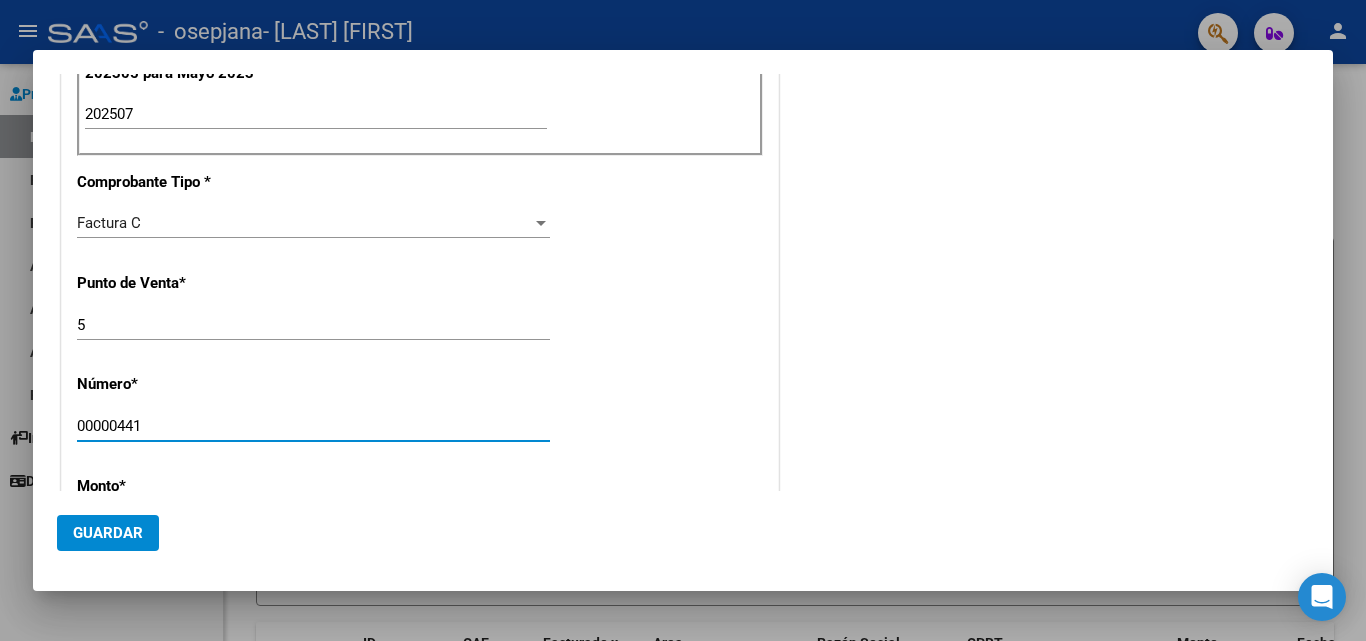 type on "00000441" 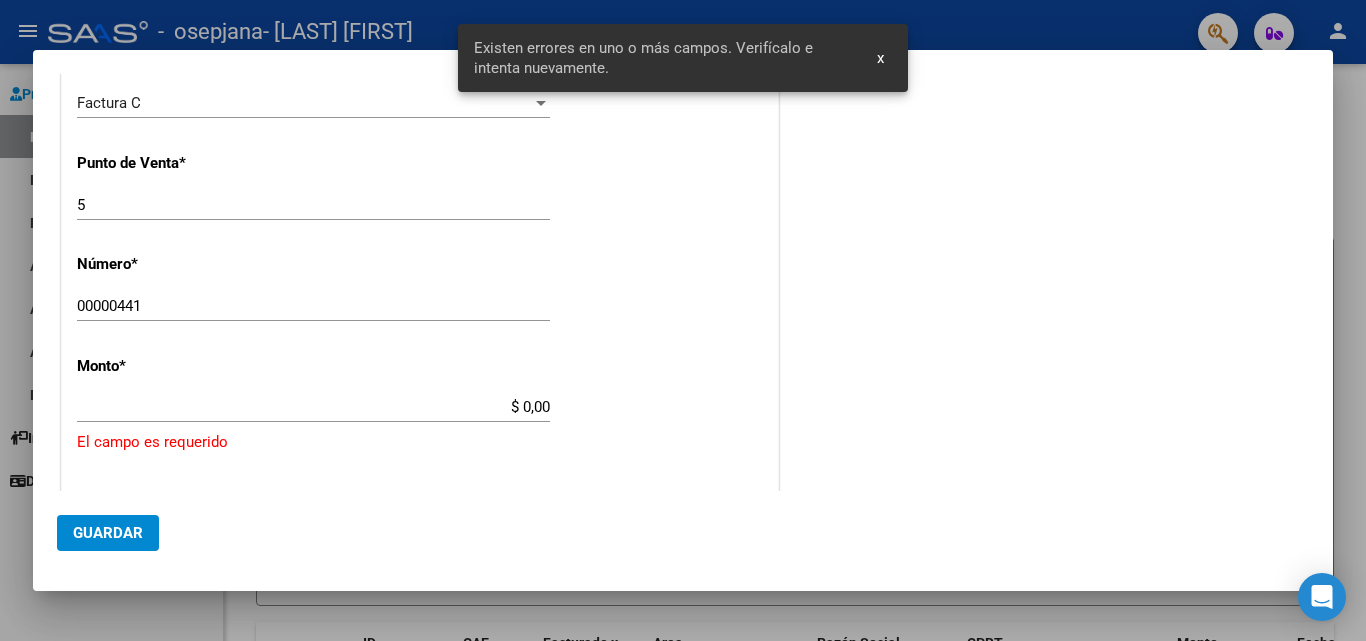 scroll, scrollTop: 801, scrollLeft: 0, axis: vertical 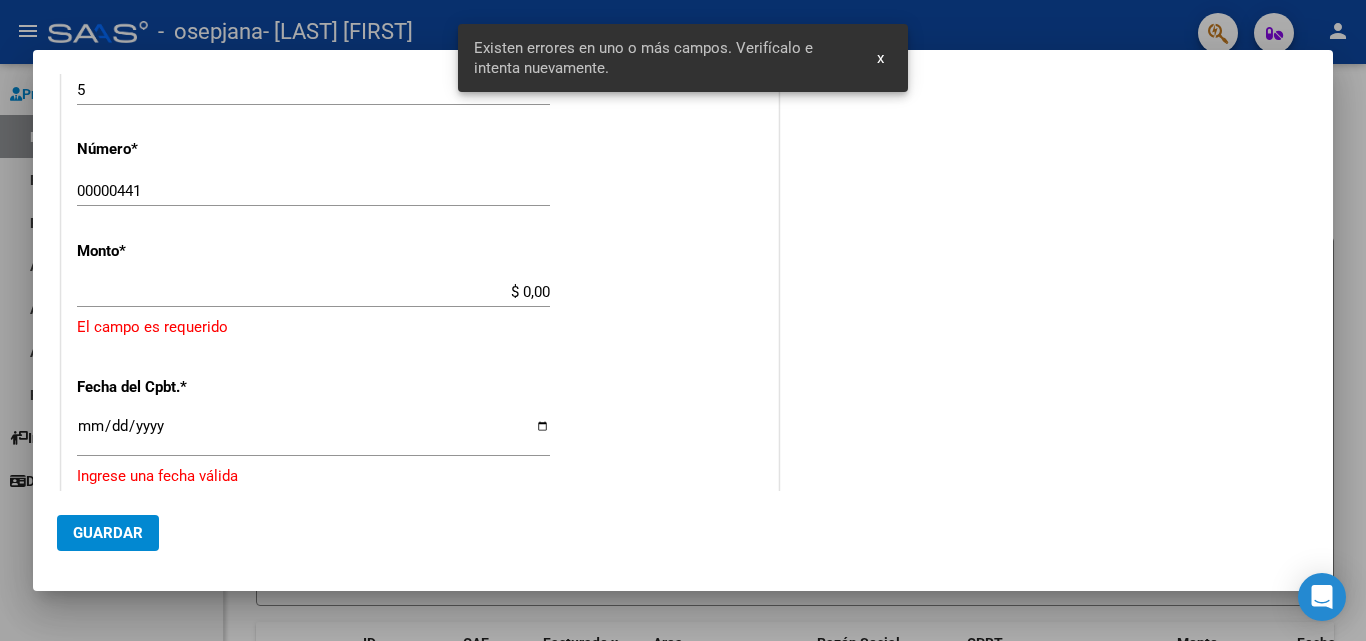 click on "$ 0,00" at bounding box center (313, 292) 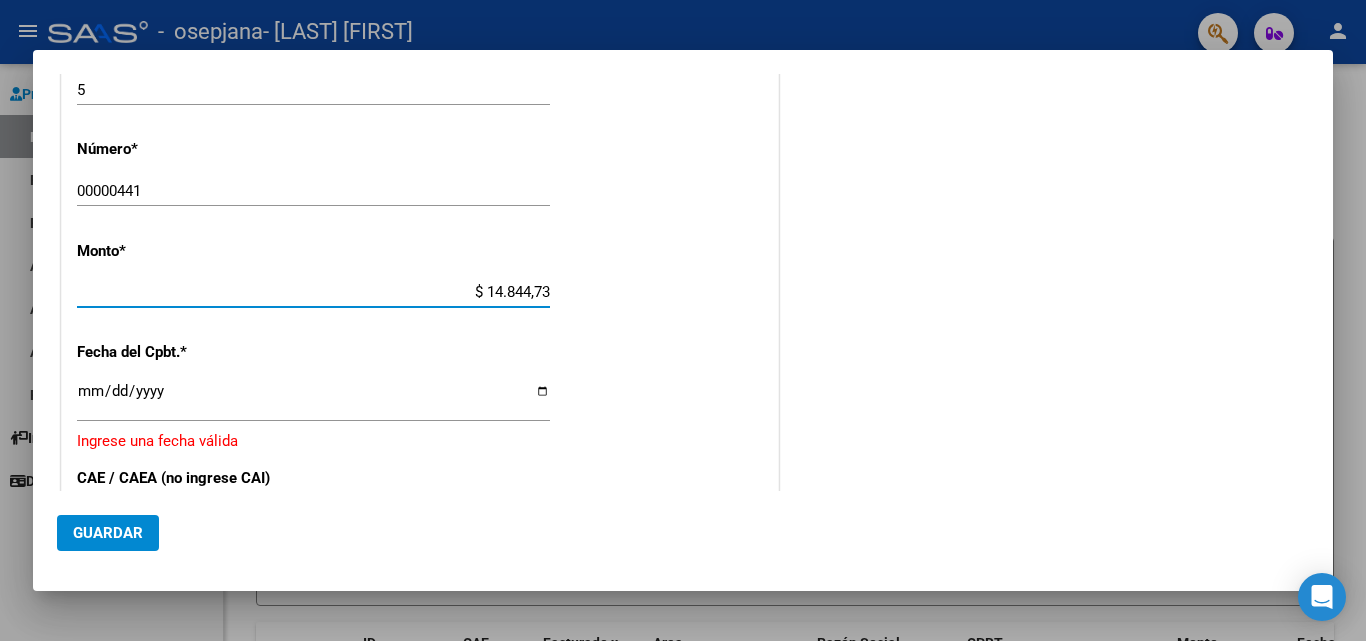 type on "$ 148.447,32" 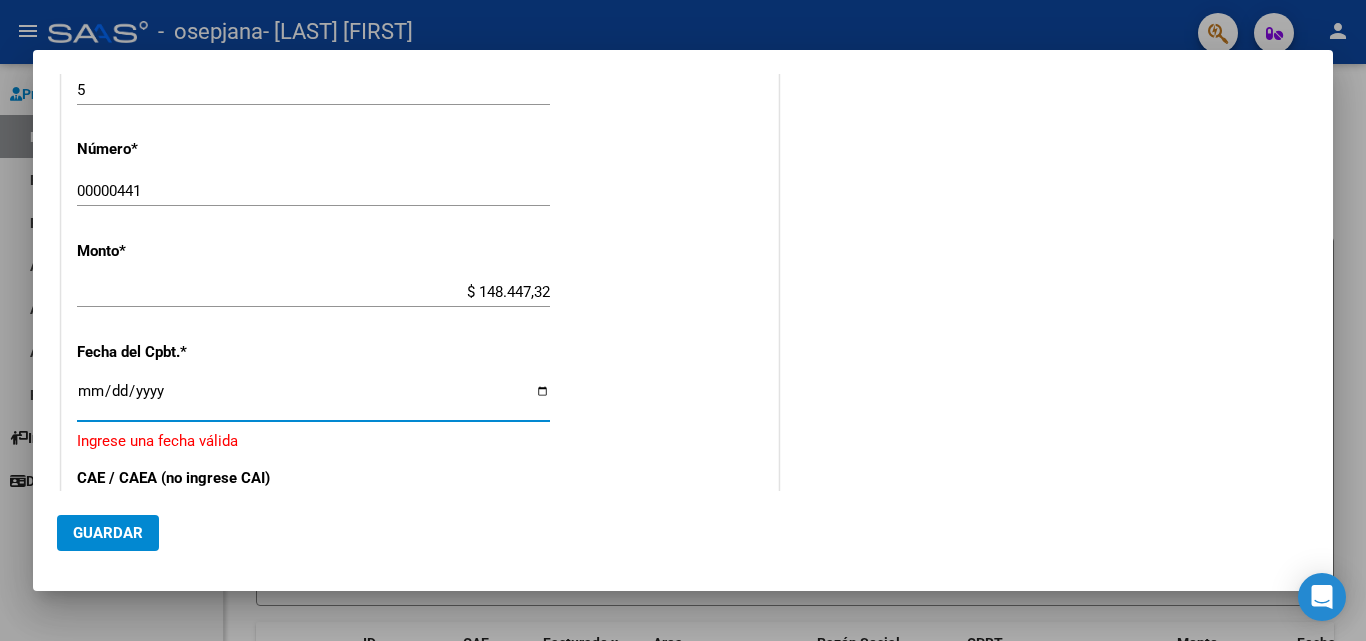 click on "Ingresar la fecha" at bounding box center [313, 399] 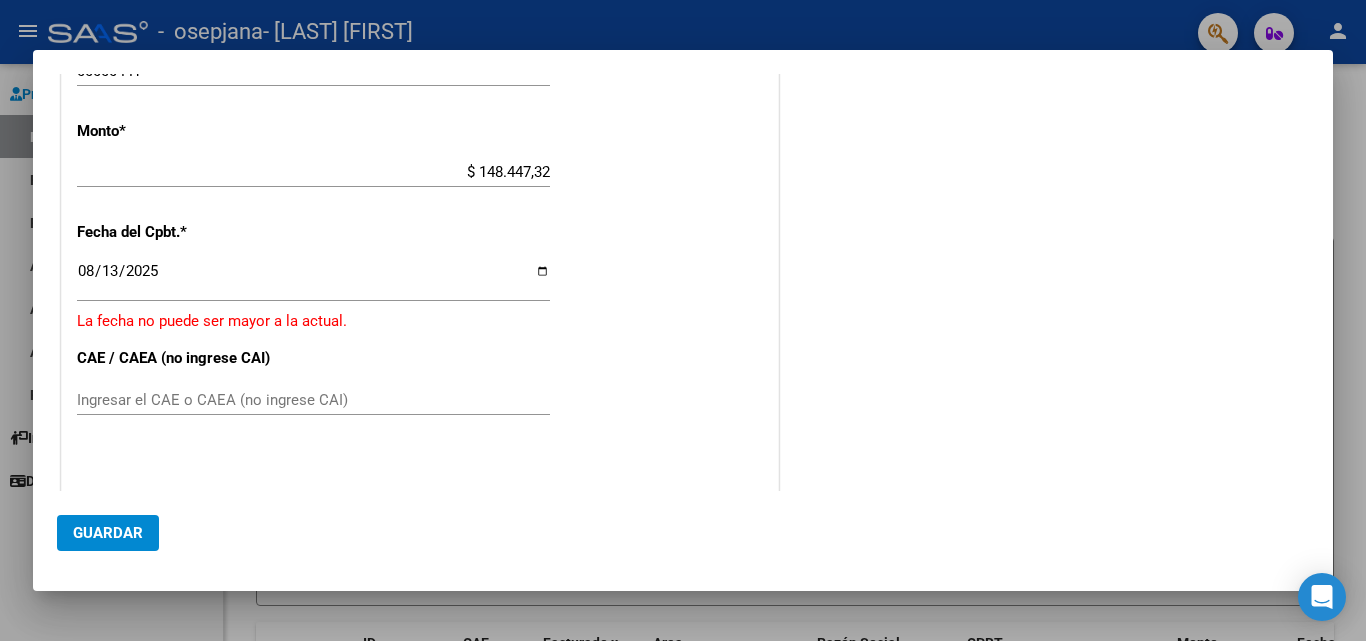 scroll, scrollTop: 1001, scrollLeft: 0, axis: vertical 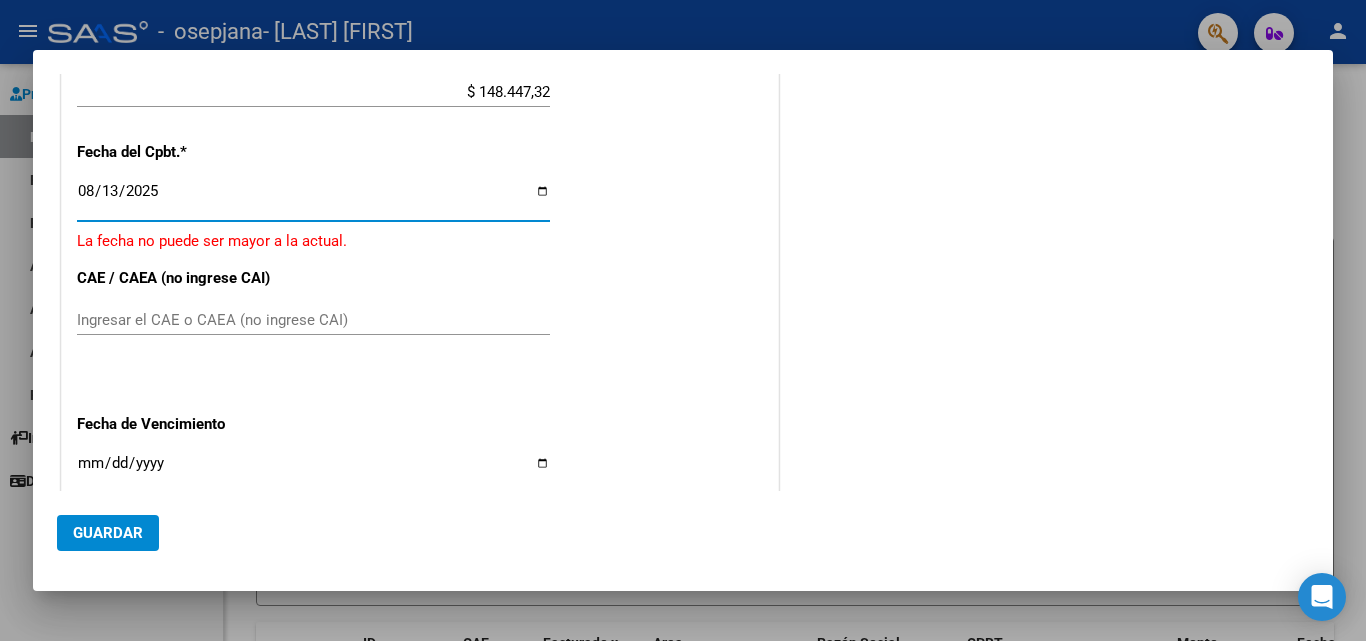 click on "2025-08-13" at bounding box center [313, 199] 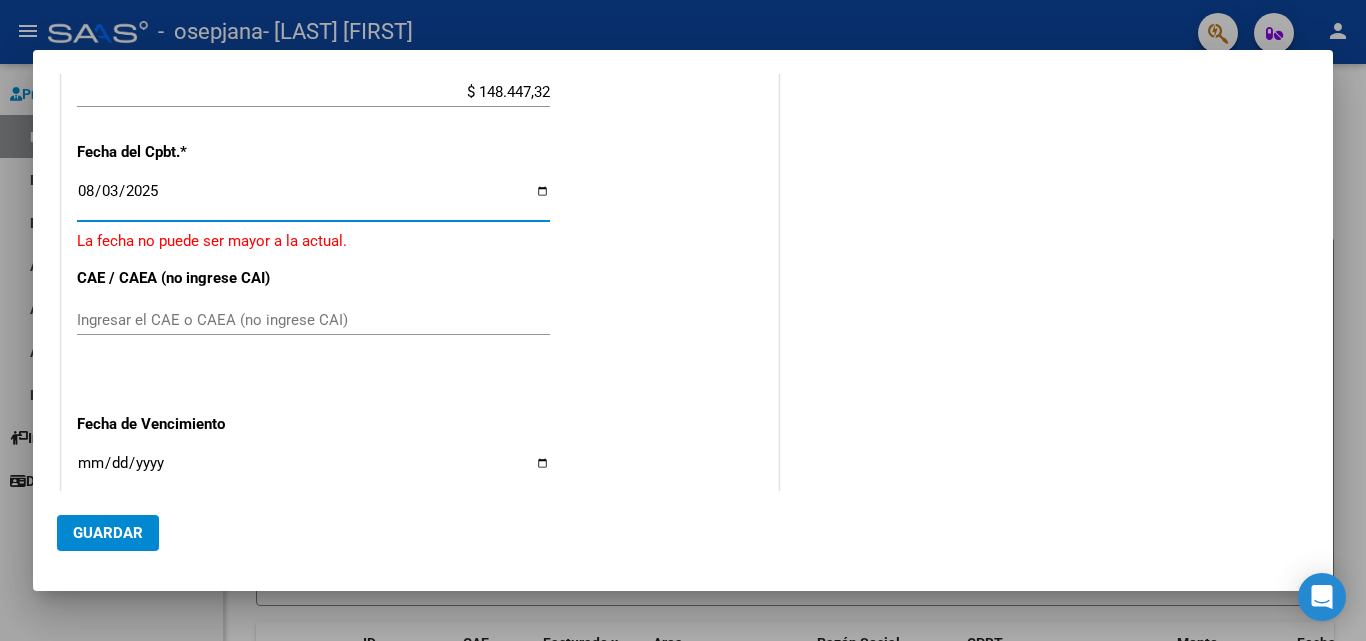 type on "2025-08-03" 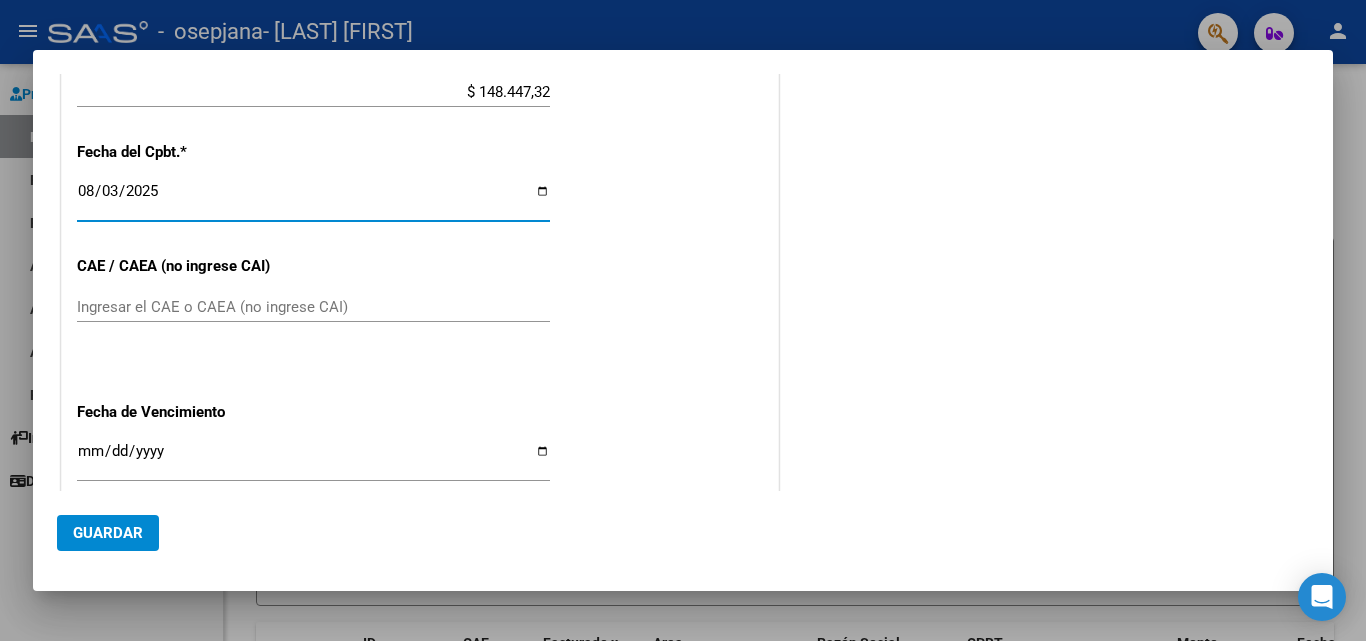 click on "Ingresar el CAE o CAEA (no ingrese CAI)" at bounding box center (313, 307) 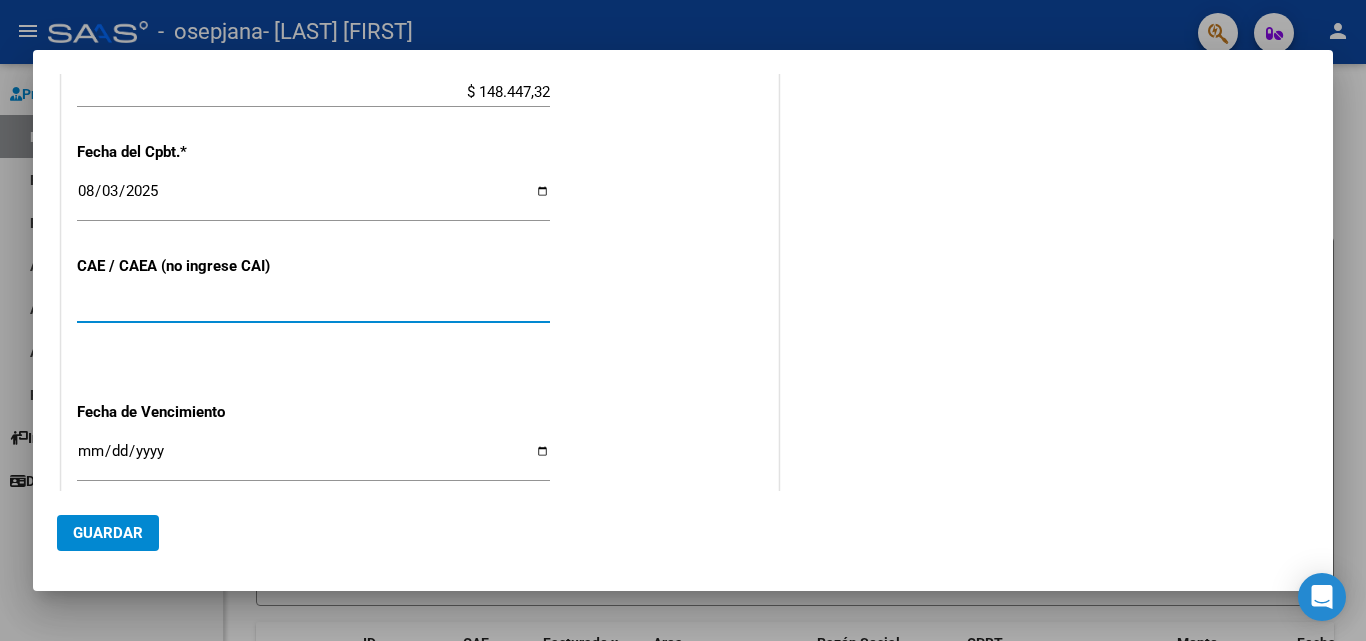 type on "[NUMBER]" 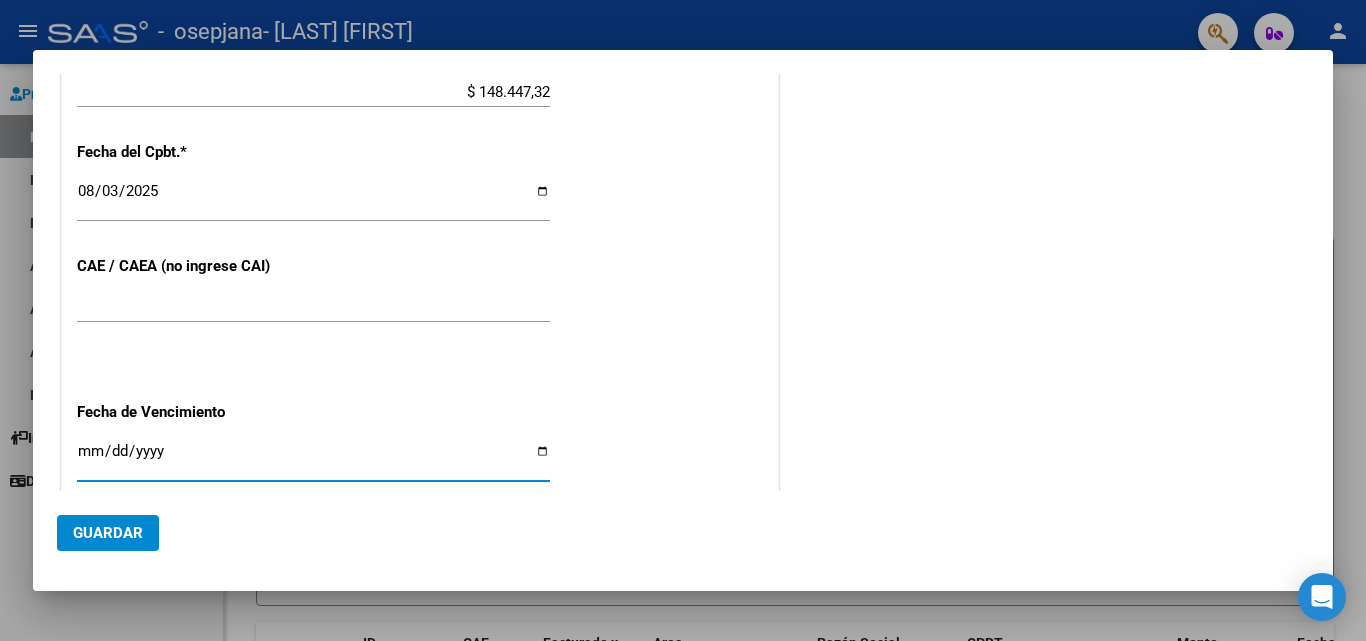 click on "Ingresar la fecha" at bounding box center (313, 459) 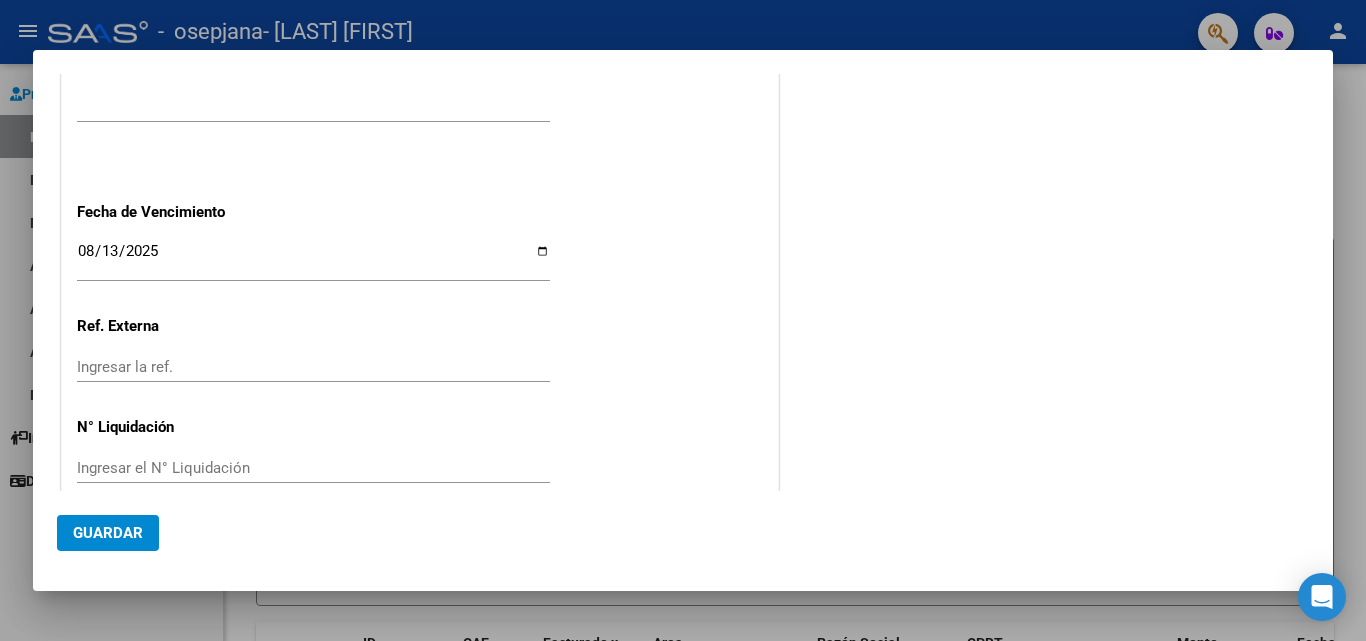 scroll, scrollTop: 1232, scrollLeft: 0, axis: vertical 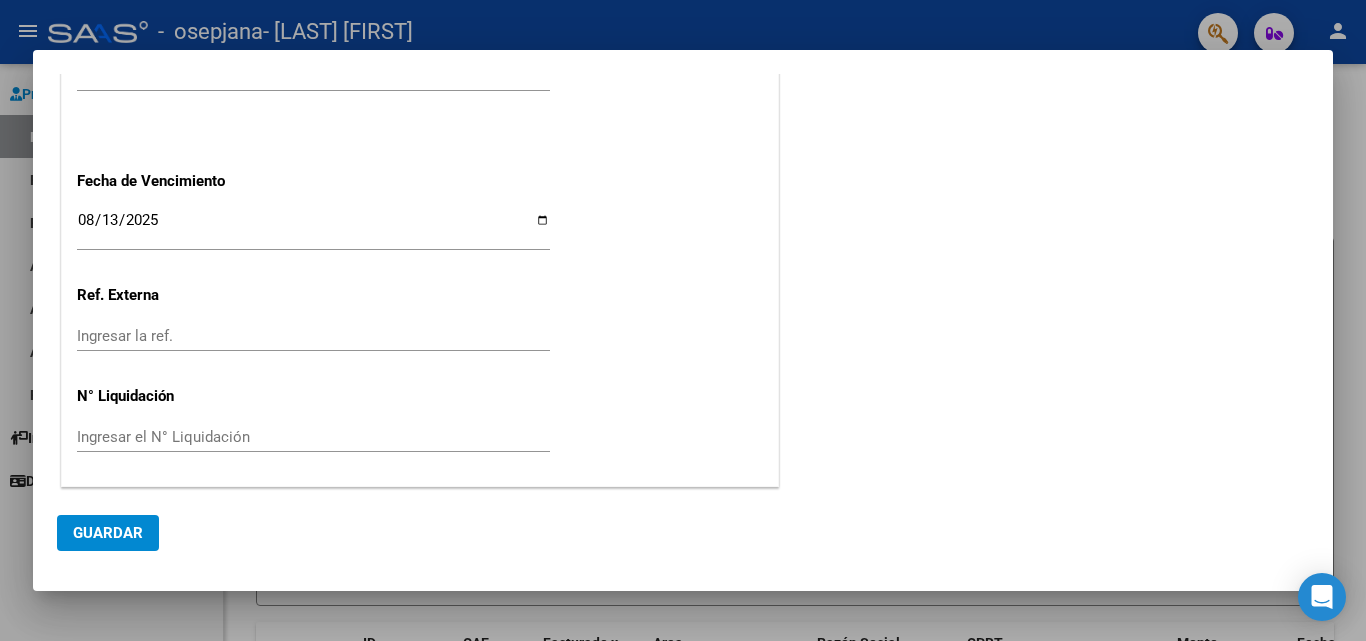 click on "Guardar" 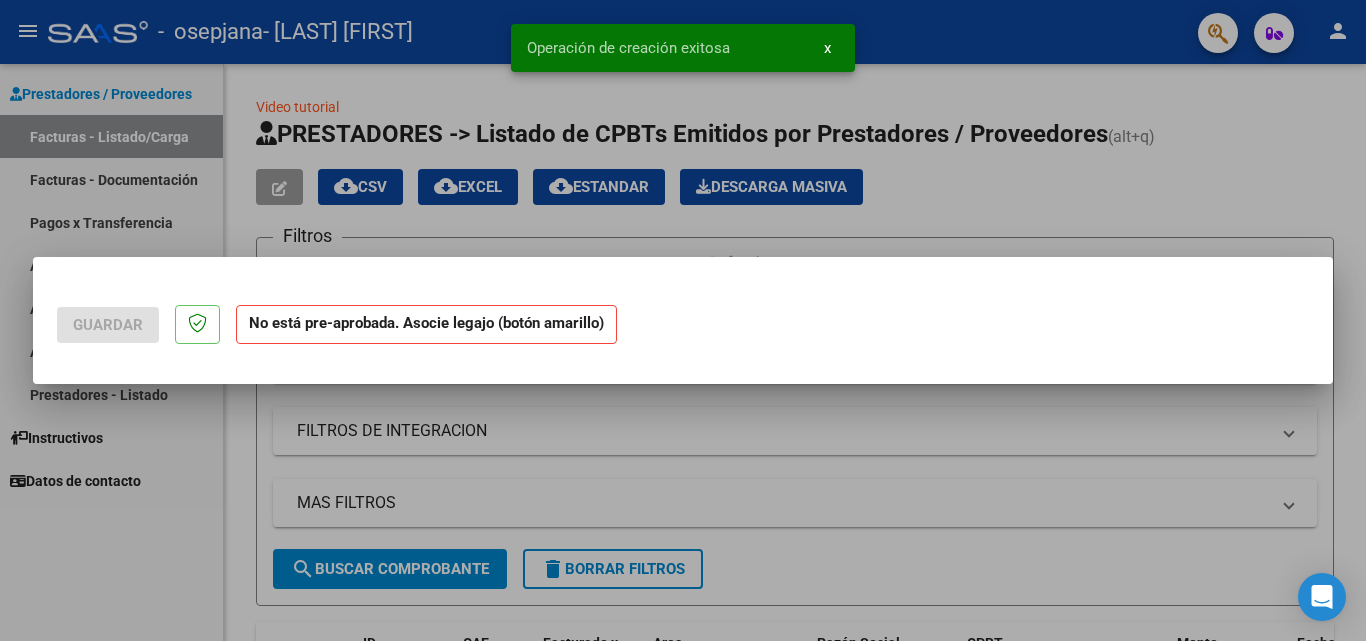 scroll, scrollTop: 0, scrollLeft: 0, axis: both 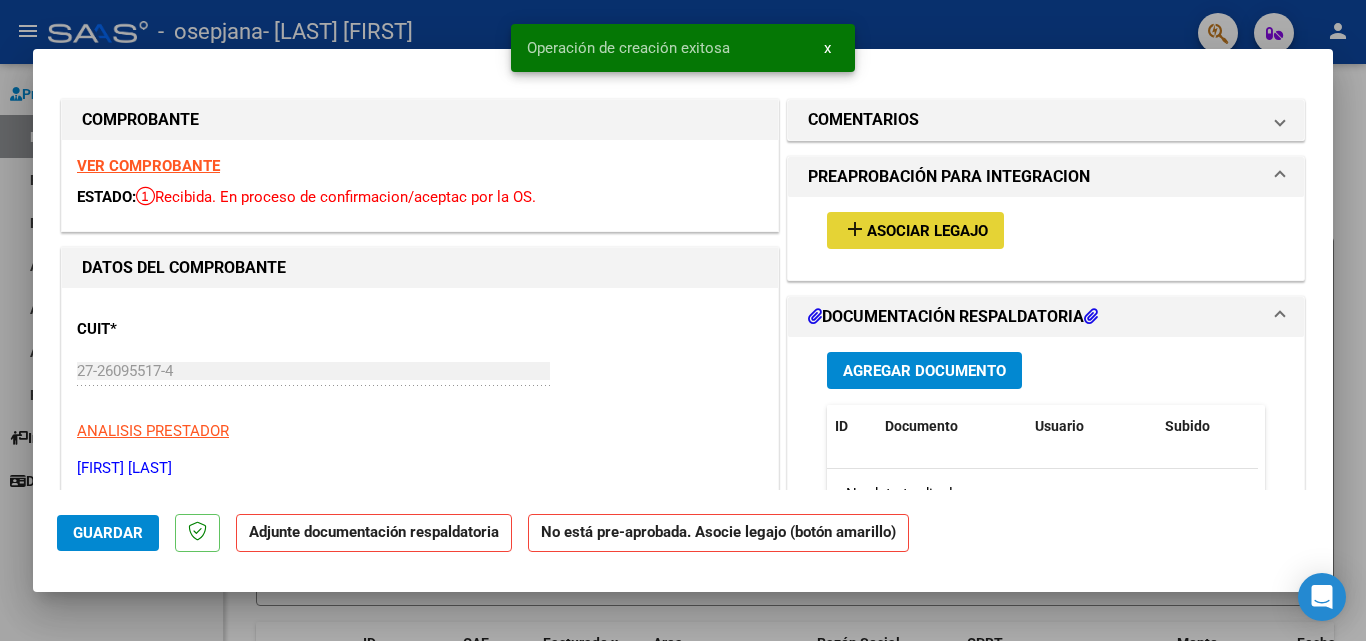 click on "add Asociar Legajo" at bounding box center [915, 230] 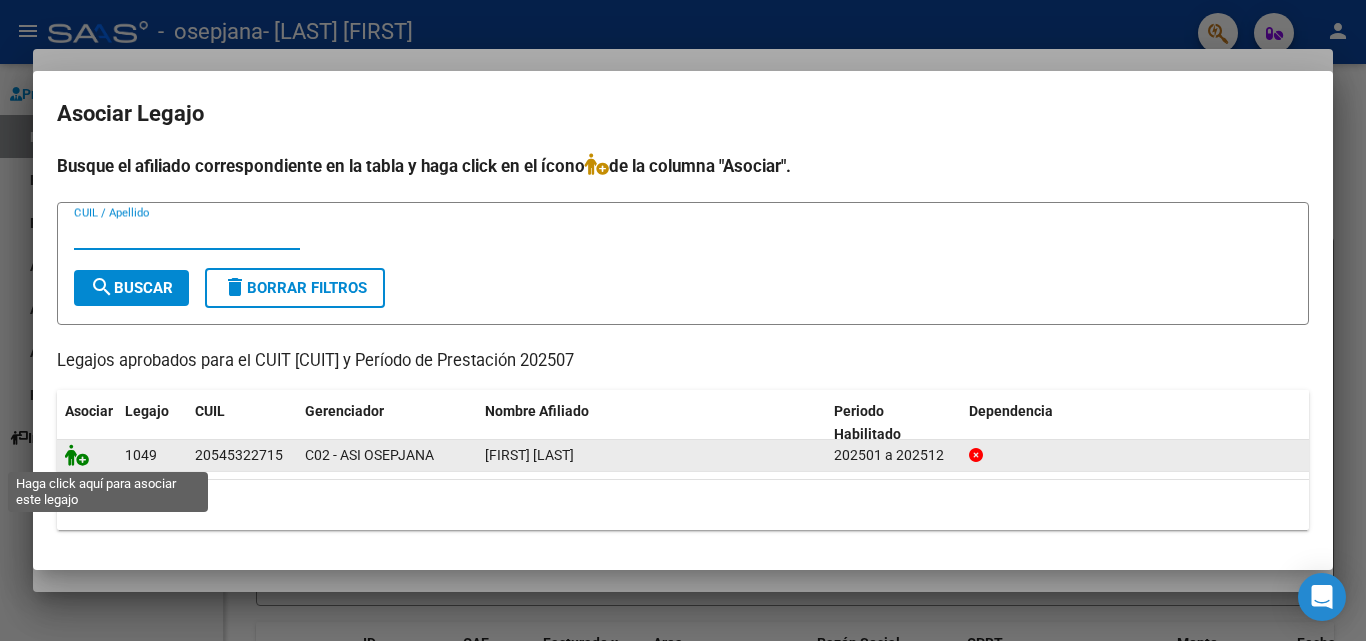 click 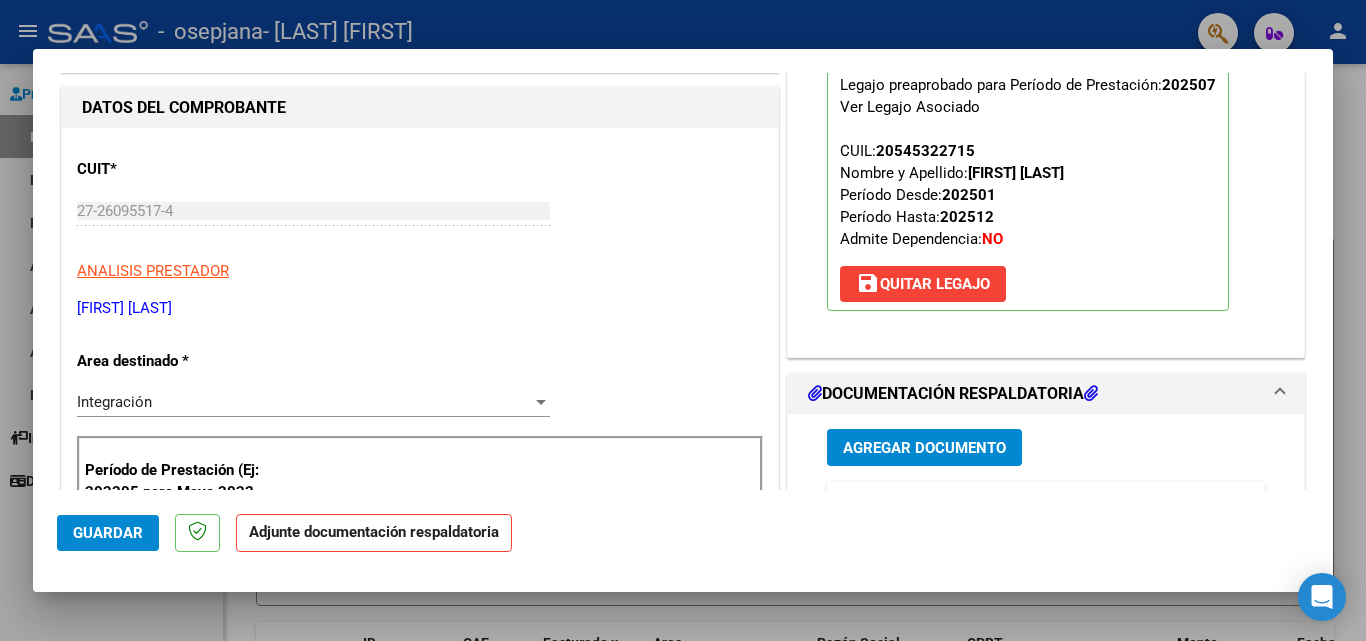 scroll, scrollTop: 200, scrollLeft: 0, axis: vertical 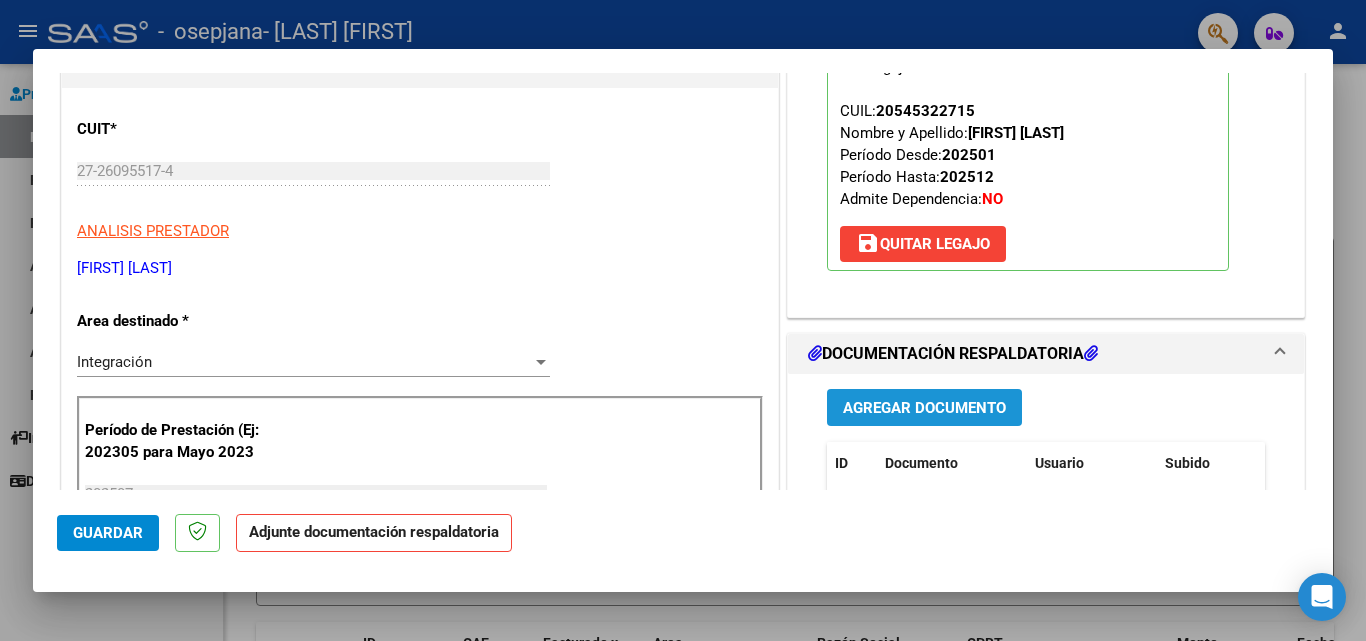 click on "Agregar Documento" at bounding box center [924, 408] 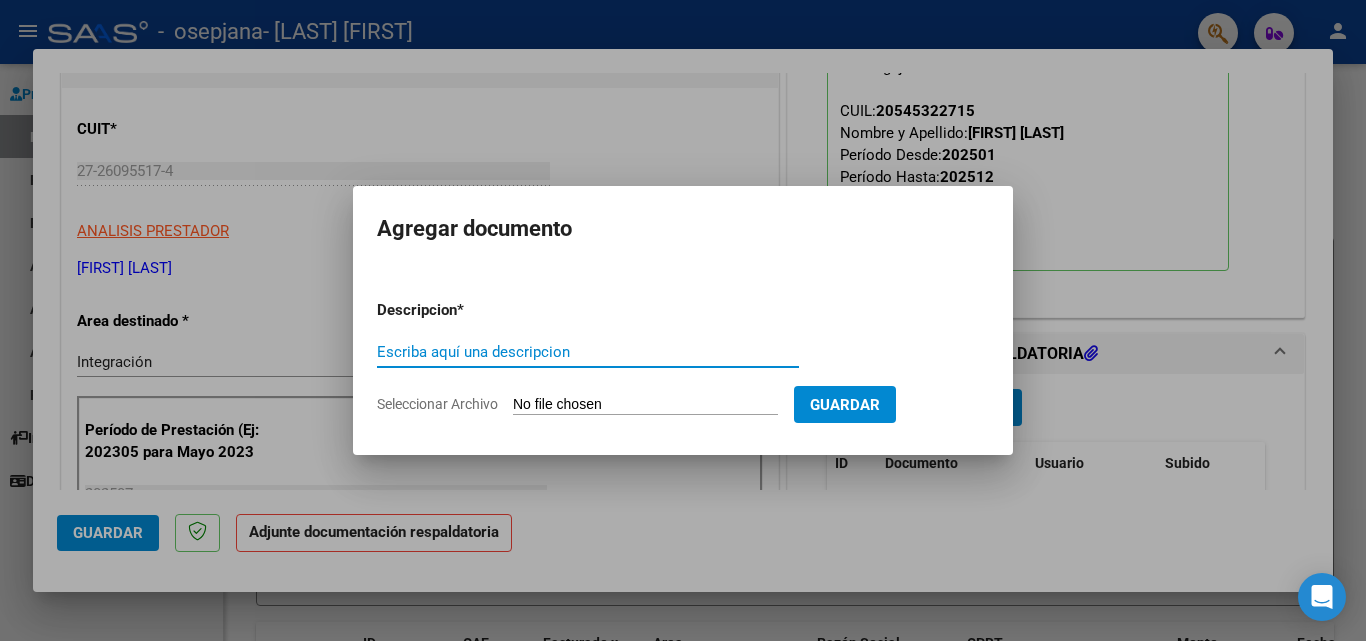 click on "Escriba aquí una descripcion" at bounding box center [588, 352] 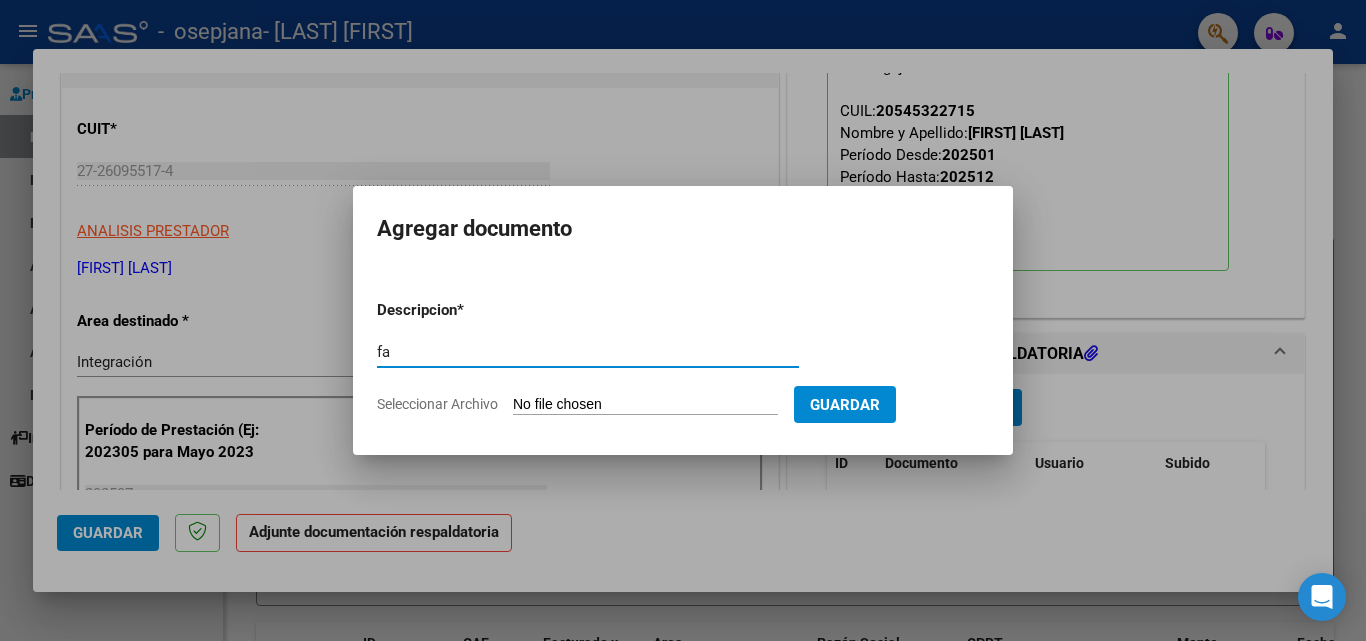 type on "f" 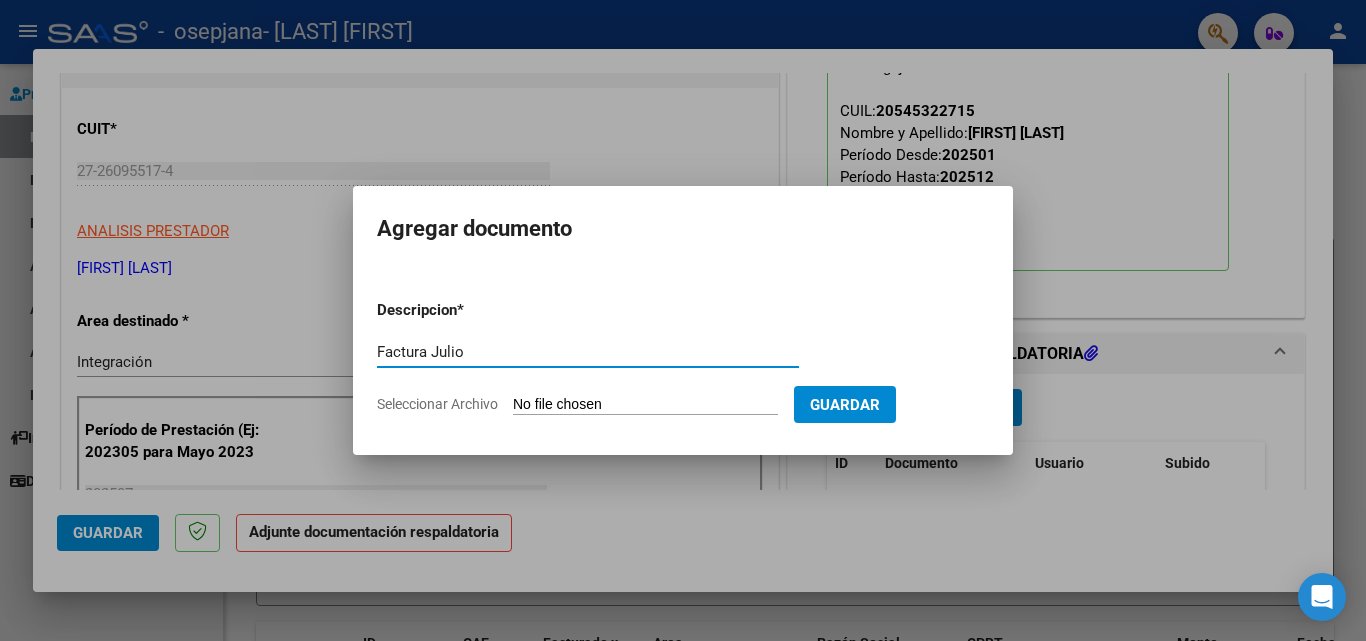 type on "Factura Julio" 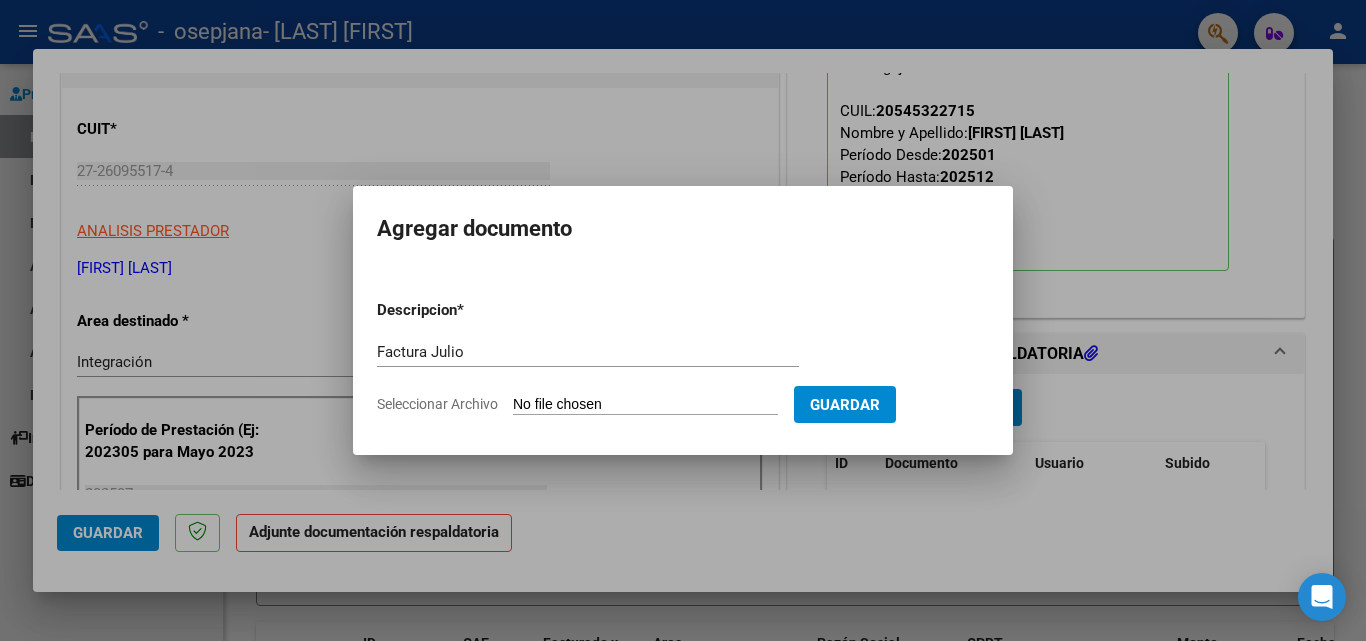 click on "Seleccionar Archivo" at bounding box center [645, 405] 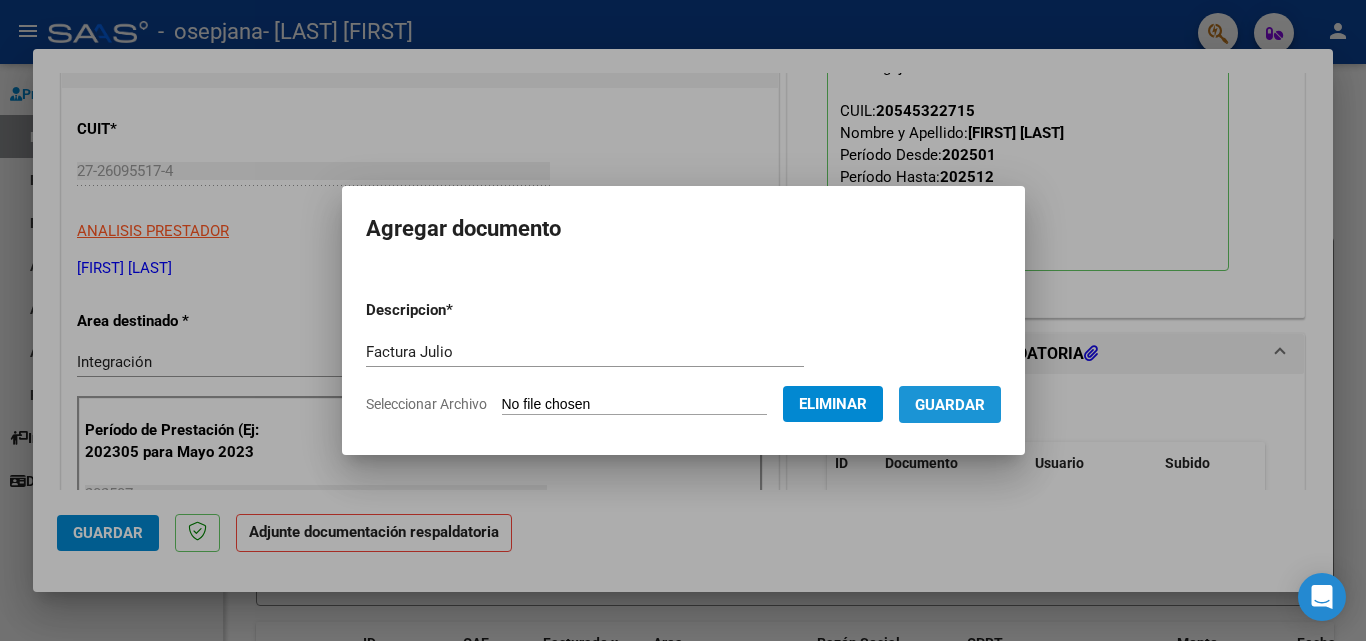 click on "Guardar" at bounding box center (950, 405) 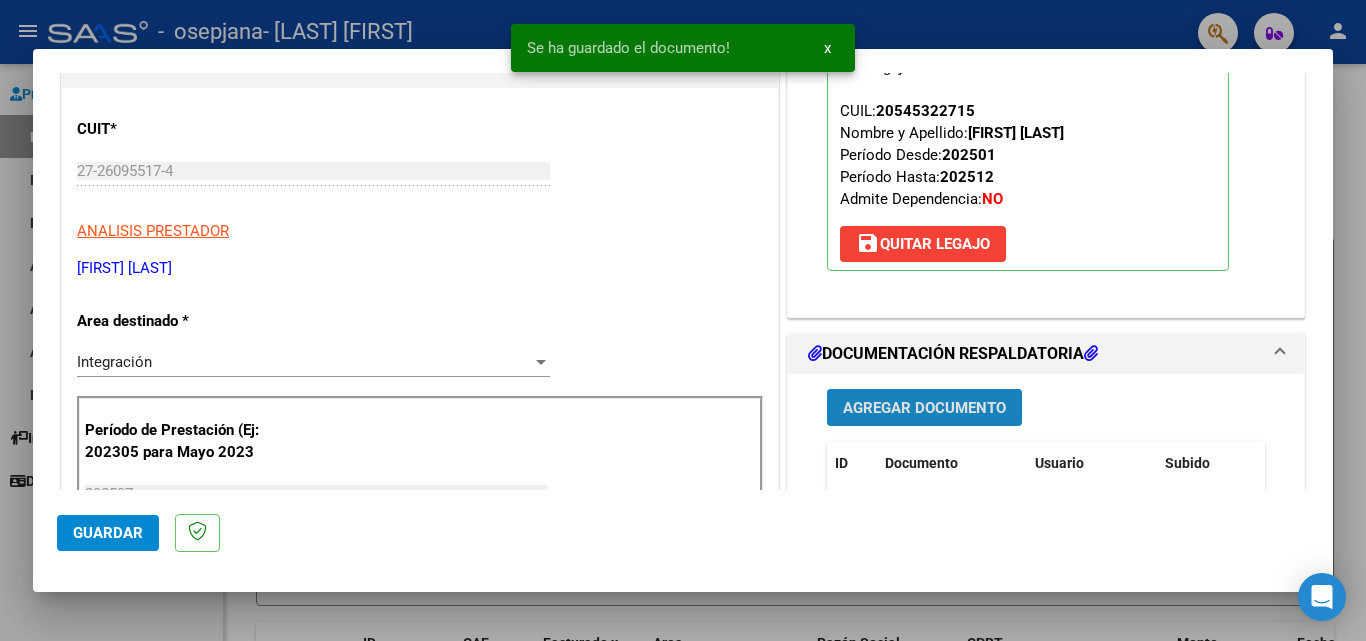 click on "Agregar Documento" at bounding box center [924, 408] 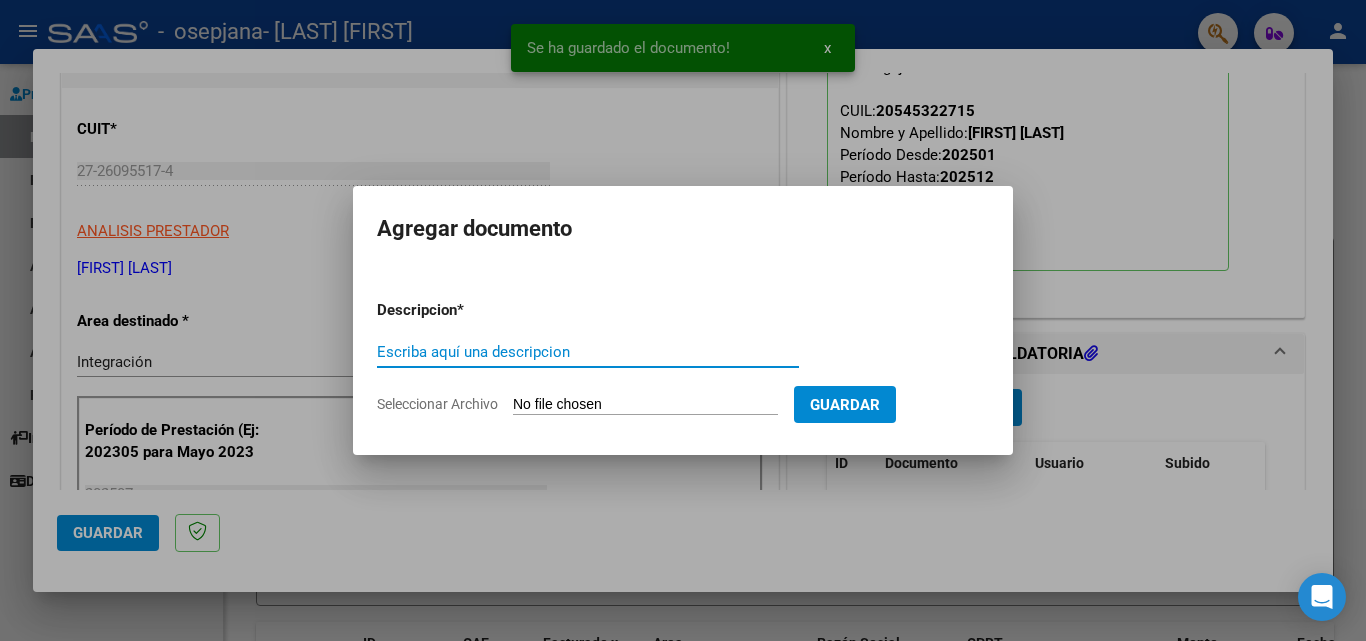 click on "Escriba aquí una descripcion" at bounding box center (588, 352) 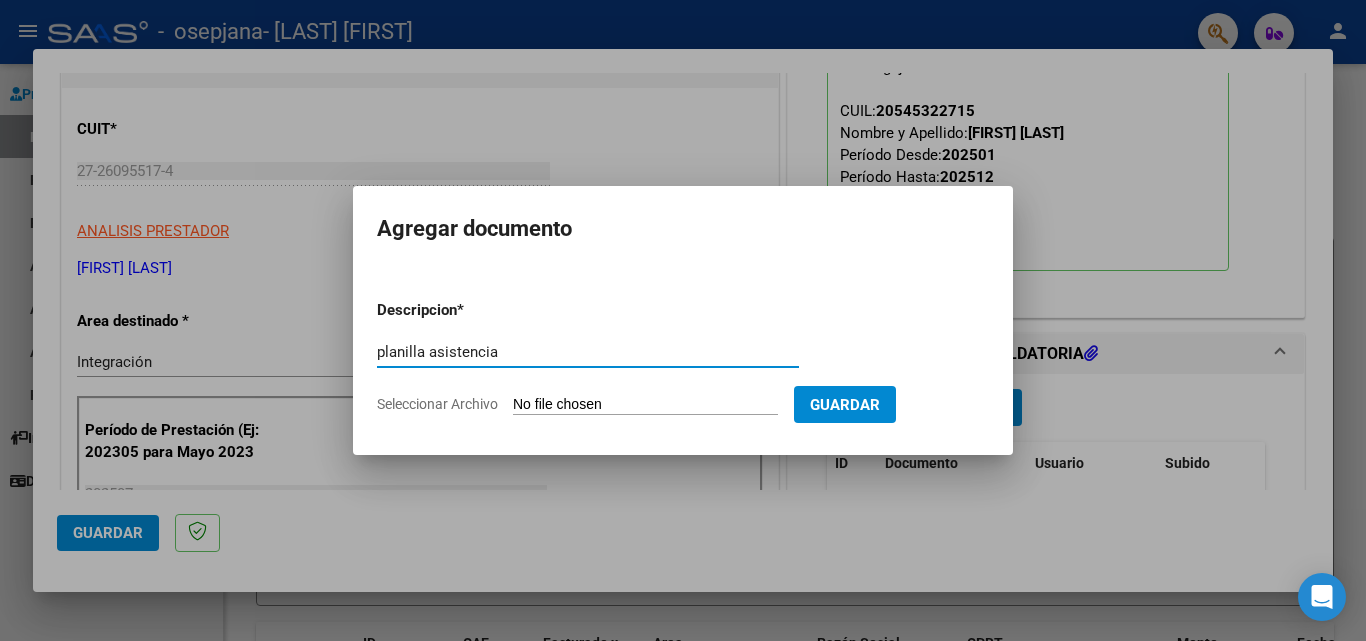 type on "planilla asistencia" 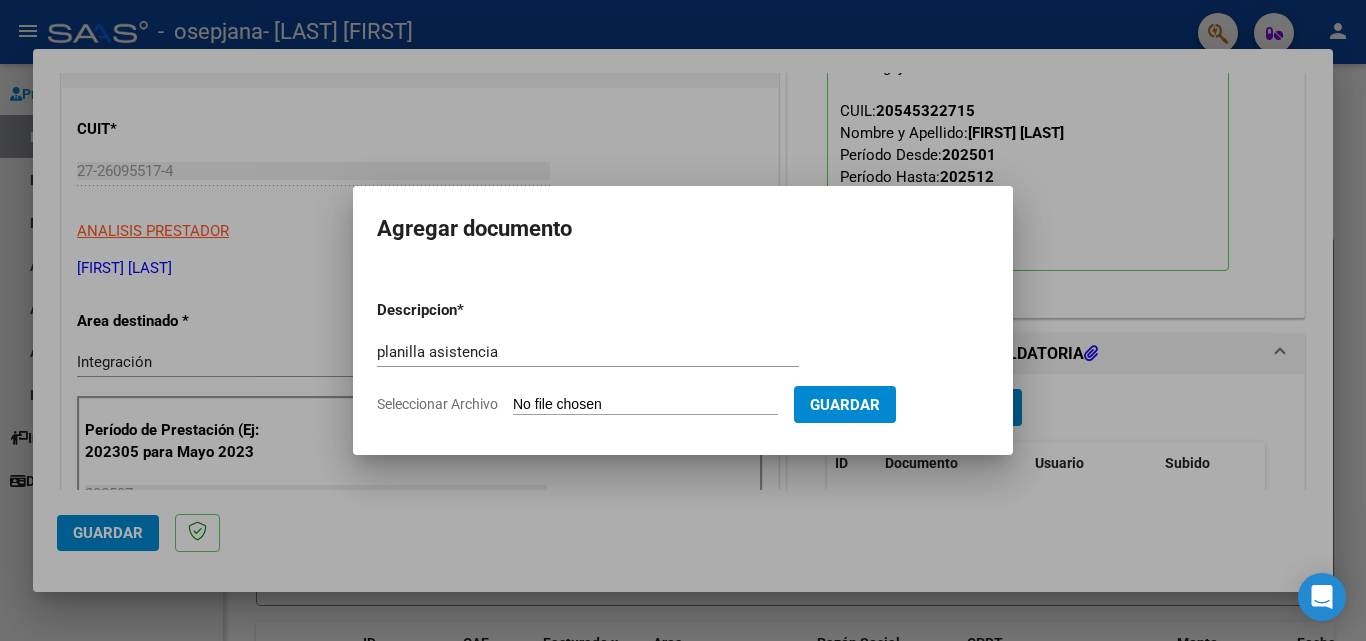 type on "C:\fakepath\planilla asistencia julio .pdf" 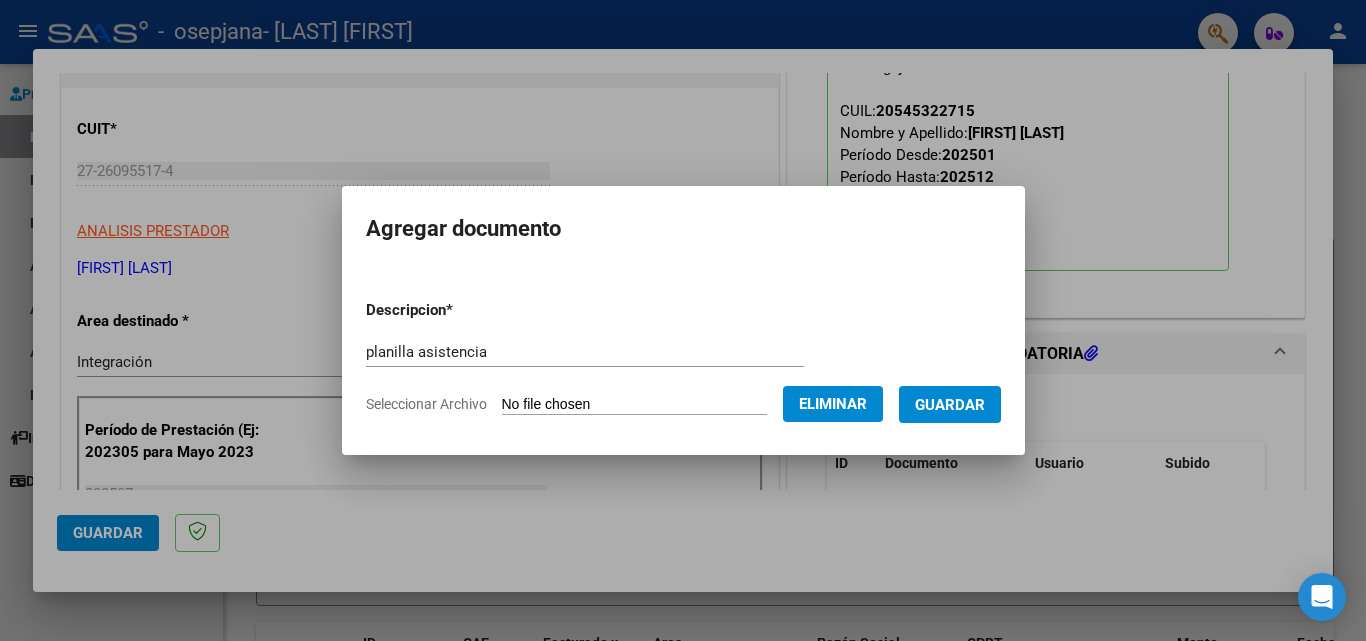 click on "Guardar" at bounding box center (950, 405) 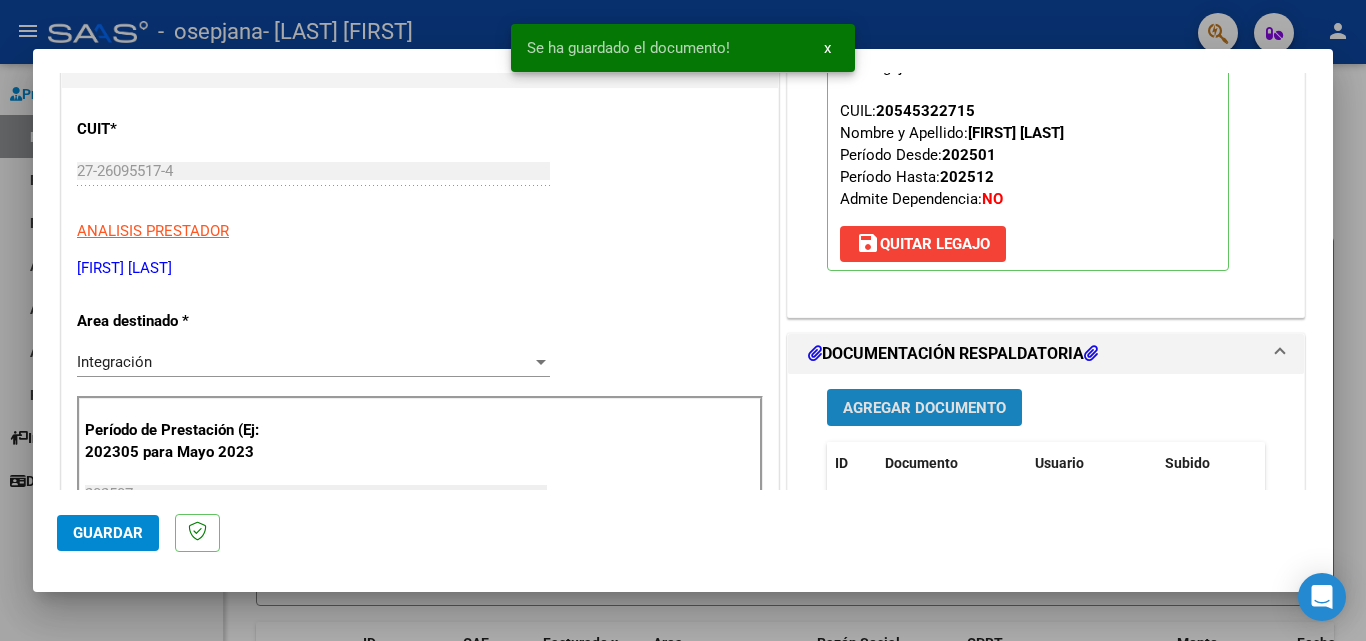 click on "Agregar Documento" at bounding box center [924, 408] 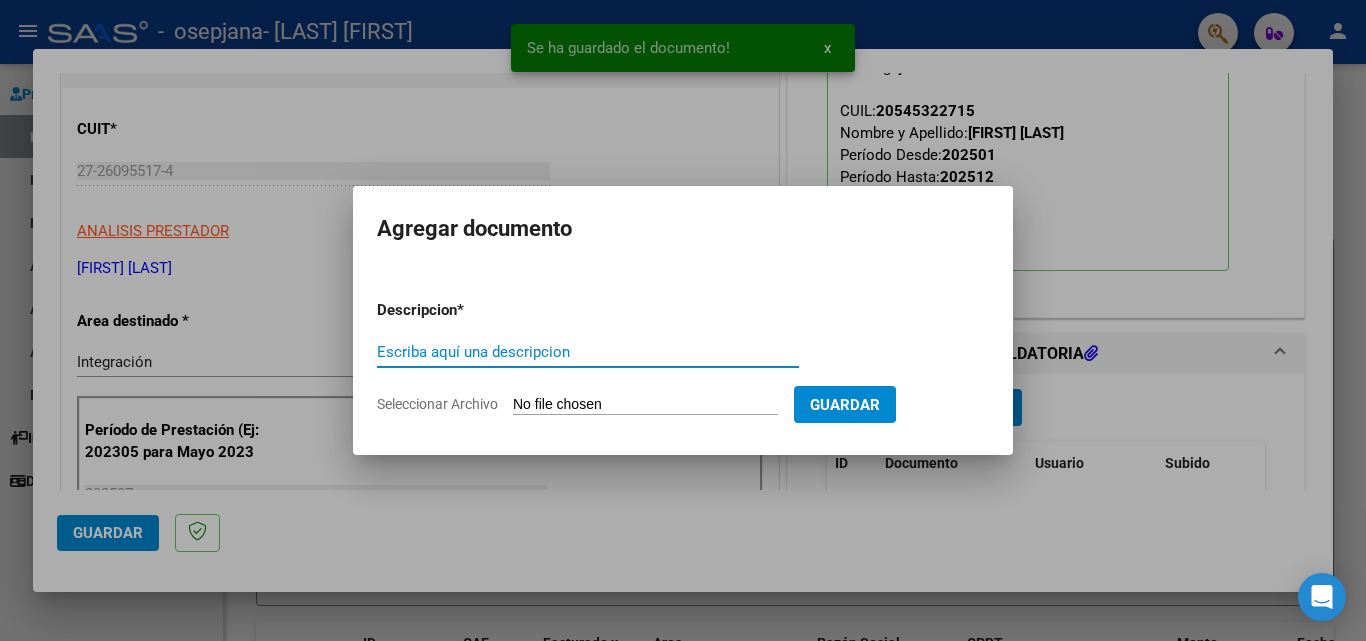 click on "Escriba aquí una descripcion" at bounding box center [588, 352] 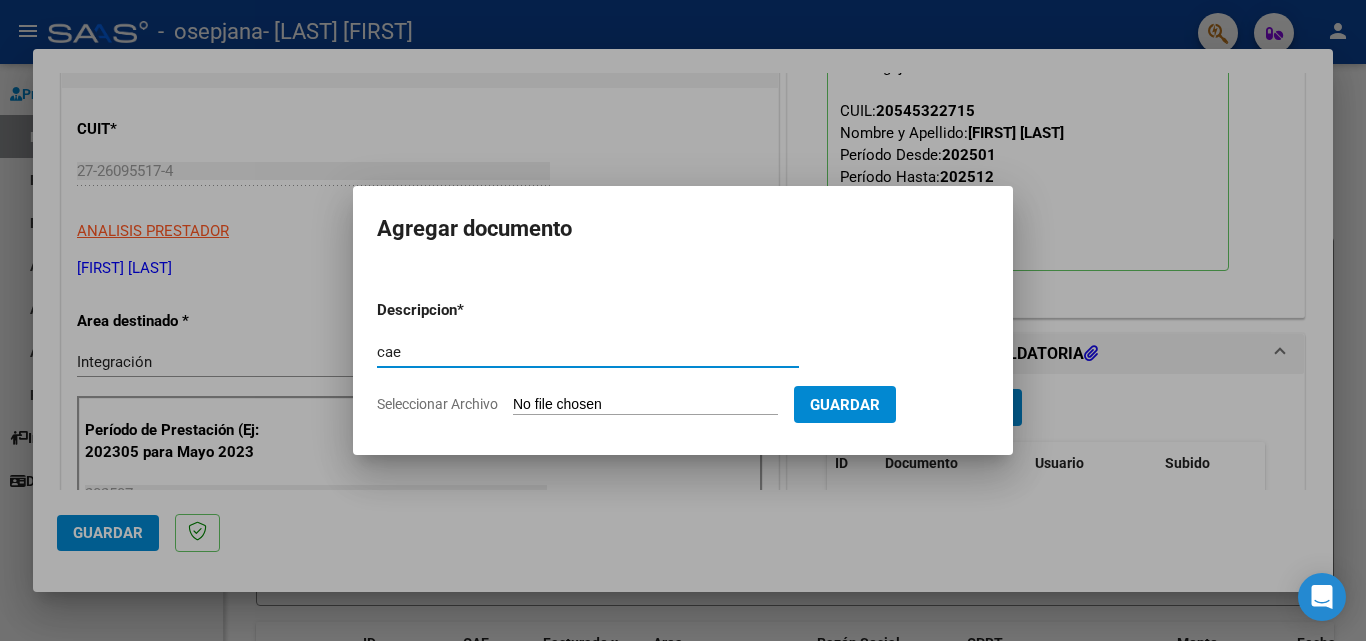 type on "cae" 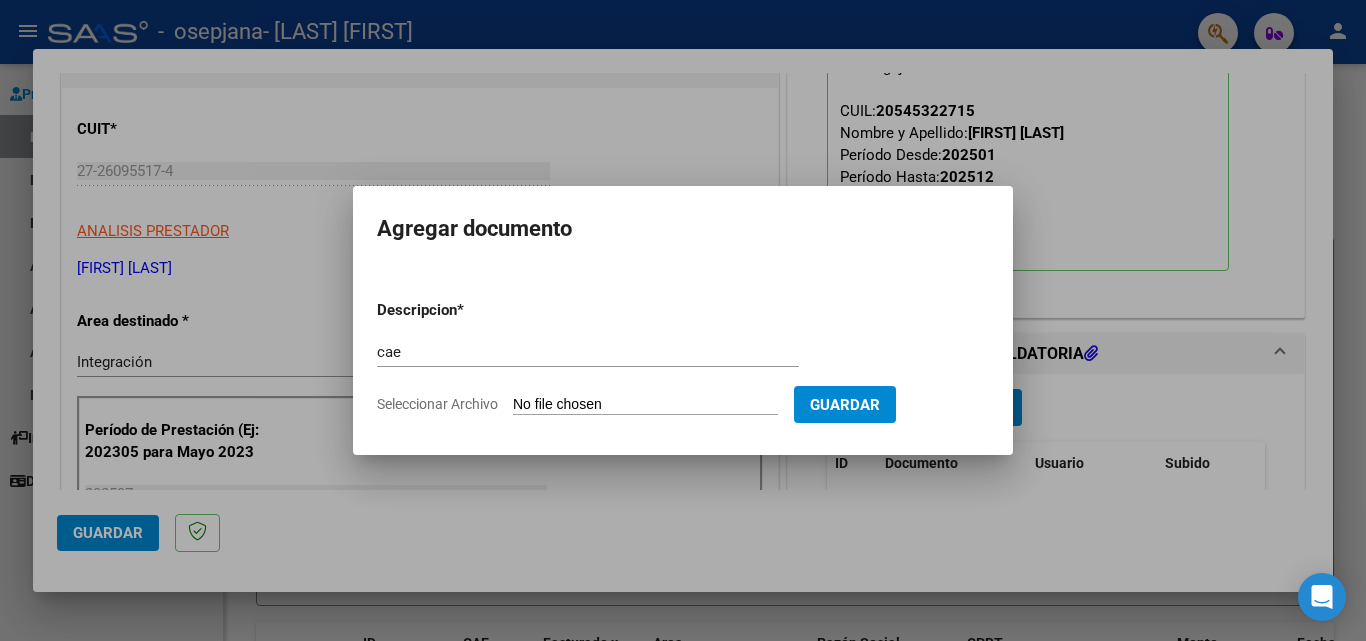 type on "C:\fakepath\Constatación de Comprobantes Afip julio.pdf" 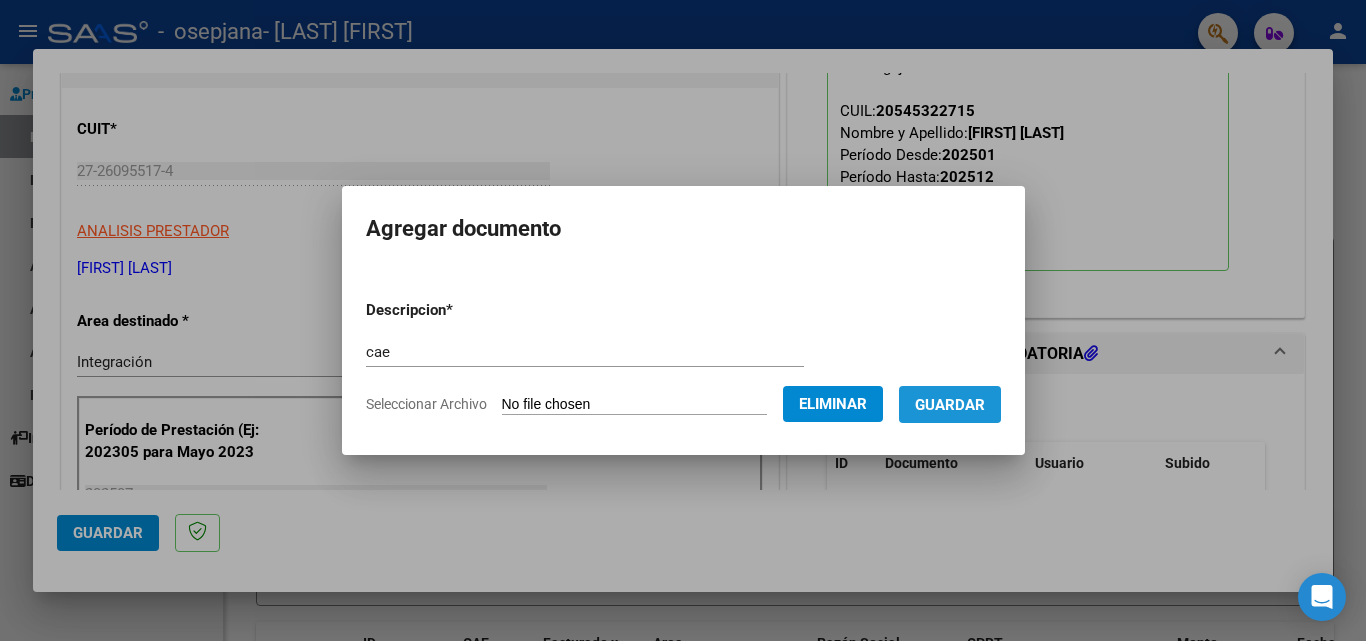 click on "Guardar" at bounding box center (950, 405) 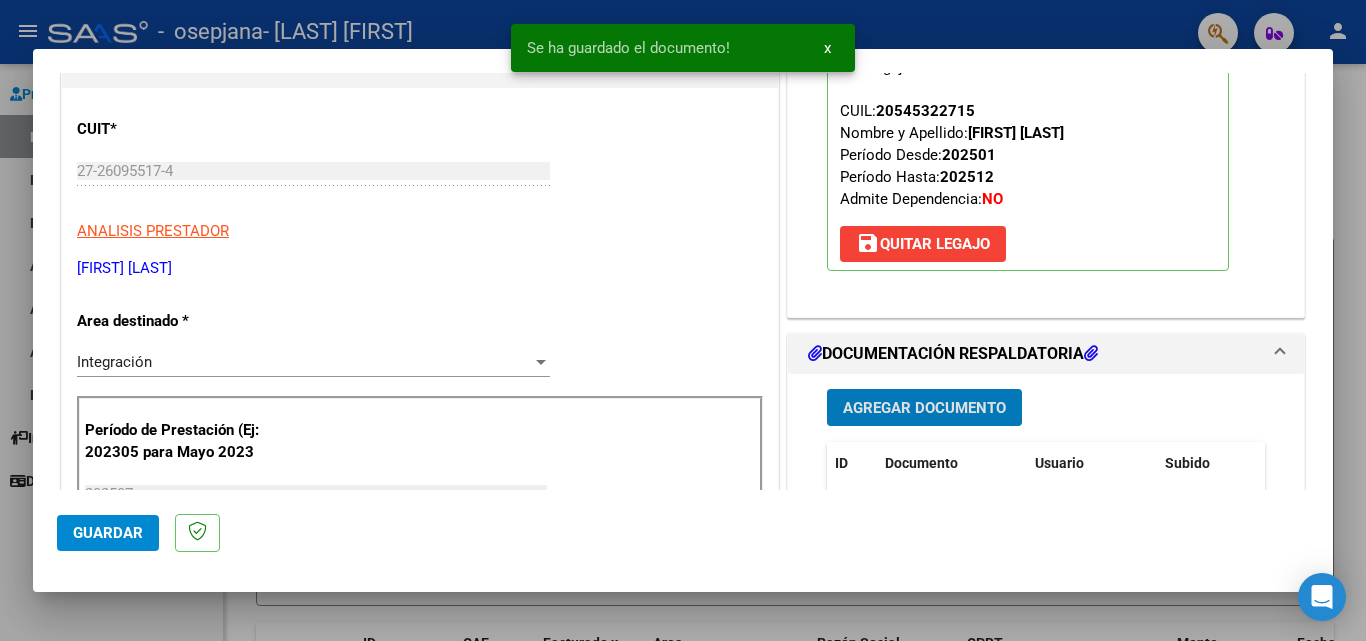 click on "Agregar Documento" at bounding box center (924, 408) 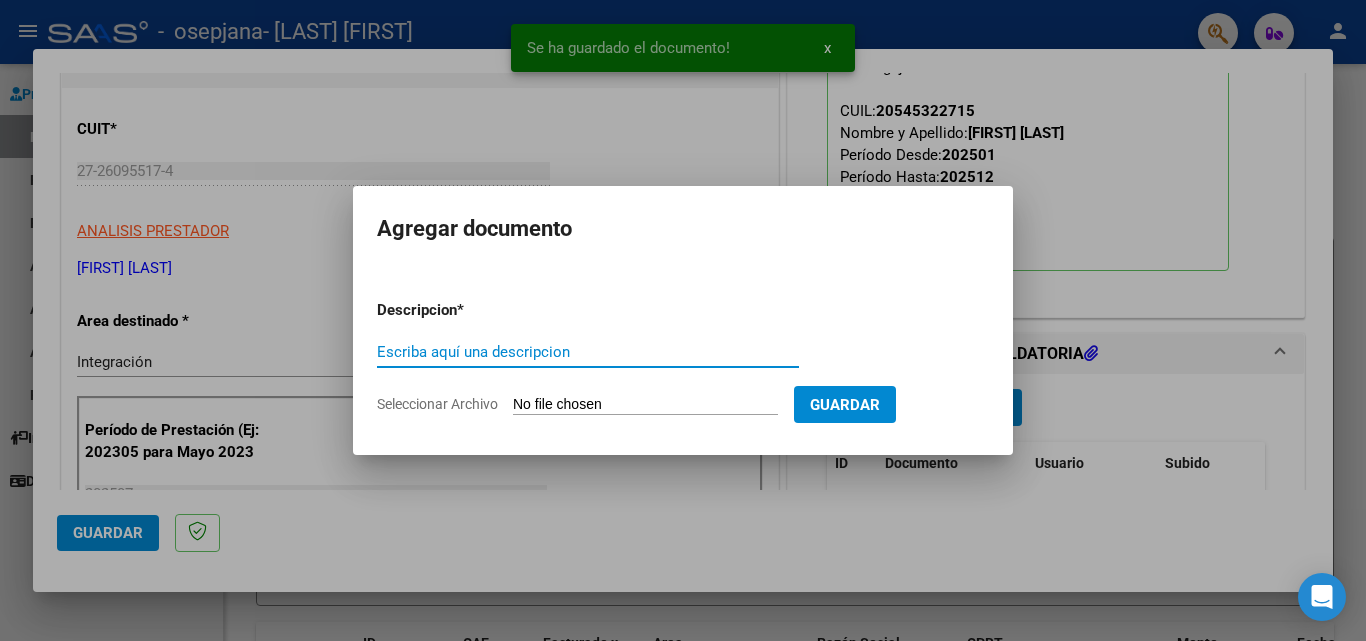 click on "Escriba aquí una descripcion" at bounding box center [588, 352] 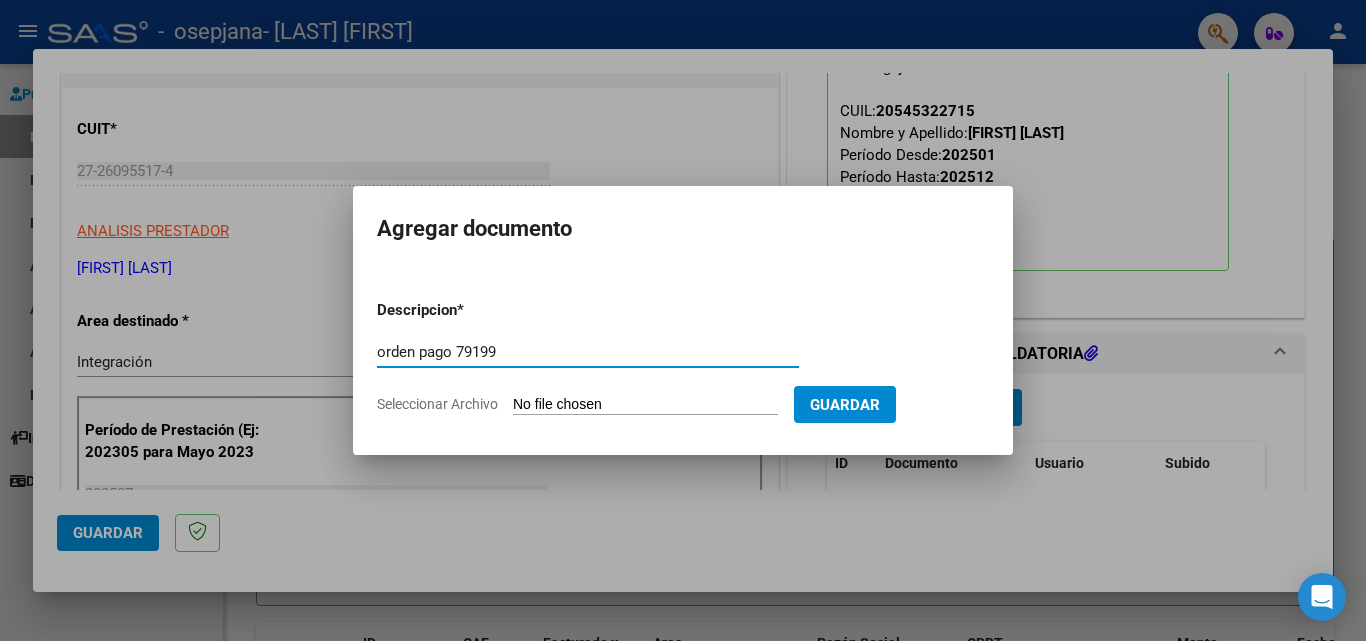 type on "orden pago 79199" 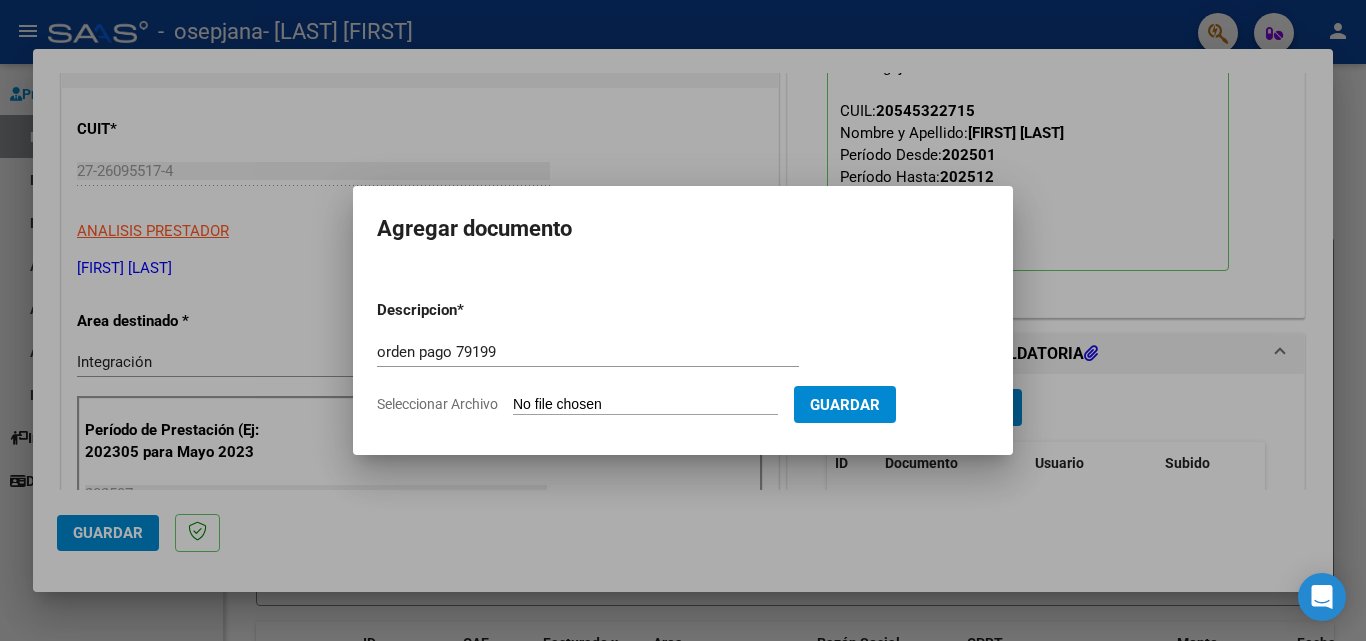 click on "Seleccionar Archivo" at bounding box center (645, 405) 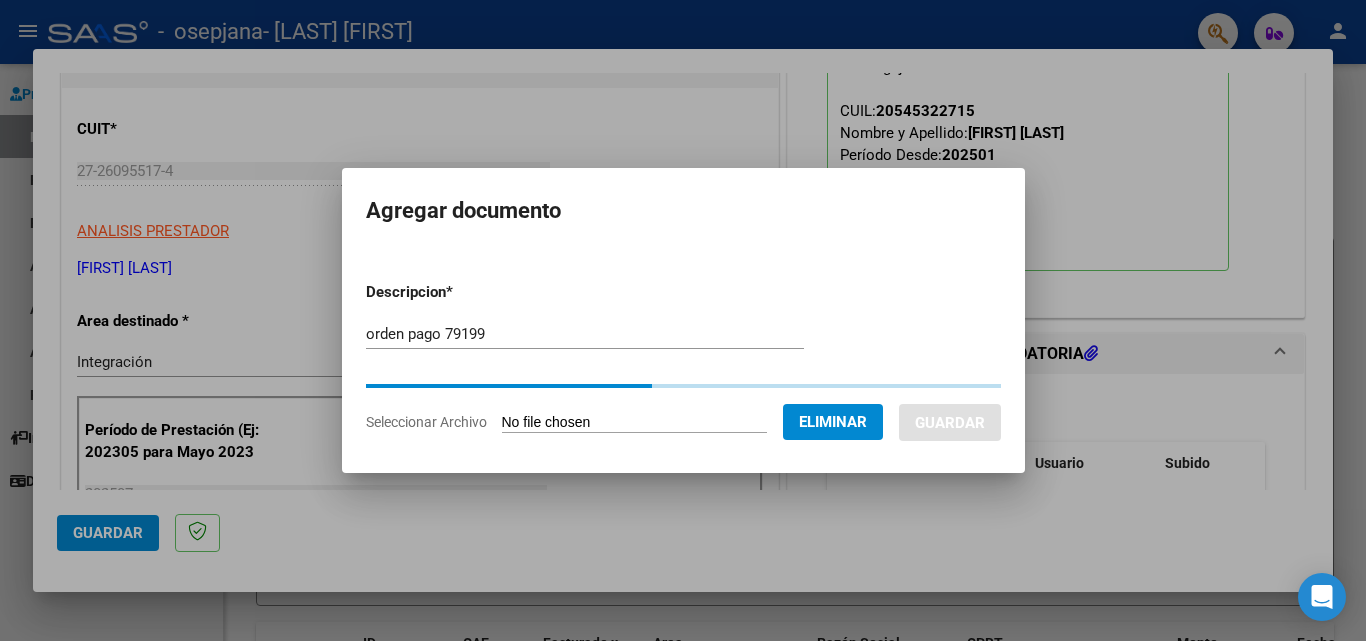 drag, startPoint x: 590, startPoint y: 282, endPoint x: 874, endPoint y: 264, distance: 284.56985 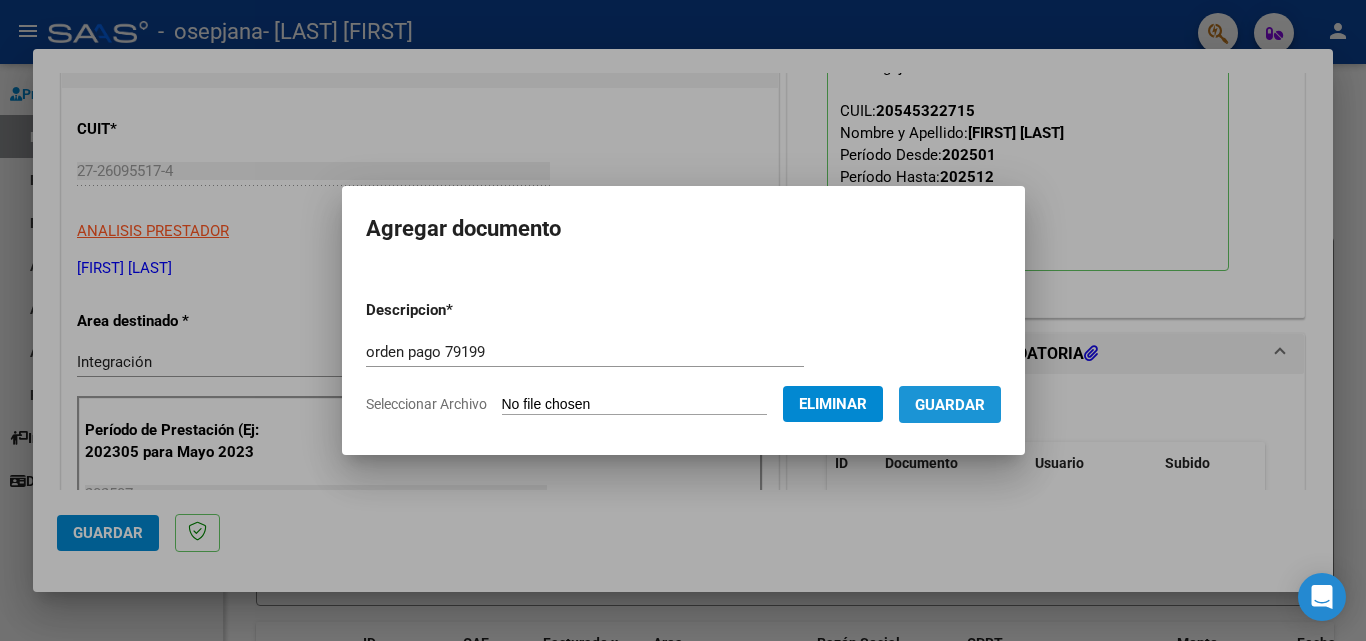 click on "Guardar" at bounding box center [950, 405] 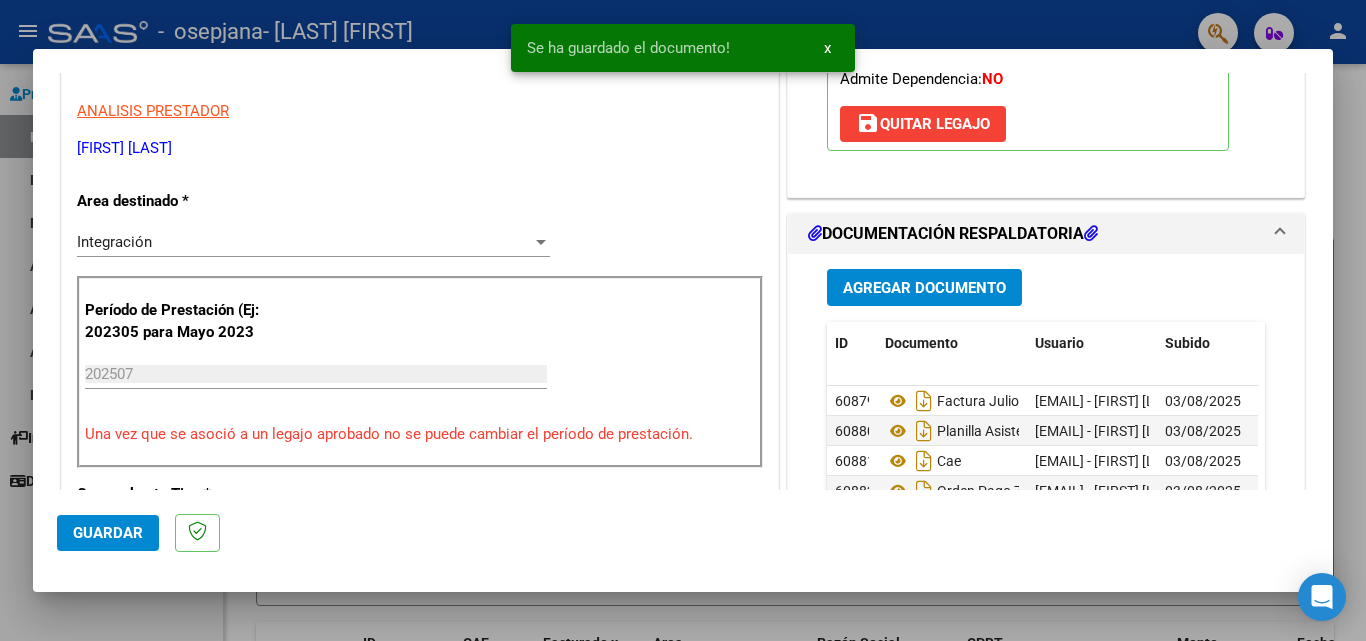 scroll, scrollTop: 360, scrollLeft: 0, axis: vertical 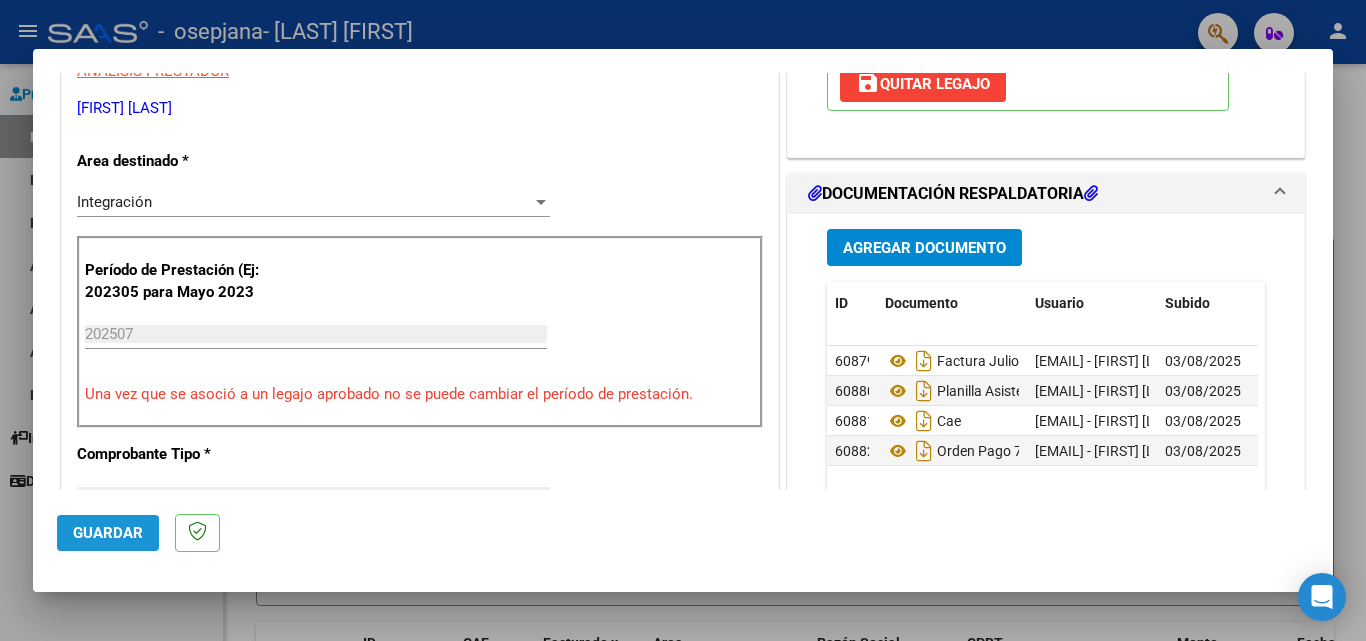 click on "Guardar" 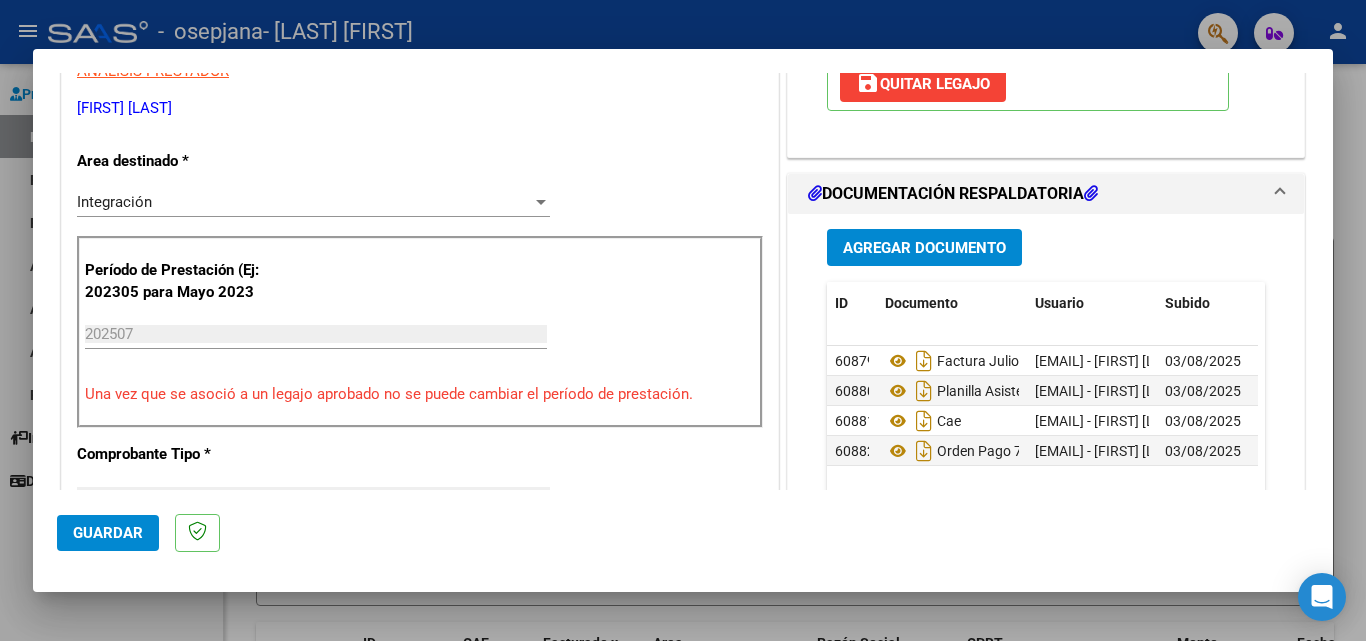 click at bounding box center [683, 320] 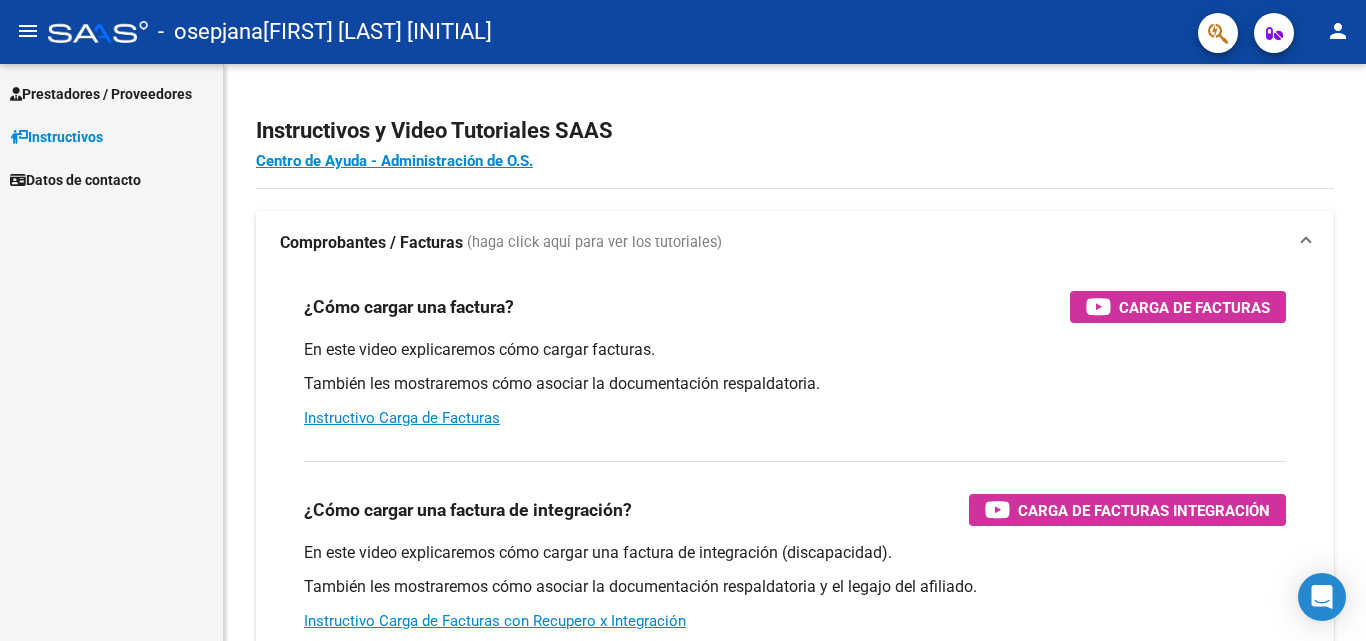 scroll, scrollTop: 0, scrollLeft: 0, axis: both 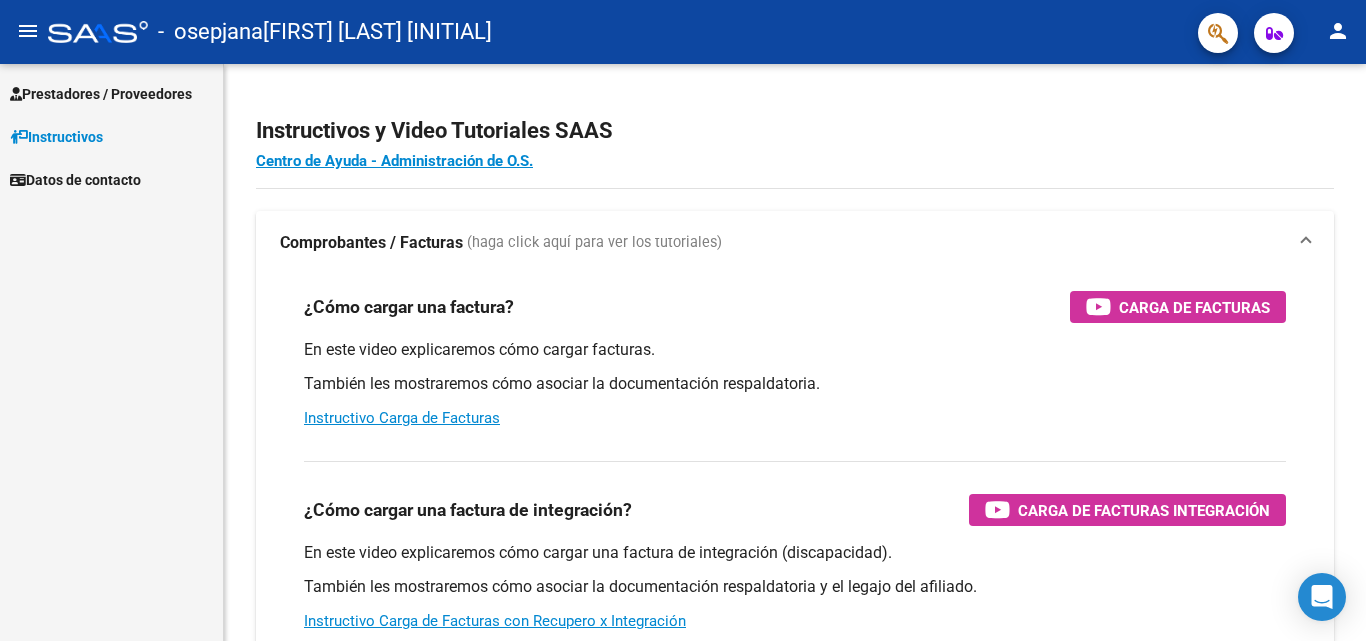click on "Prestadores / Proveedores" at bounding box center [111, 93] 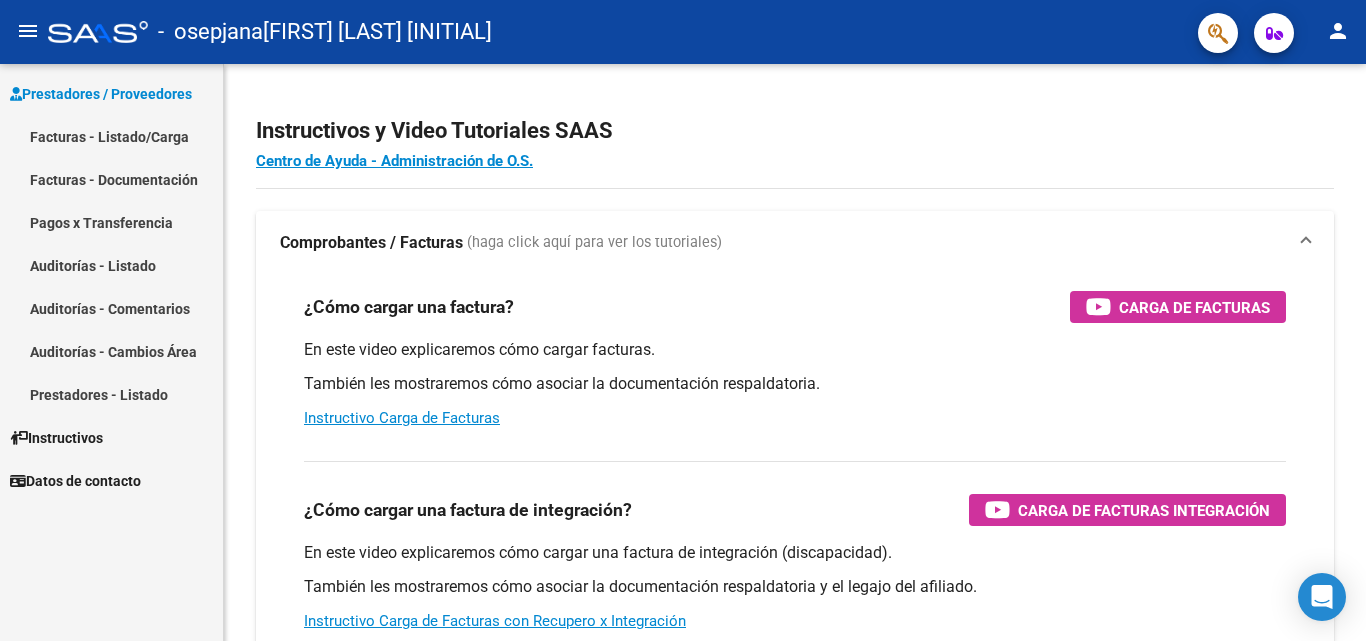 click on "Facturas - Documentación" at bounding box center [111, 179] 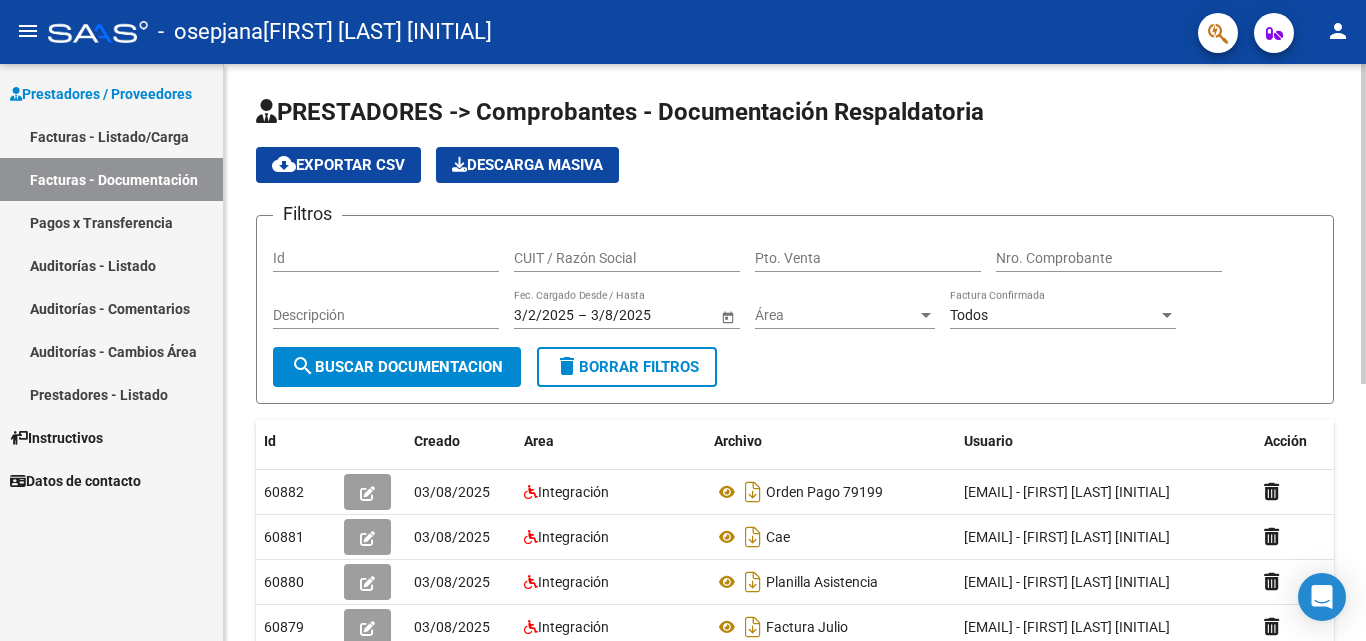 scroll, scrollTop: 465, scrollLeft: 0, axis: vertical 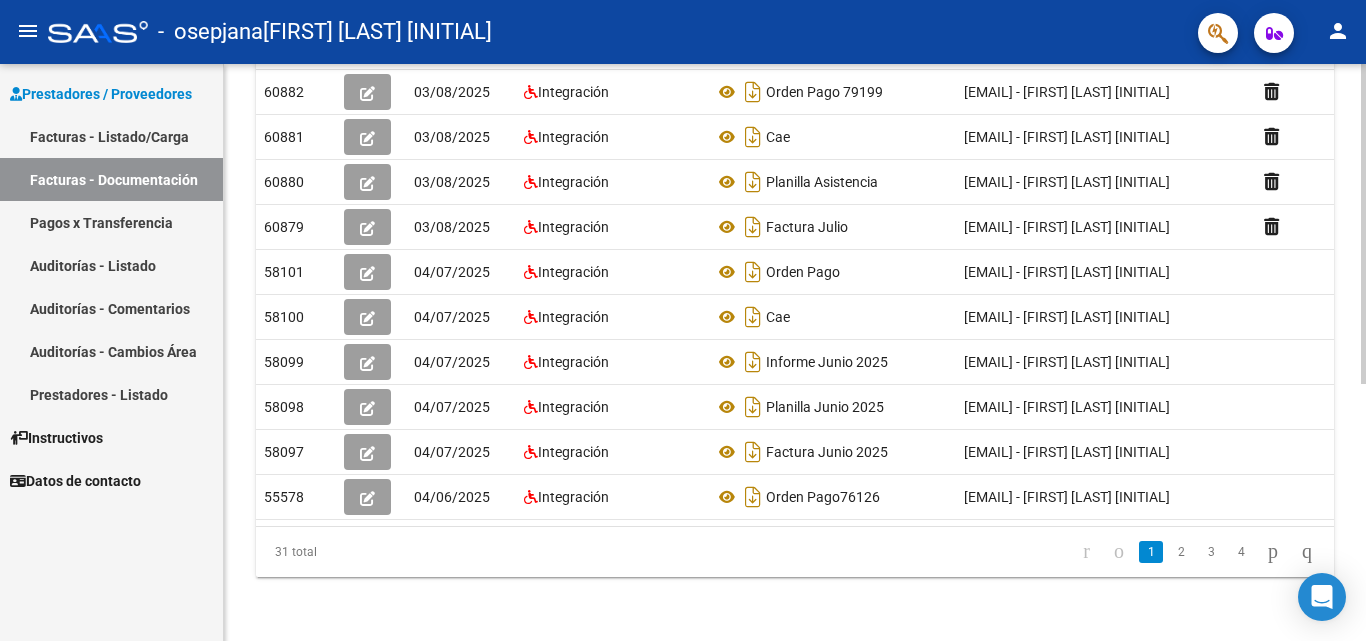click 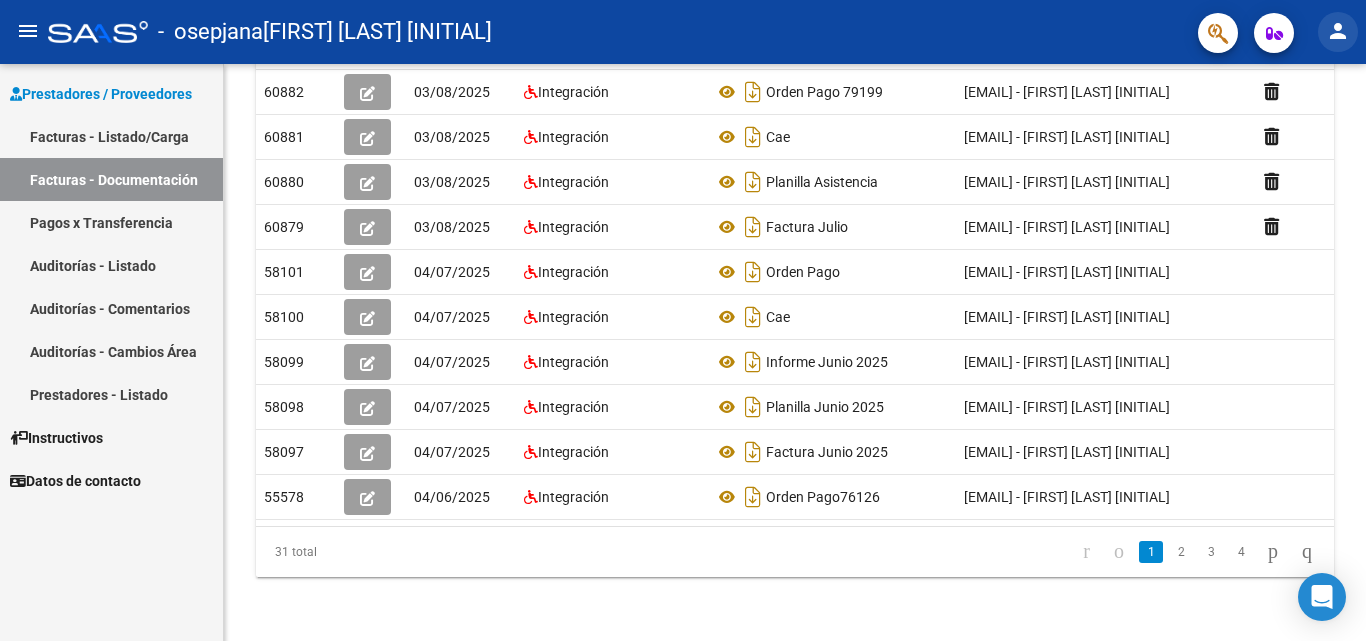 click on "person" 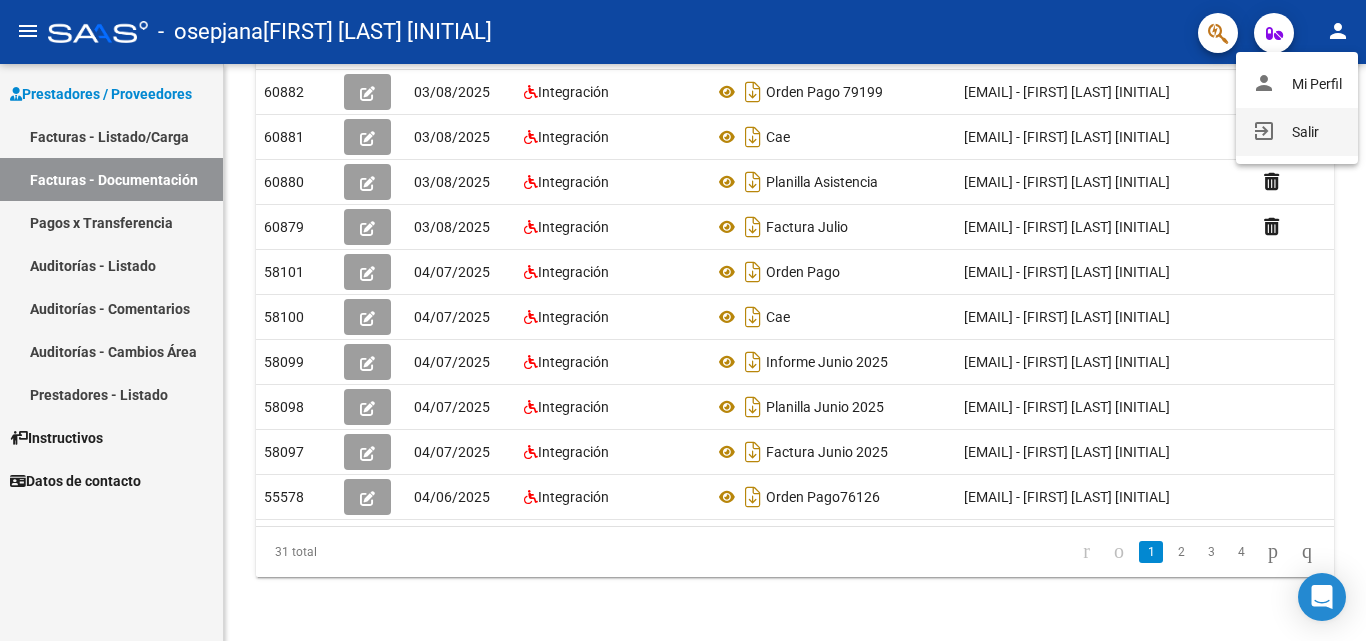 click on "exit_to_app  Salir" at bounding box center [1297, 132] 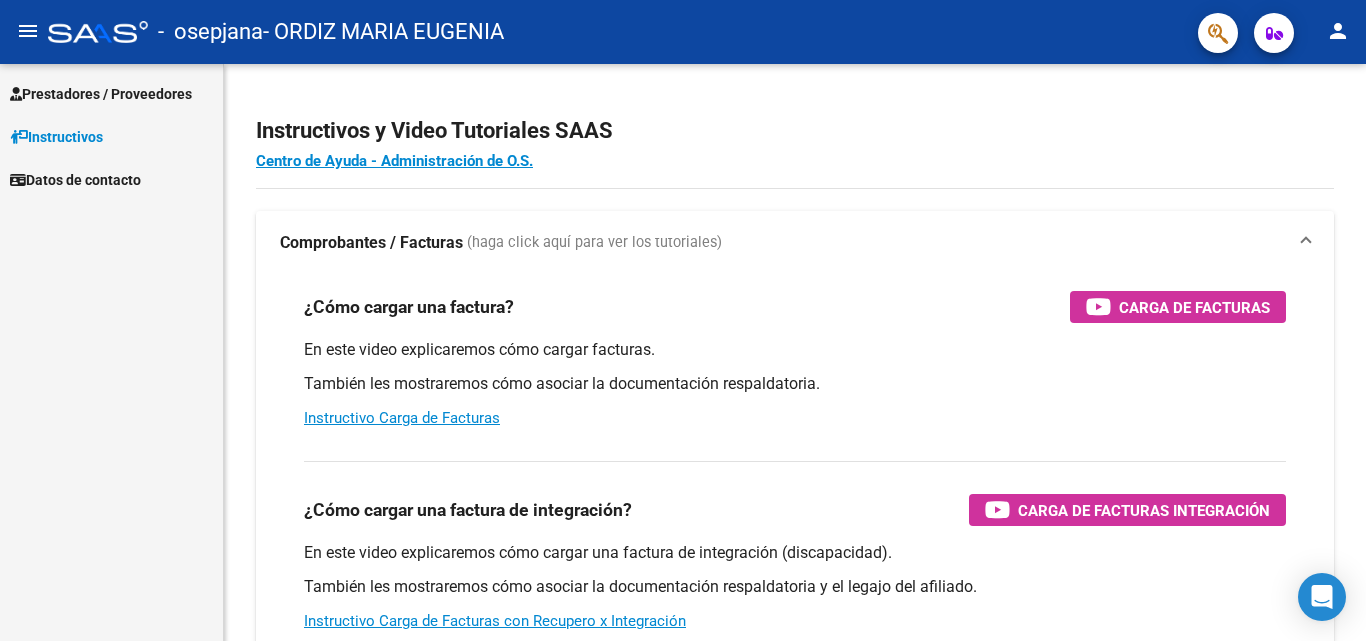 scroll, scrollTop: 0, scrollLeft: 0, axis: both 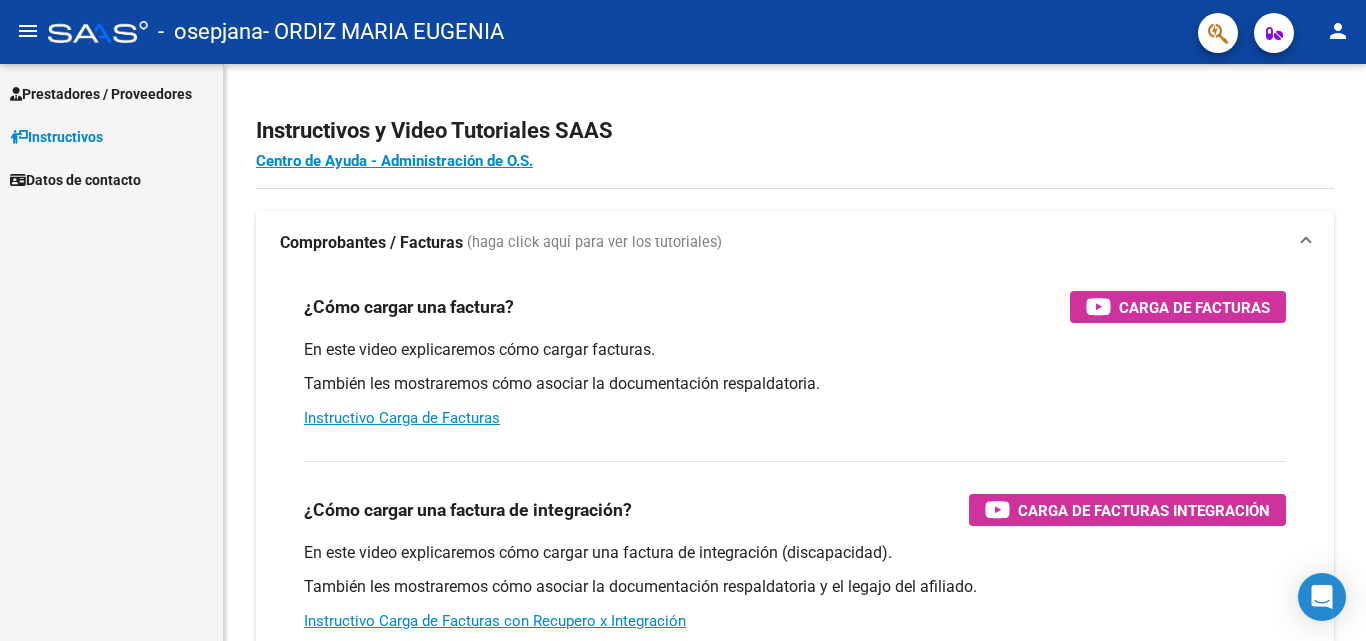 click on "Prestadores / Proveedores" at bounding box center (101, 94) 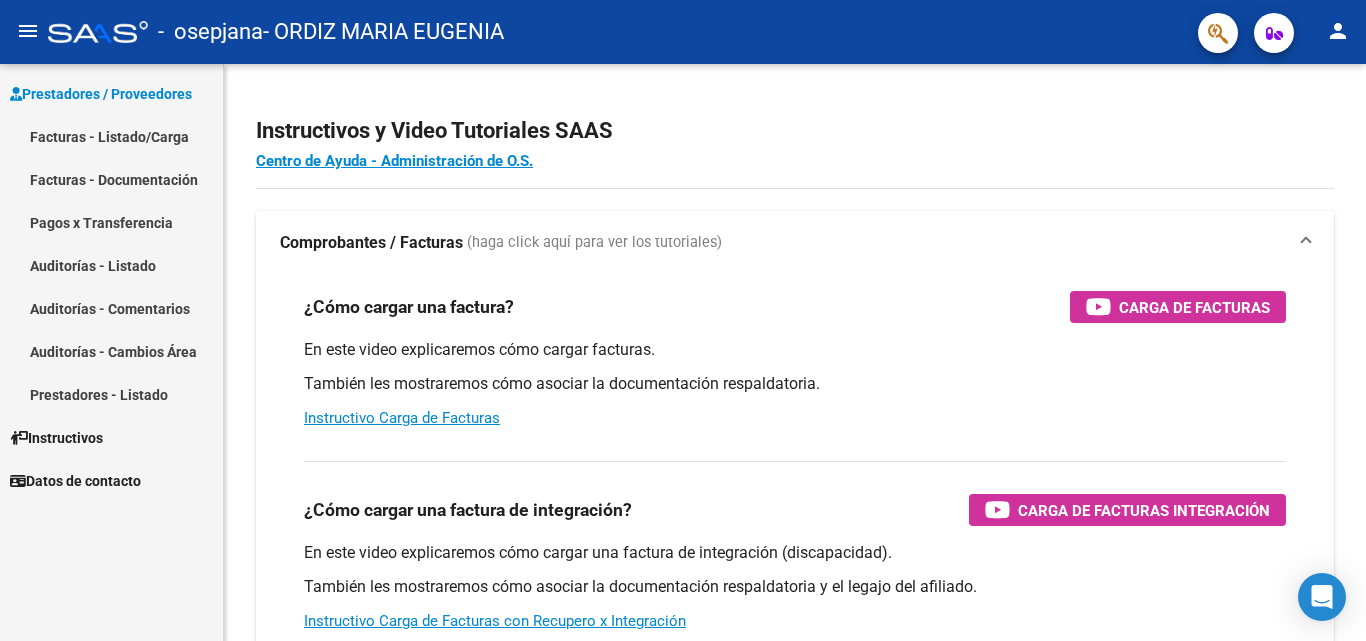 click on "Facturas - Documentación" at bounding box center [111, 179] 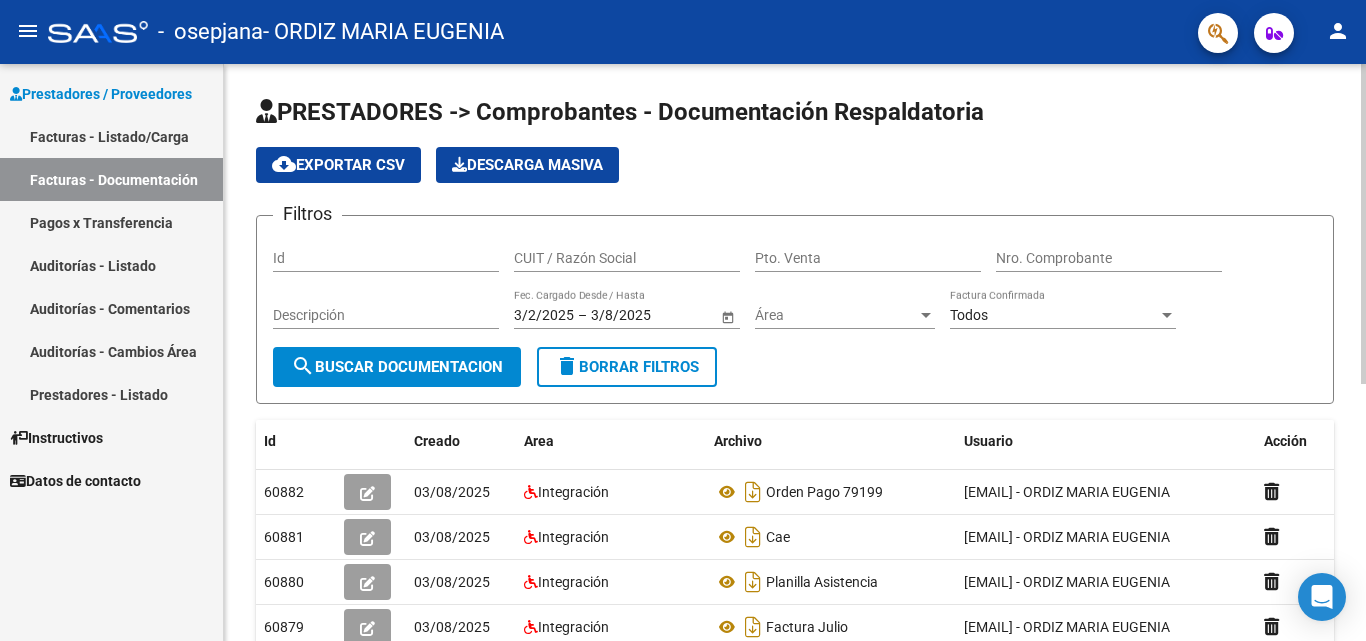 click on "PRESTADORES -> Comprobantes - Documentación Respaldatoria cloud_download  Exportar CSV   Descarga Masiva
Filtros Id CUIT / Razón Social Pto. Venta Nro. Comprobante Descripción [DATE] [DATE] – [DATE] [DATE] Fec. Cargado Desde / Hasta Área Área Todos Factura Confirmada search  Buscar Documentacion  delete  Borrar Filtros  Id Creado Area Archivo Usuario Acción 60882
[DATE] Integración Orden Pago 79199  [EMAIL] - ORDIZ MARIA EUGENIA  60881
[DATE] Integración Cae  [EMAIL] - ORDIZ MARIA EUGENIA  60880
[DATE] Integración Planilla Asistencia  [EMAIL] - ORDIZ MARIA EUGENIA  60879
[DATE] Integración Factura Julio  [EMAIL] - ORDIZ MARIA EUGENIA  58101
[DATE] Integración Orden Pago  [EMAIL] - ORDIZ MARIA EUGENIA  58100
[DATE] Integración Cae  [EMAIL] - ORDIZ MARIA EUGENIA  58099
[DATE] Integración Informe Junio 2025 58098
[DATE] Integración 58097" 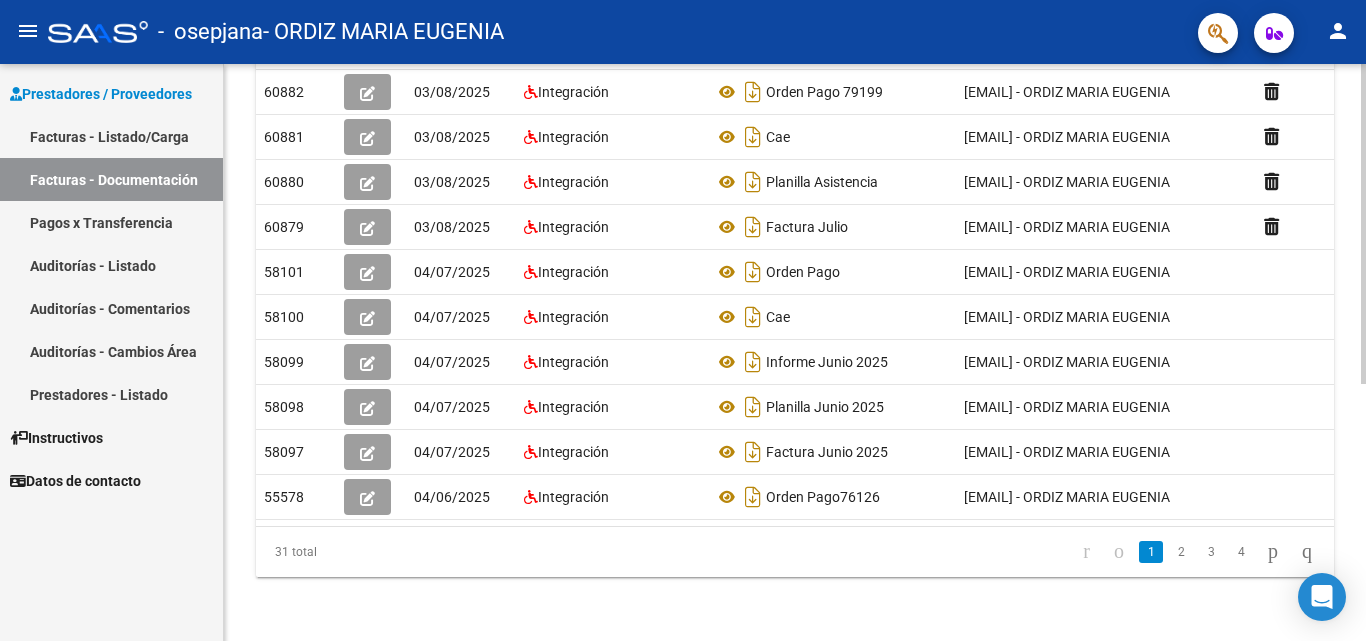 click 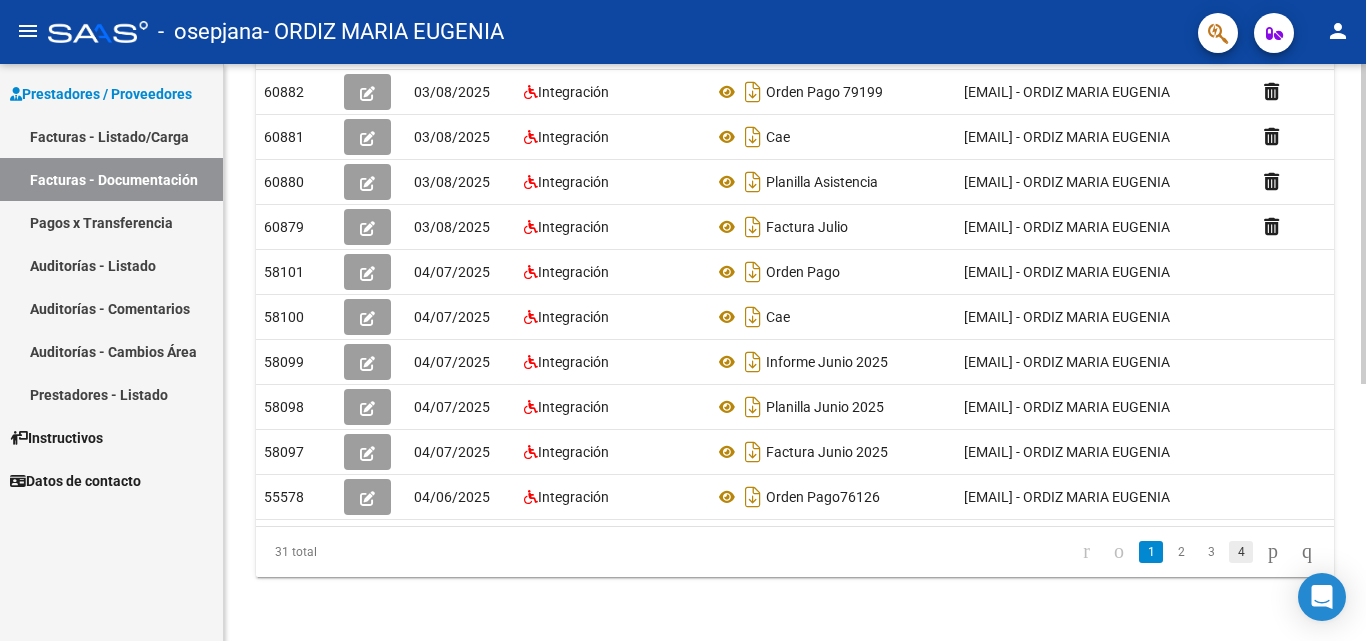 click on "4" 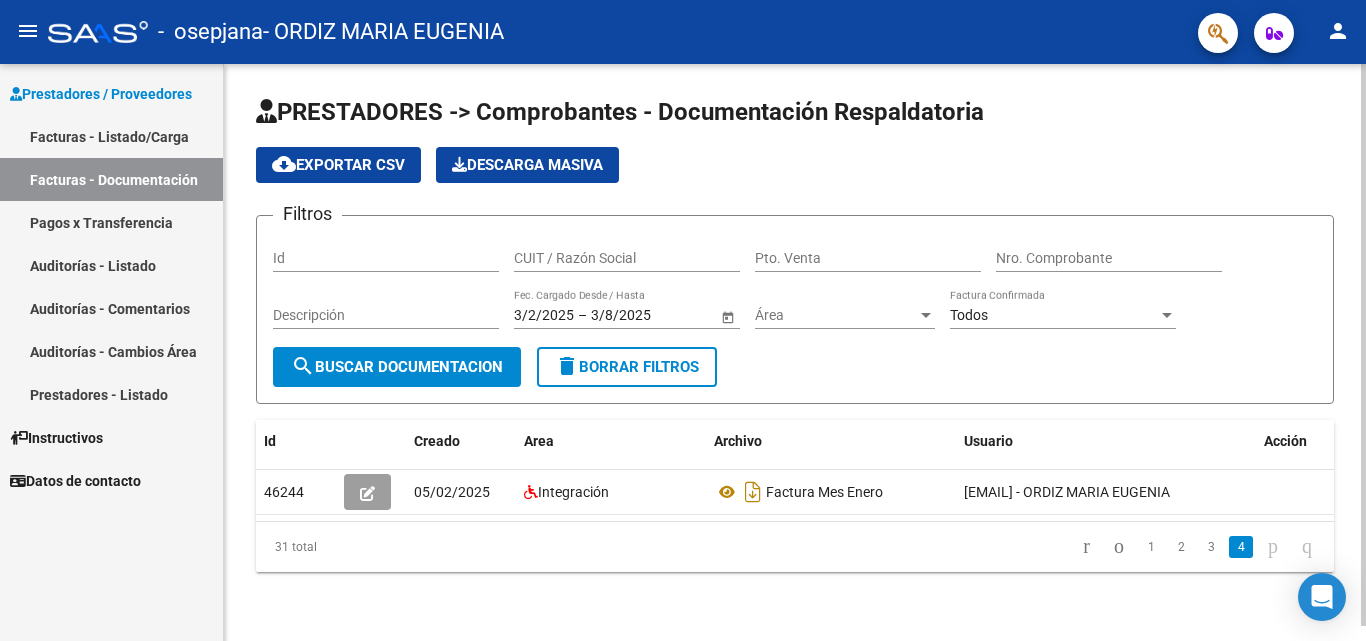 scroll, scrollTop: 15, scrollLeft: 0, axis: vertical 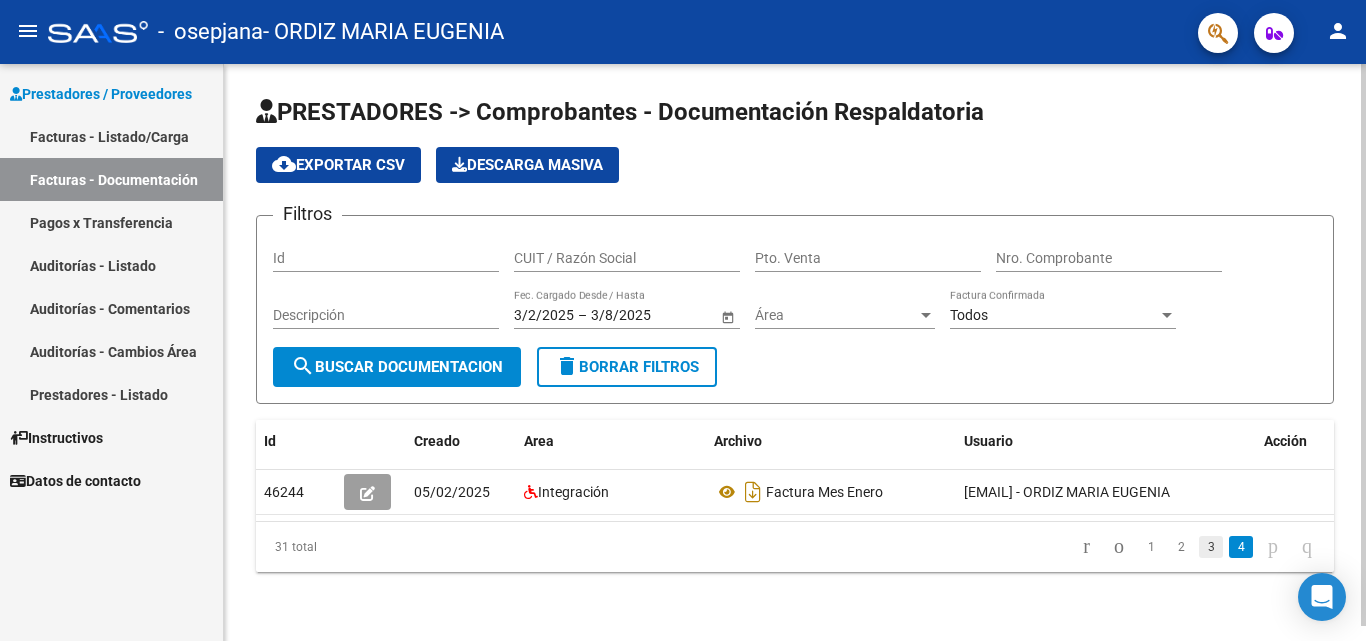 click on "3" 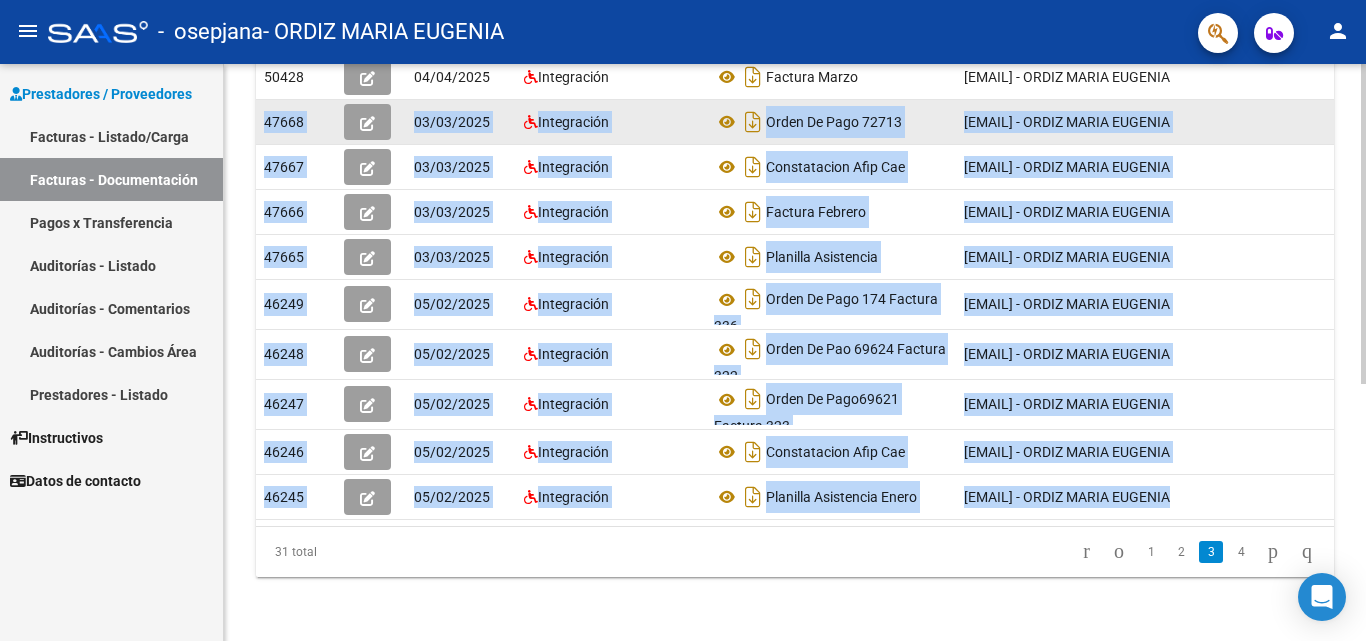 scroll, scrollTop: 430, scrollLeft: 0, axis: vertical 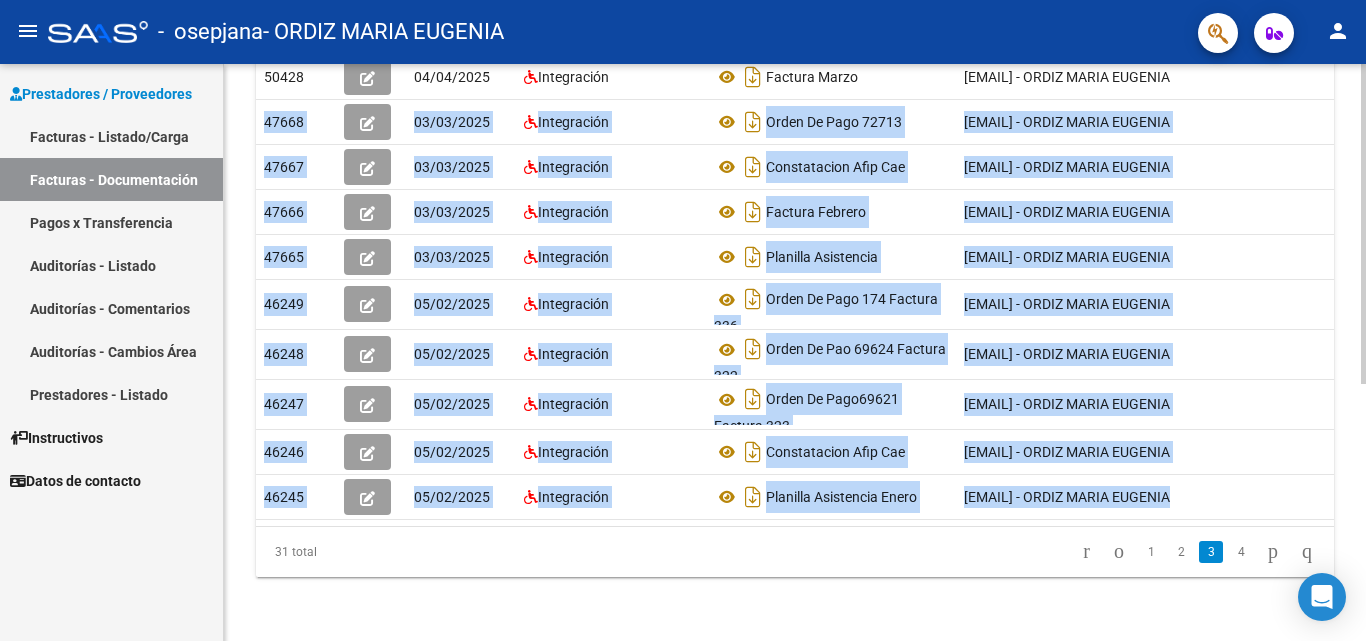 click on "PRESTADORES -> Comprobantes - Documentación Respaldatoria cloud_download  Exportar CSV   Descarga Masiva
Filtros Id CUIT / Razón Social Pto. Venta Nro. Comprobante Descripción 3/2/2025 3/2/2025 – 3/8/2025 3/8/2025 Fec. Cargado Desde / Hasta Área Área Todos Factura Confirmada search  Buscar Documentacion  delete  Borrar Filtros  Id Creado Area Archivo Usuario Acción 50428
04/04/2025 Integración Factura Marzo   mariaordiz52@gmail.com - MARIA EUGENIA ORDIZ  47668
03/03/2025 Integración Orden De Pago 72713  mariaordiz52@gmail.com - MARIA EUGENIA ORDIZ  47667
03/03/2025 Integración Constatacion Afip Cae  mariaordiz52@gmail.com - MARIA EUGENIA ORDIZ  47666
03/03/2025 Integración Factura Febrero  mariaordiz52@gmail.com - MARIA EUGENIA ORDIZ  47665
03/03/2025 Integración Planilla Asistencia  mariaordiz52@gmail.com - MARIA EUGENIA ORDIZ  46249
05/02/2025 Integración Orden De Pago 174 Factura 336  mariaordiz52@gmail.com - MARIA EUGENIA ORDIZ  46248
05/02/2025 Integración 46247" 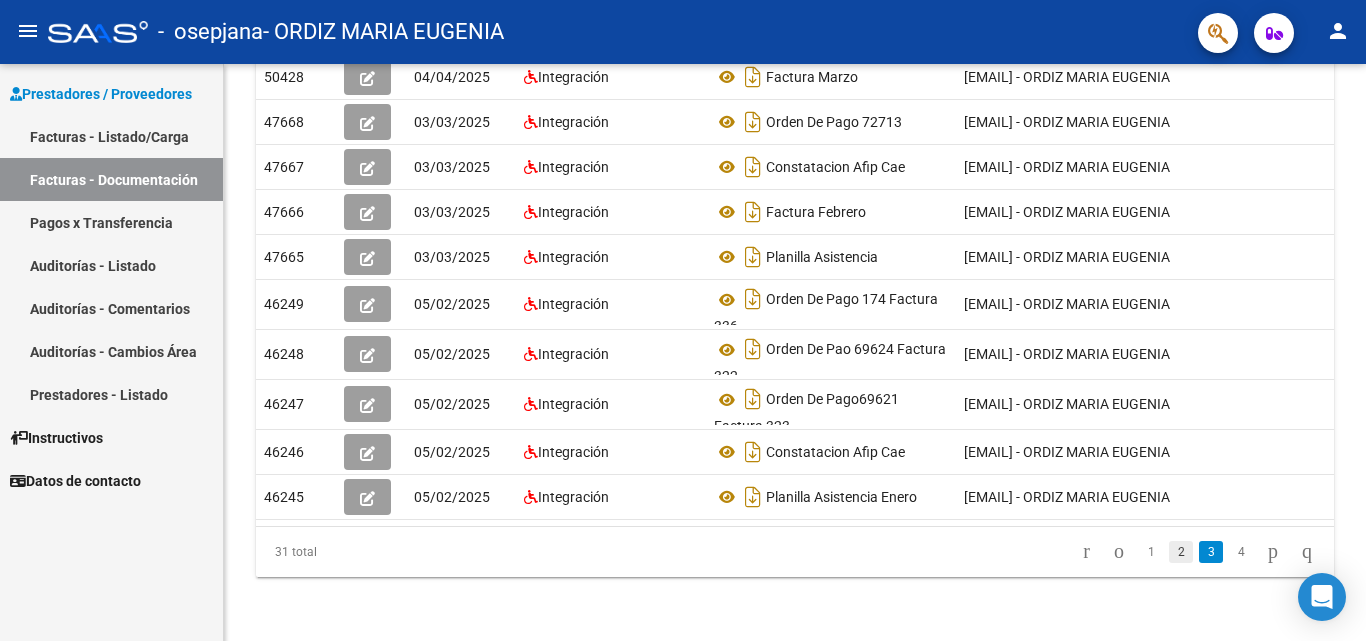 click on "2" 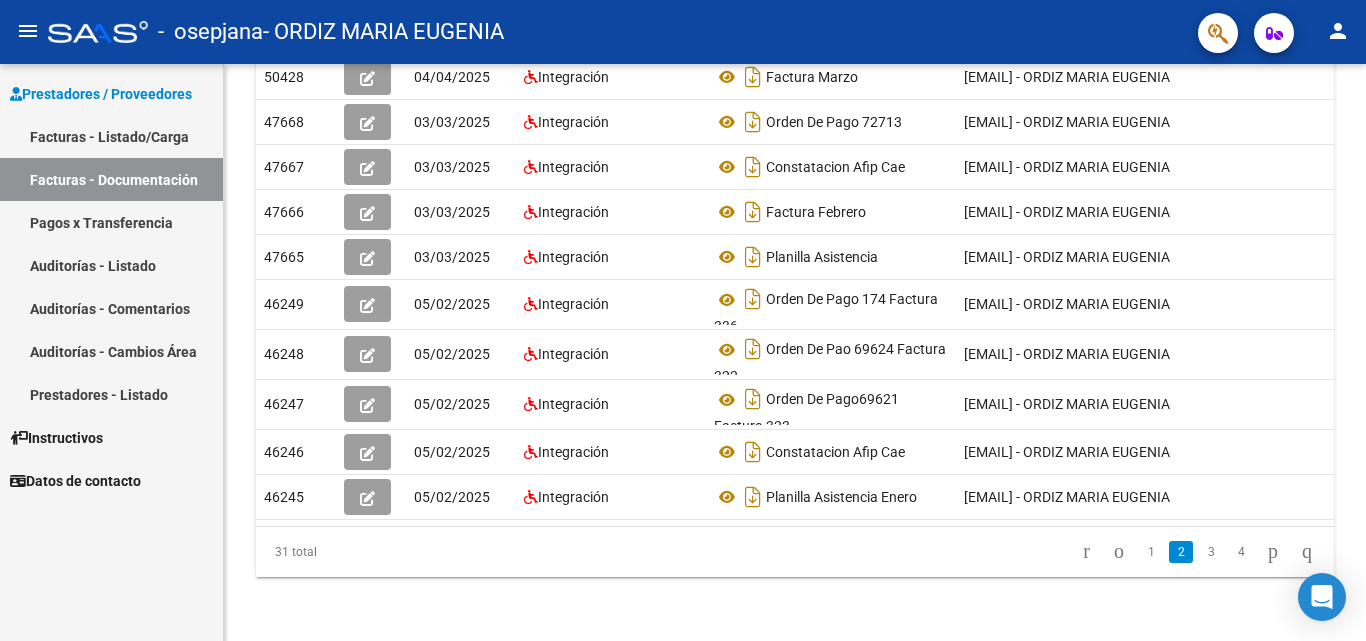 scroll, scrollTop: 430, scrollLeft: 0, axis: vertical 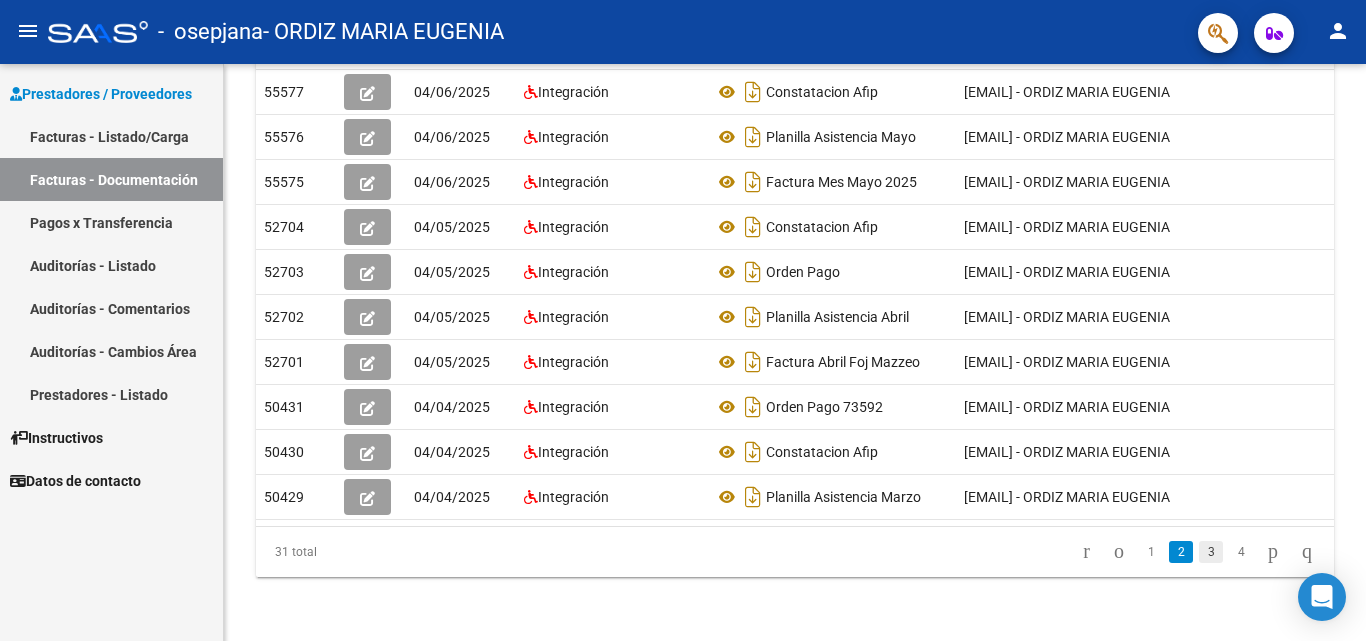 click on "3" 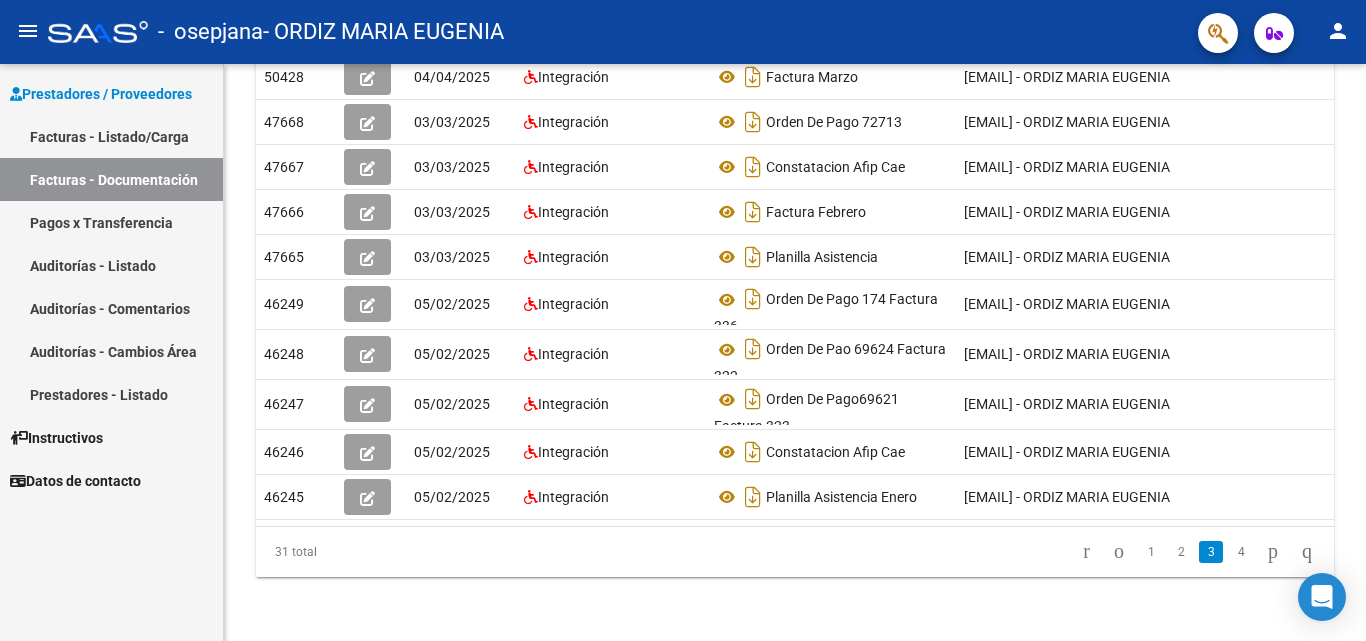 scroll, scrollTop: 430, scrollLeft: 0, axis: vertical 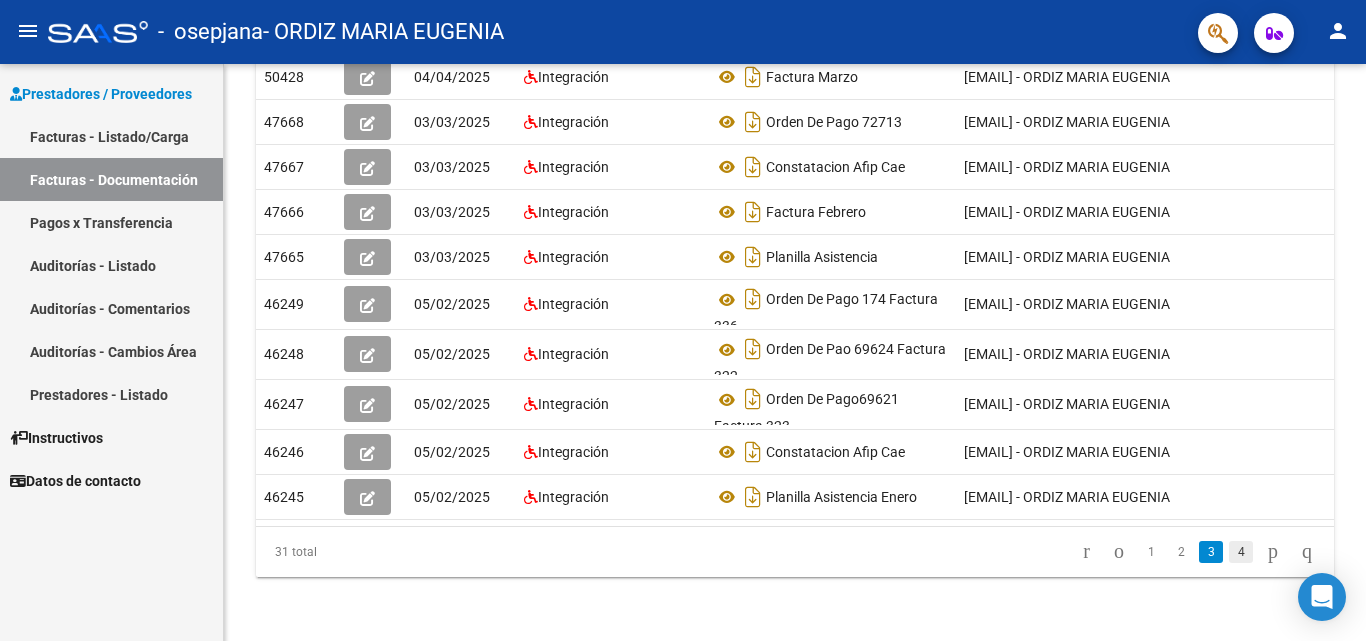 click on "4" 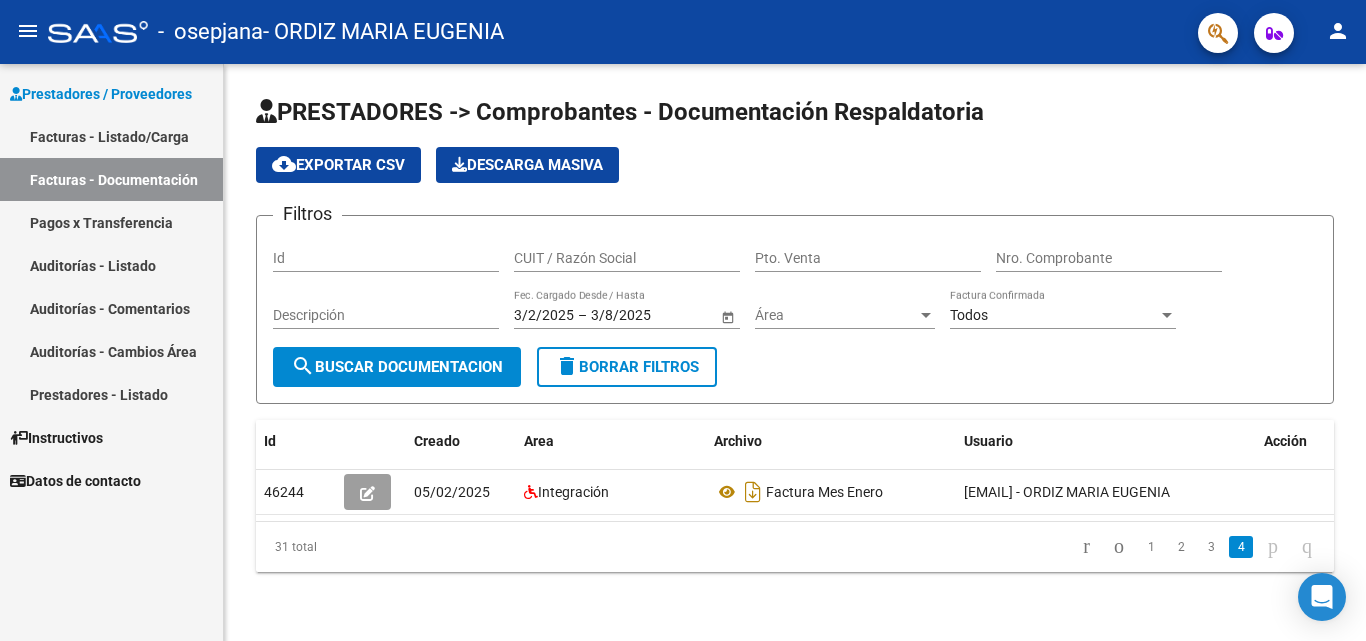 scroll, scrollTop: 15, scrollLeft: 0, axis: vertical 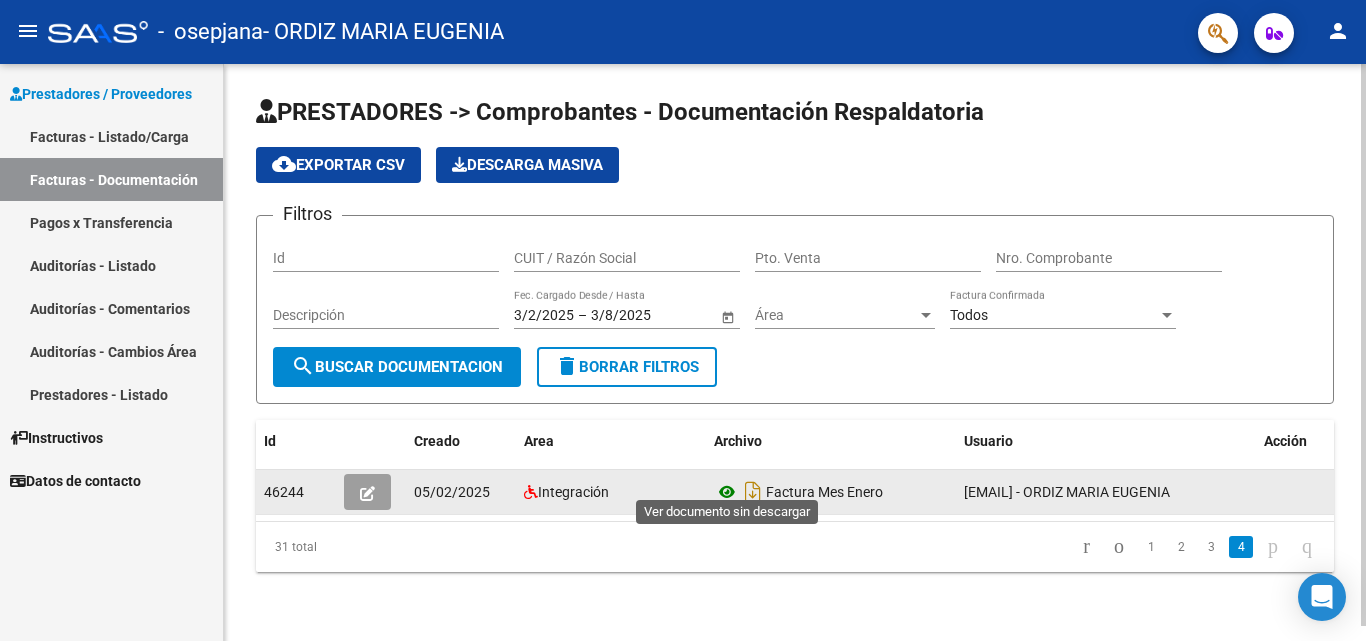 click 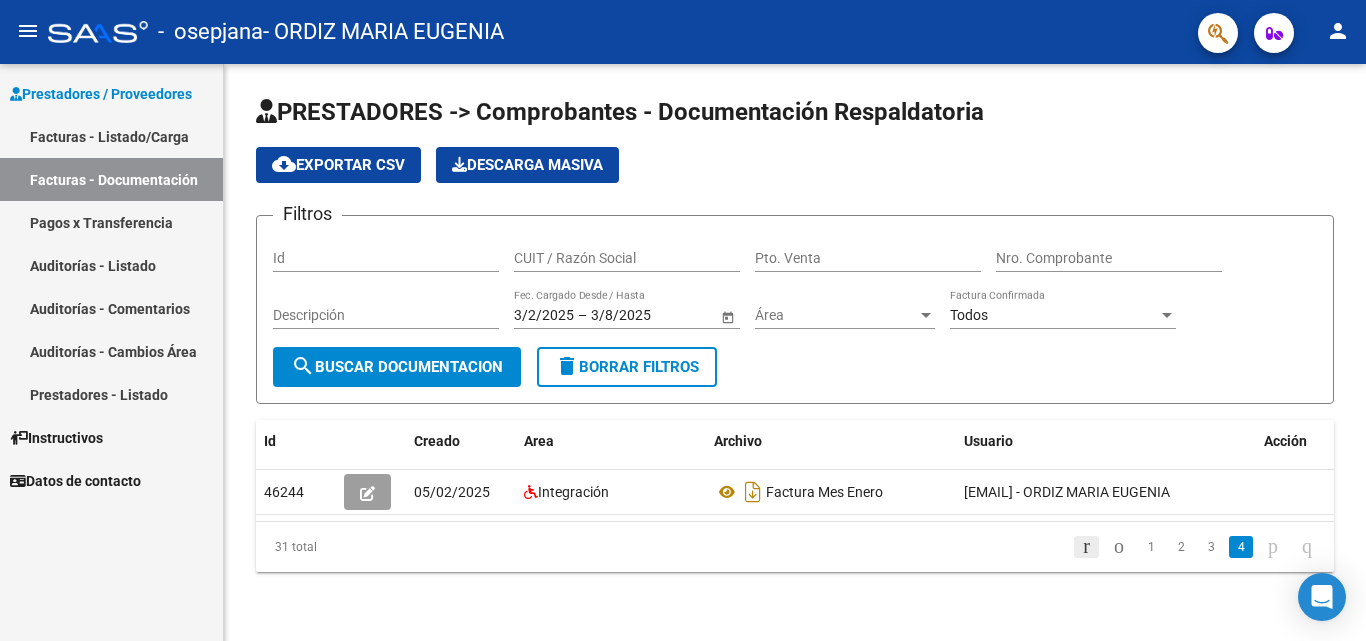 click 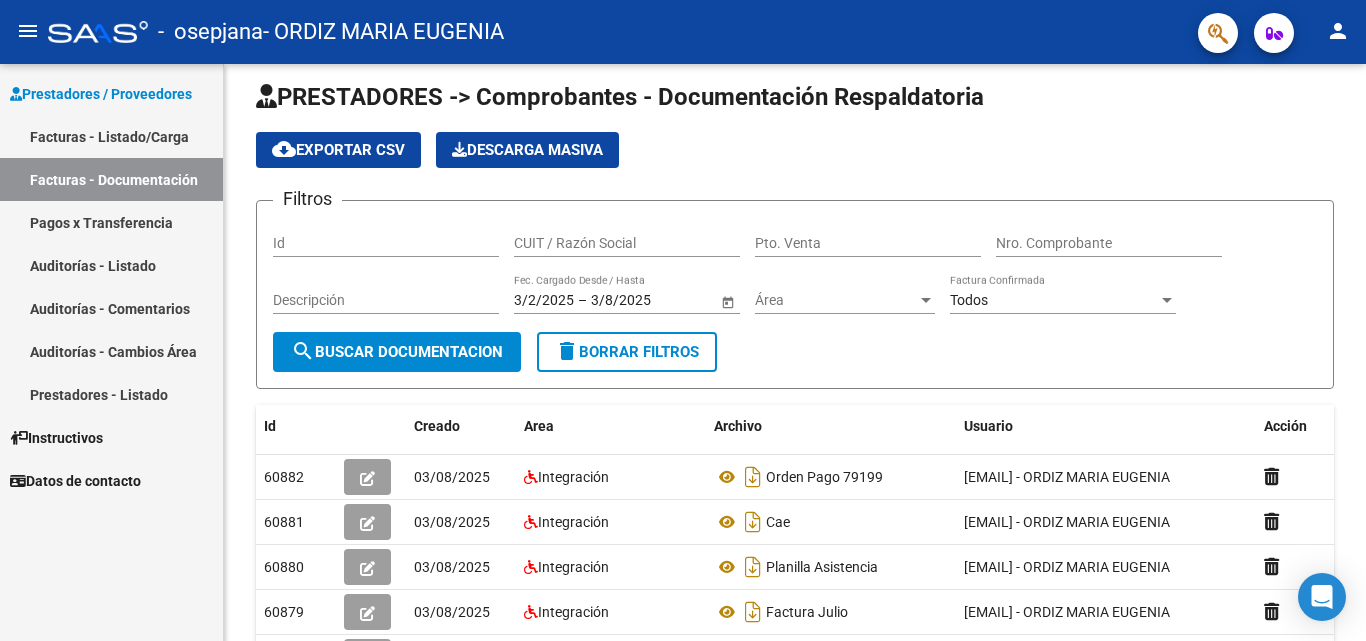 scroll, scrollTop: 465, scrollLeft: 0, axis: vertical 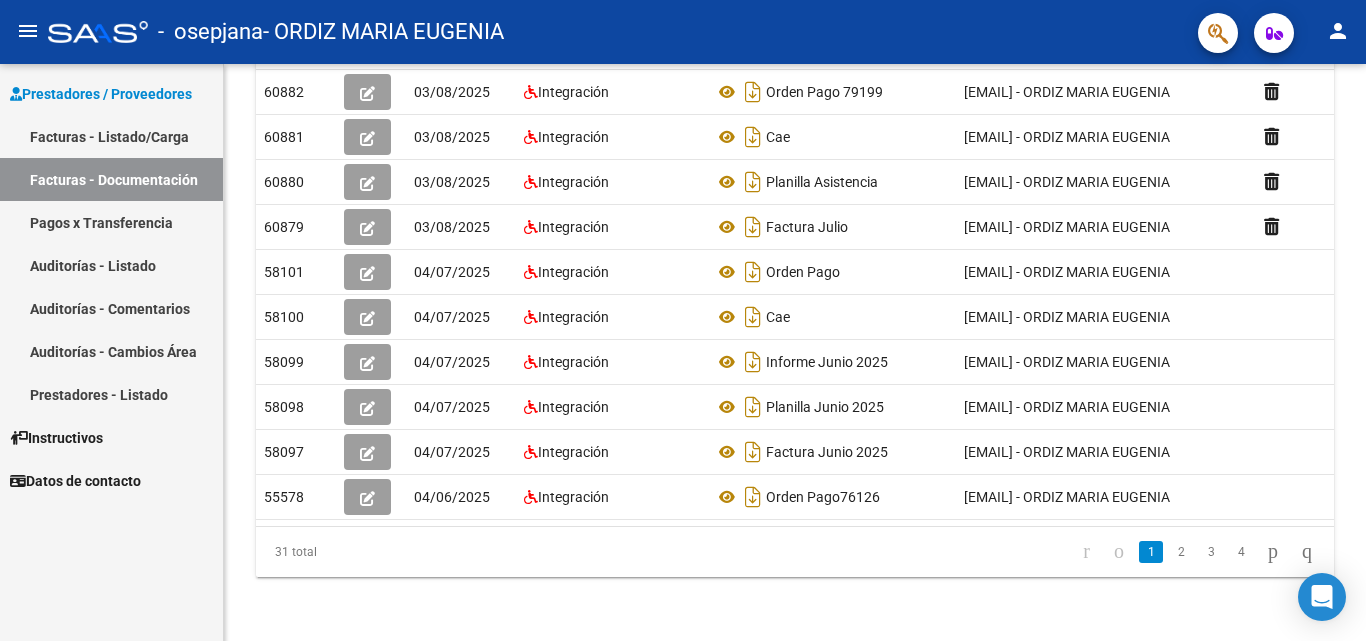 click 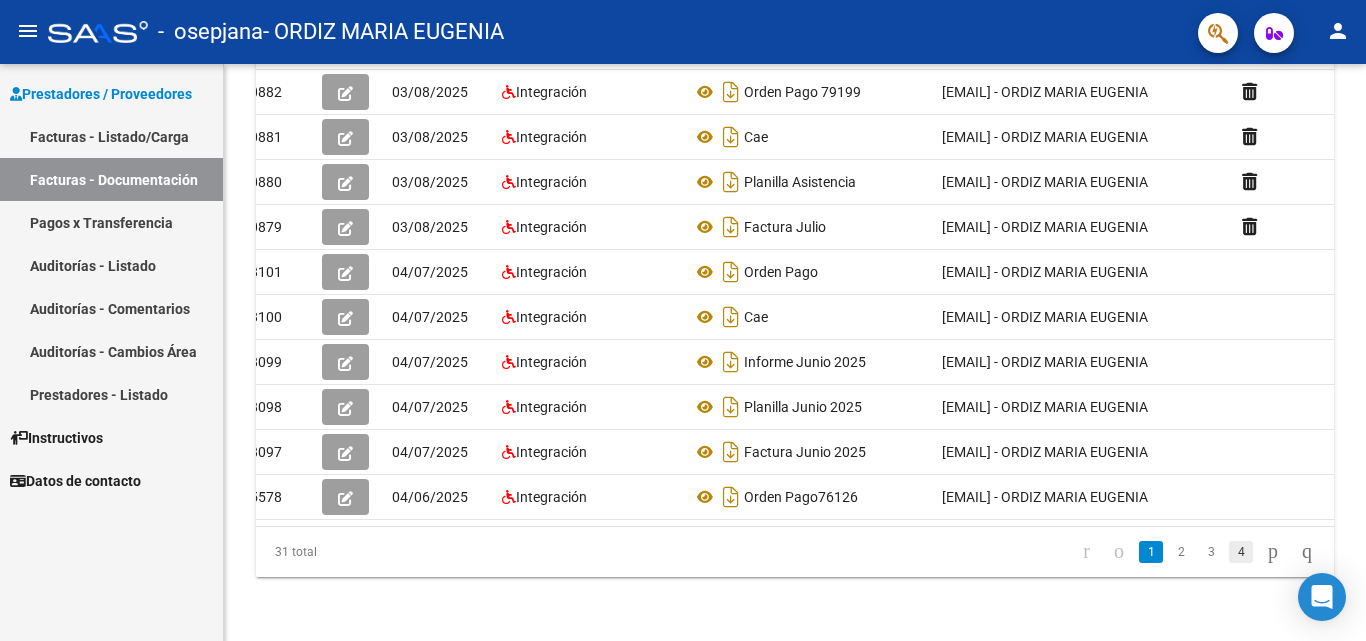 click on "4" 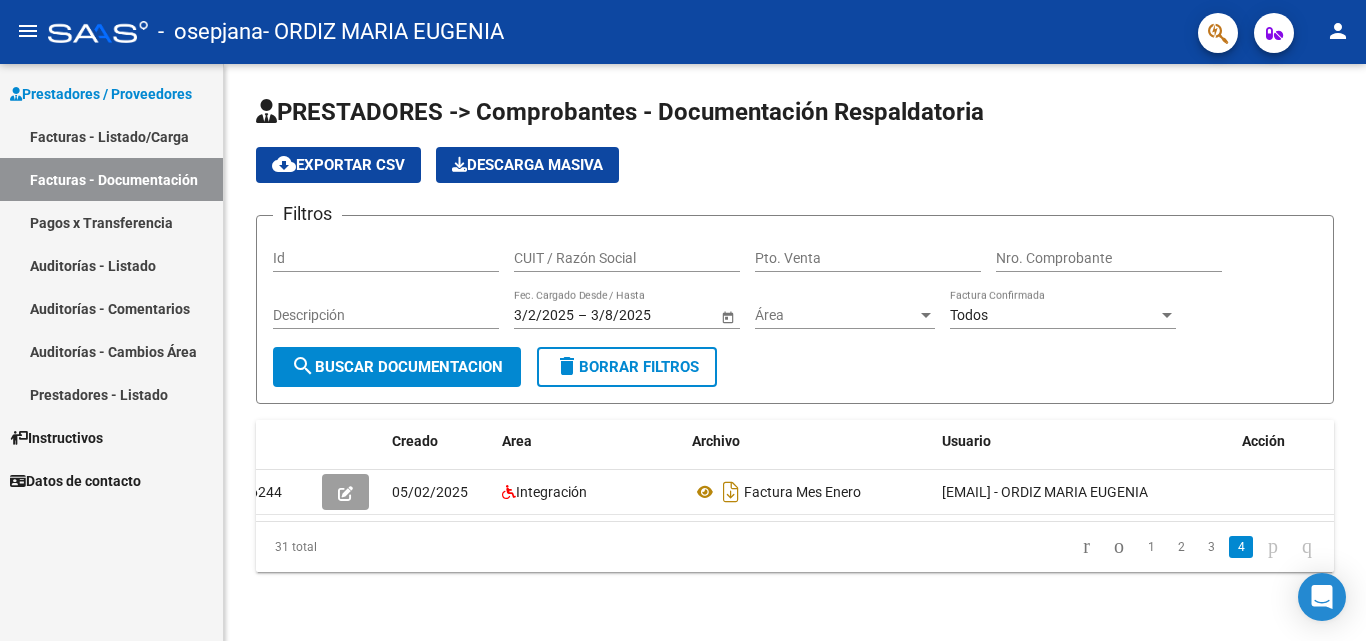 scroll, scrollTop: 15, scrollLeft: 0, axis: vertical 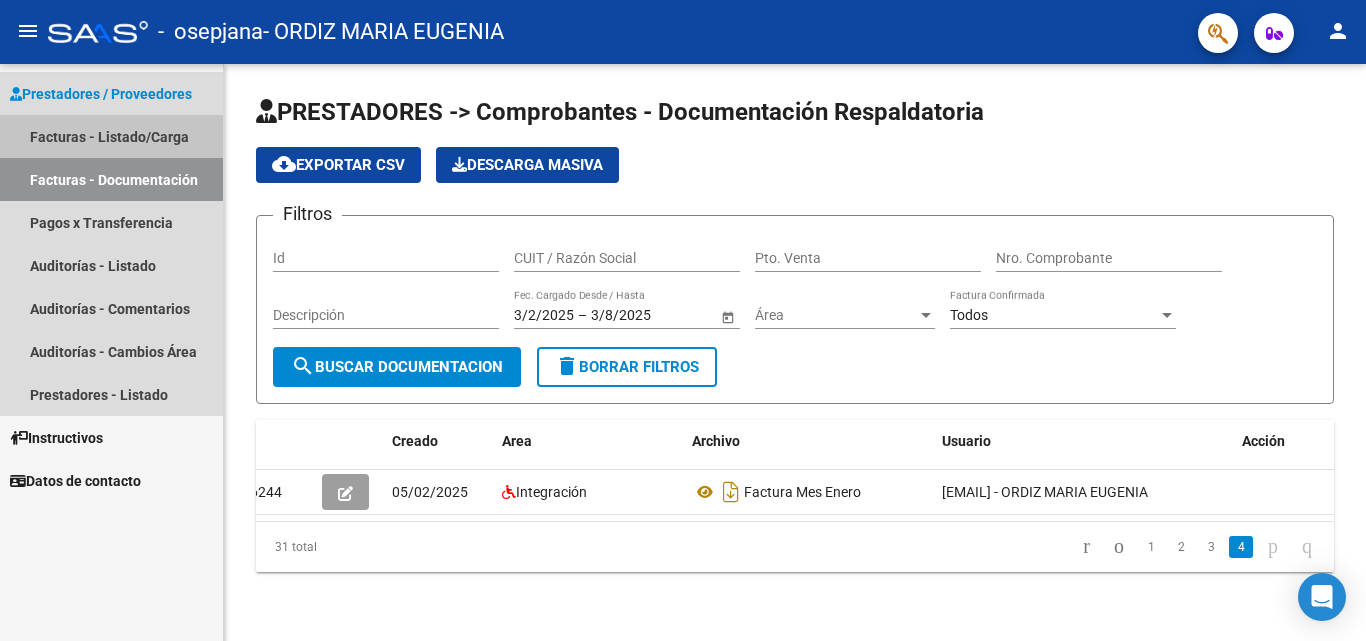 click on "Facturas - Listado/Carga" at bounding box center [111, 136] 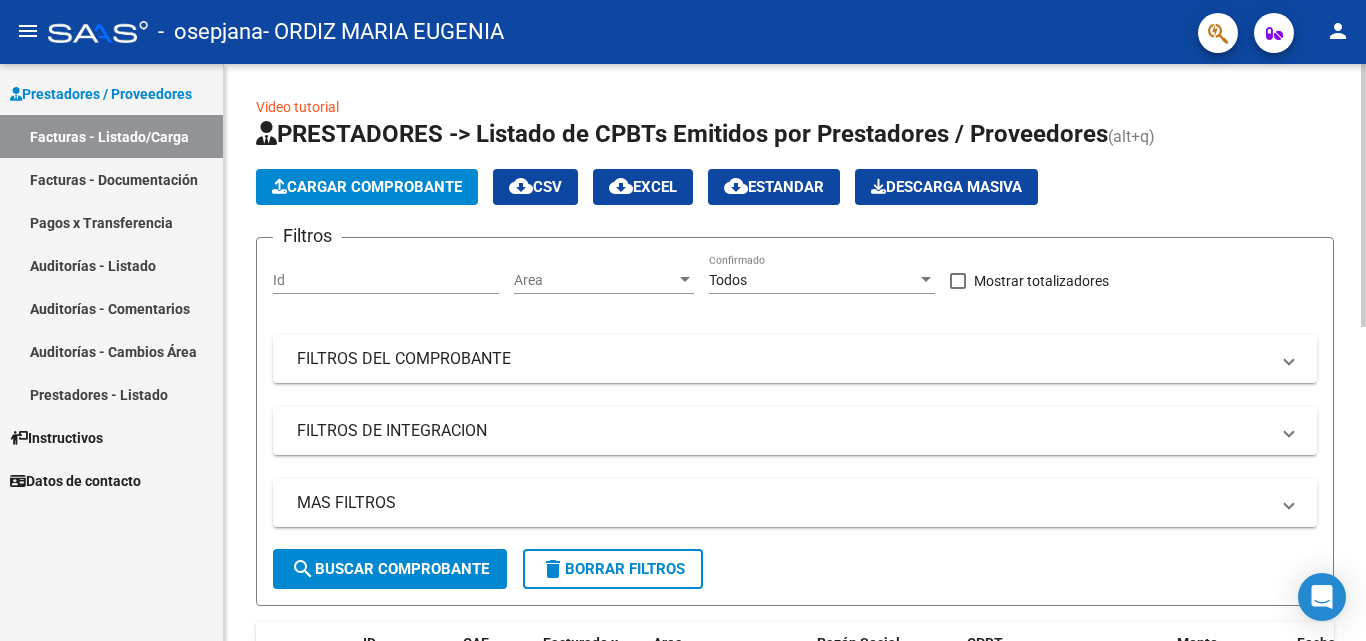 scroll, scrollTop: 577, scrollLeft: 0, axis: vertical 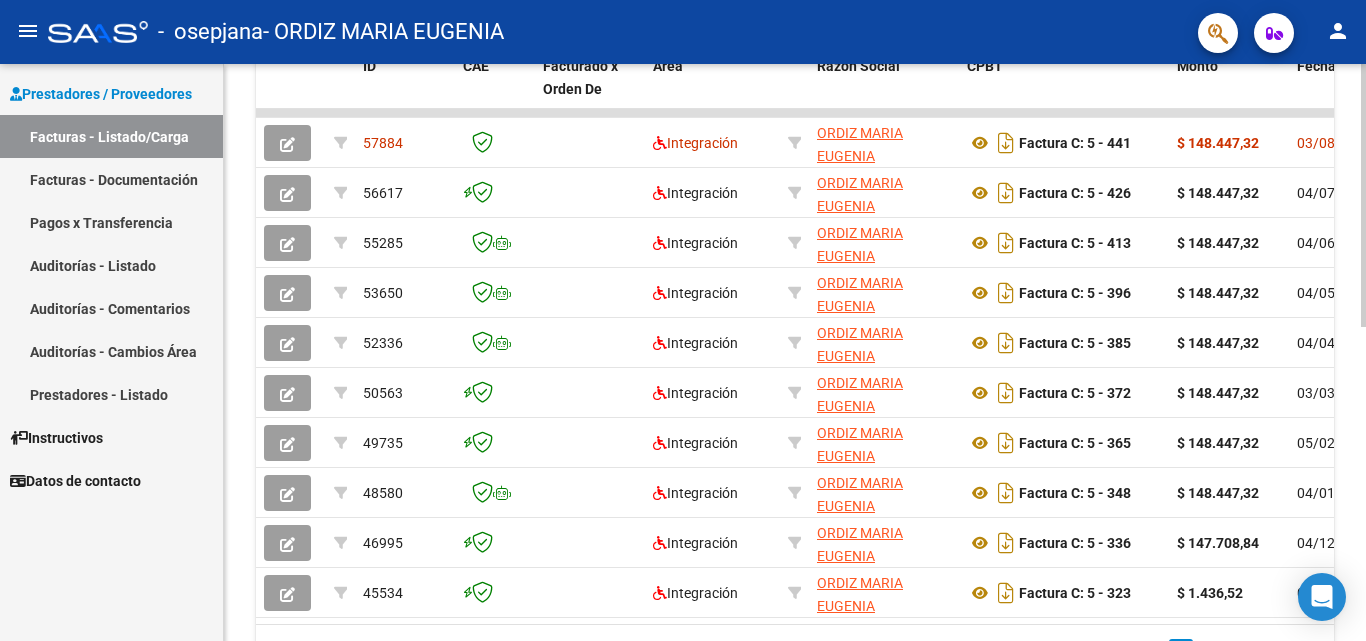 click 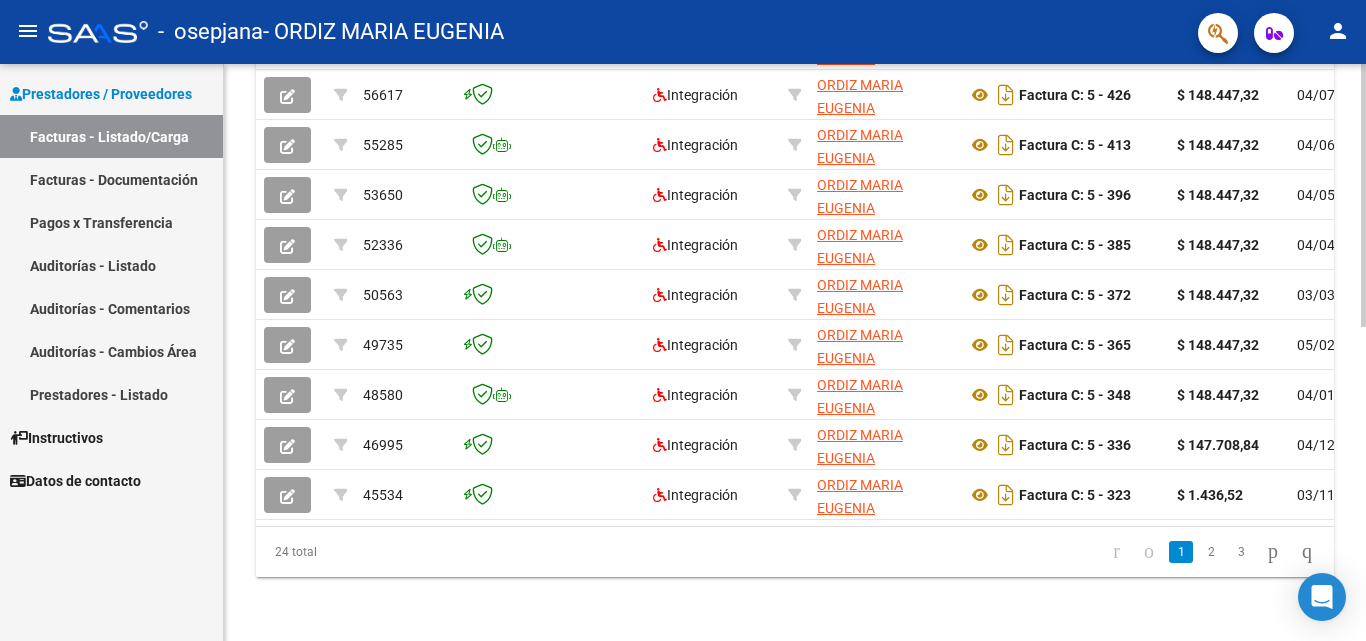 click 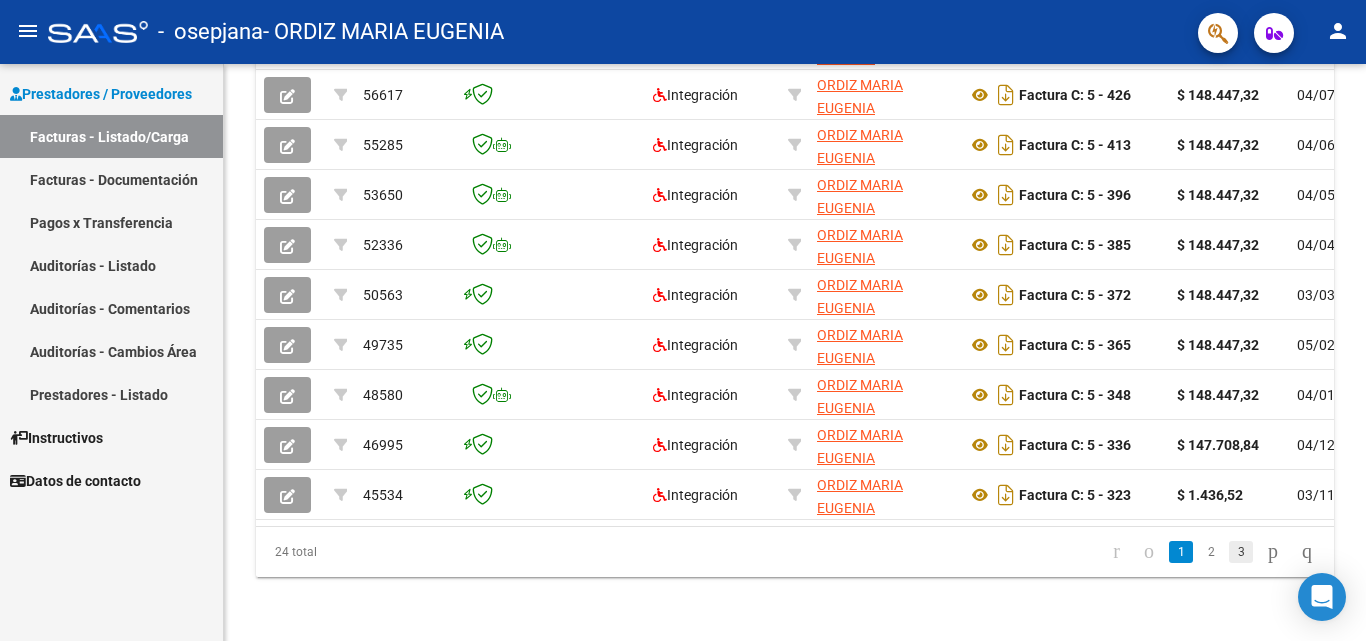 click on "3" 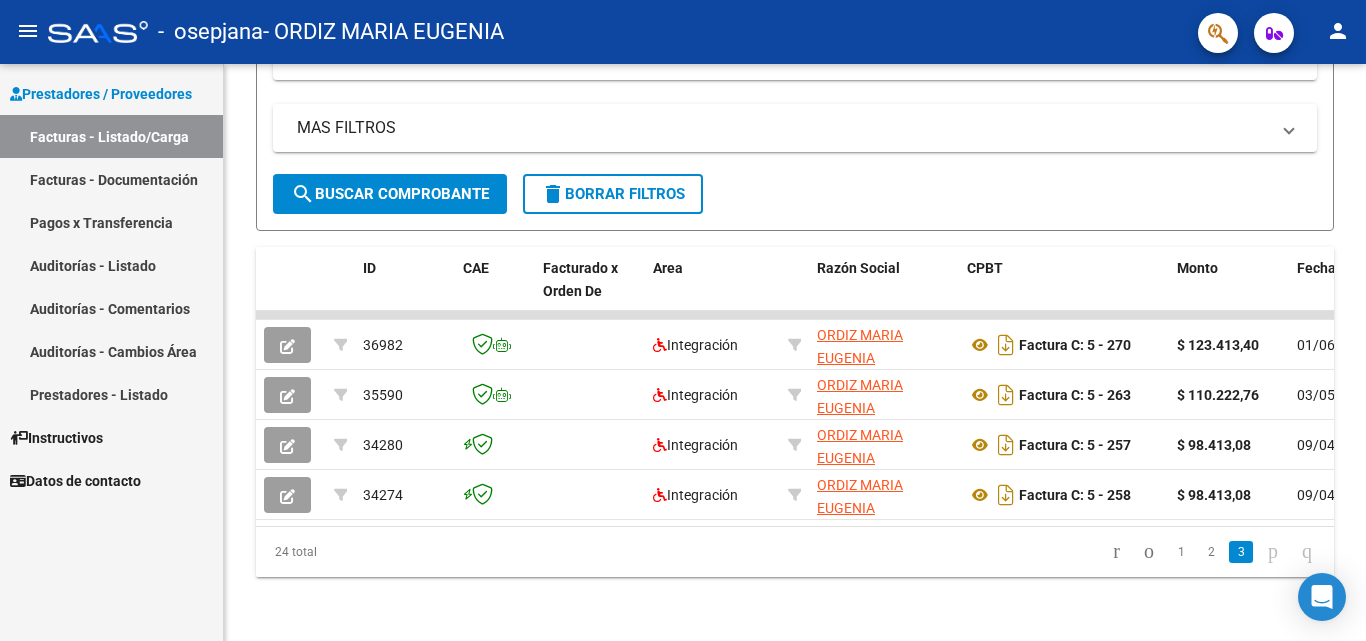 scroll, scrollTop: 390, scrollLeft: 0, axis: vertical 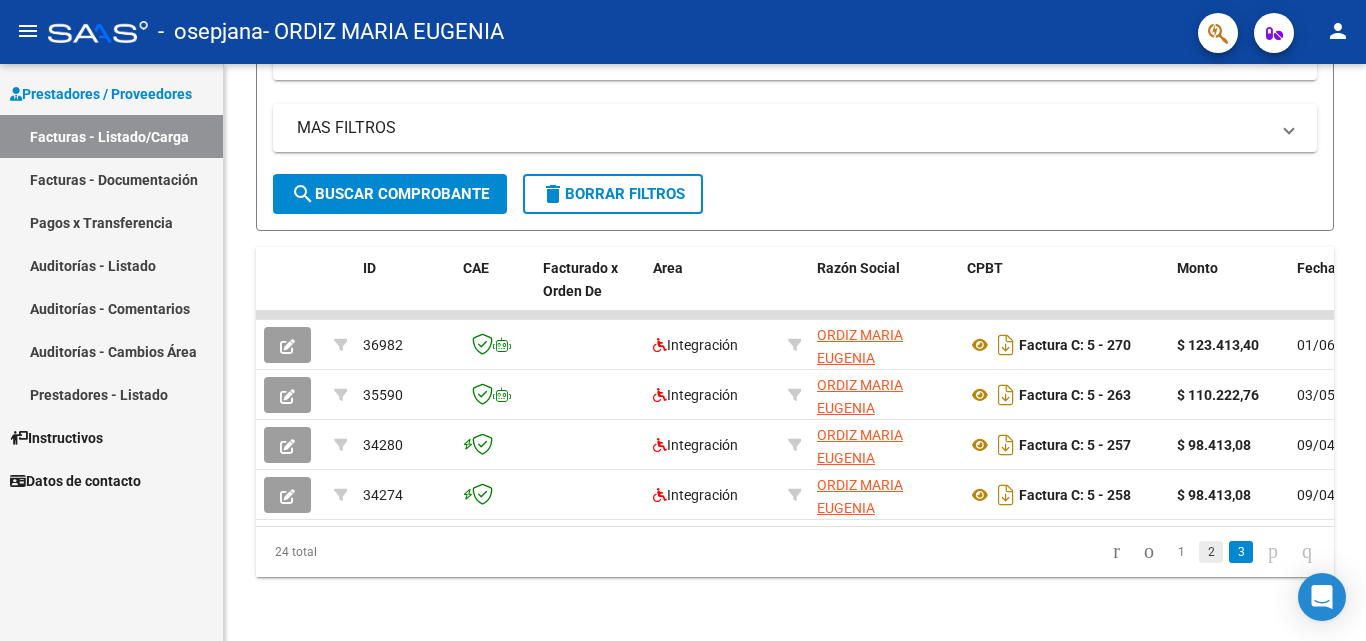 click on "2" 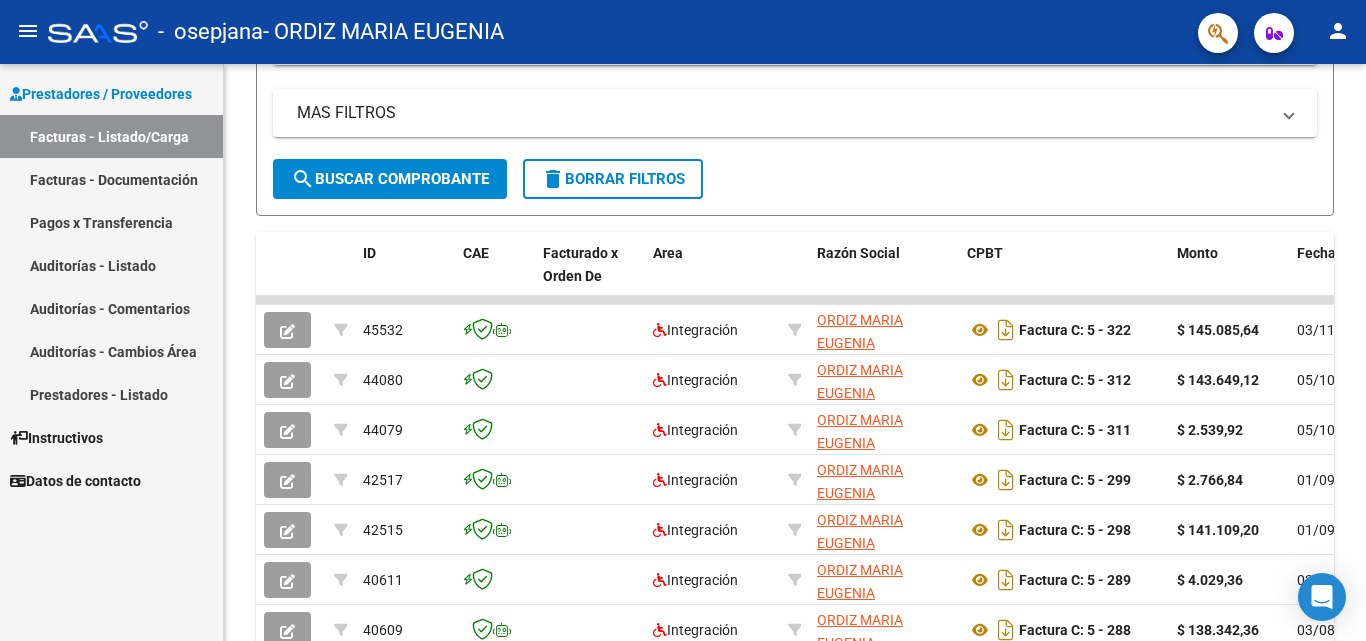 scroll, scrollTop: 690, scrollLeft: 0, axis: vertical 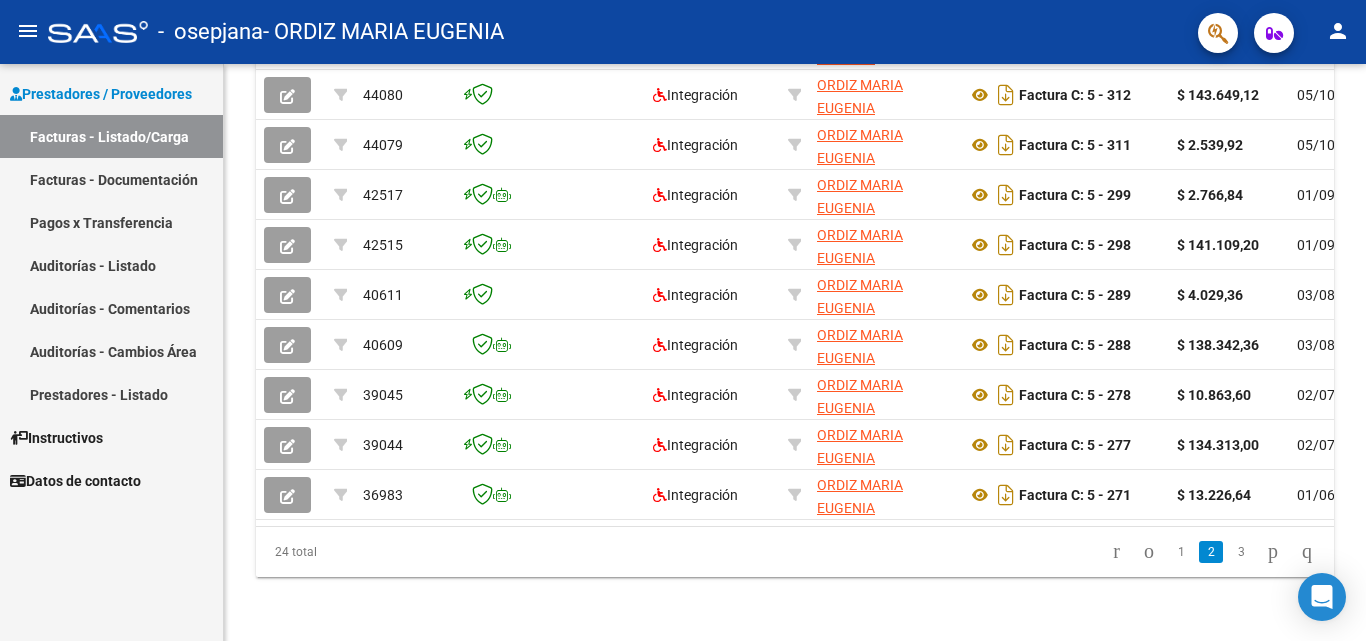 click 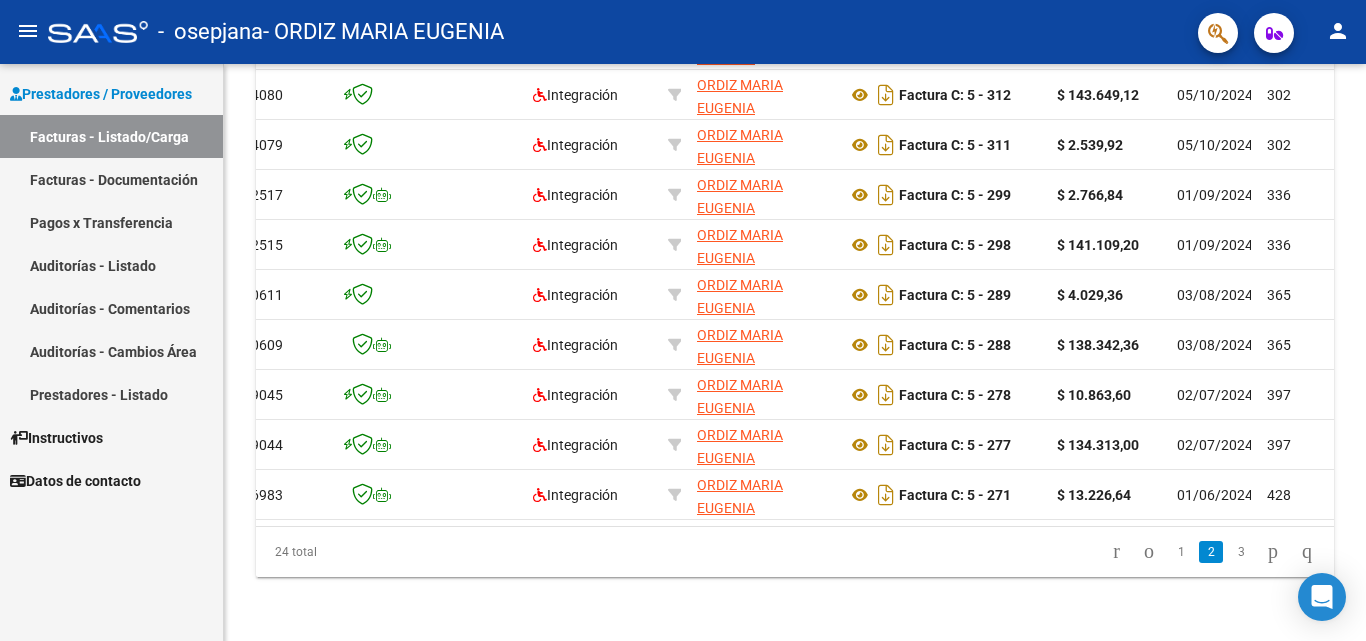 scroll, scrollTop: 0, scrollLeft: 160, axis: horizontal 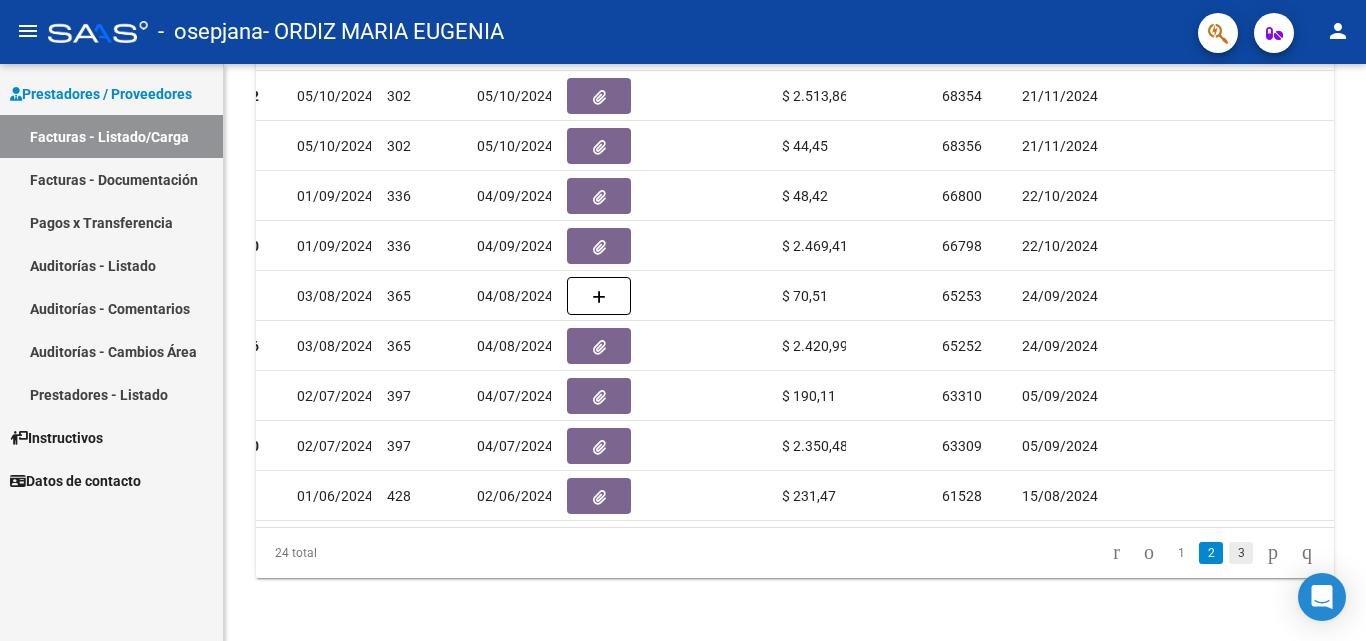click on "3" 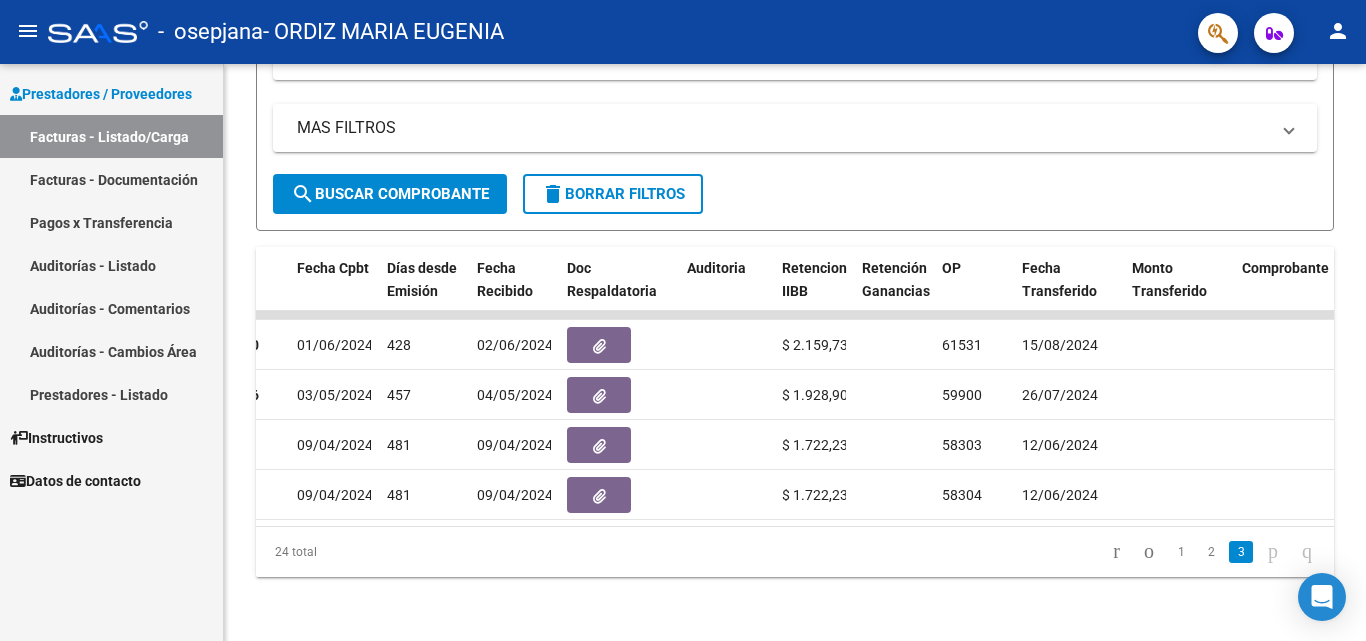 scroll, scrollTop: 390, scrollLeft: 0, axis: vertical 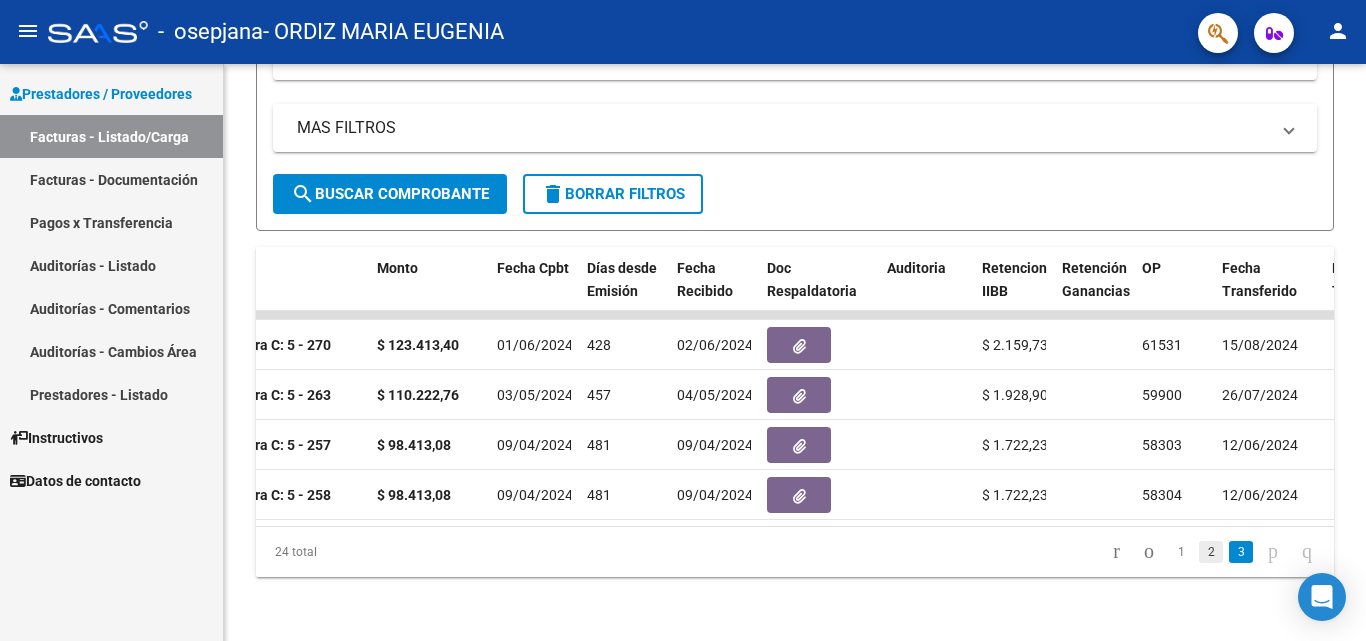 click on "2" 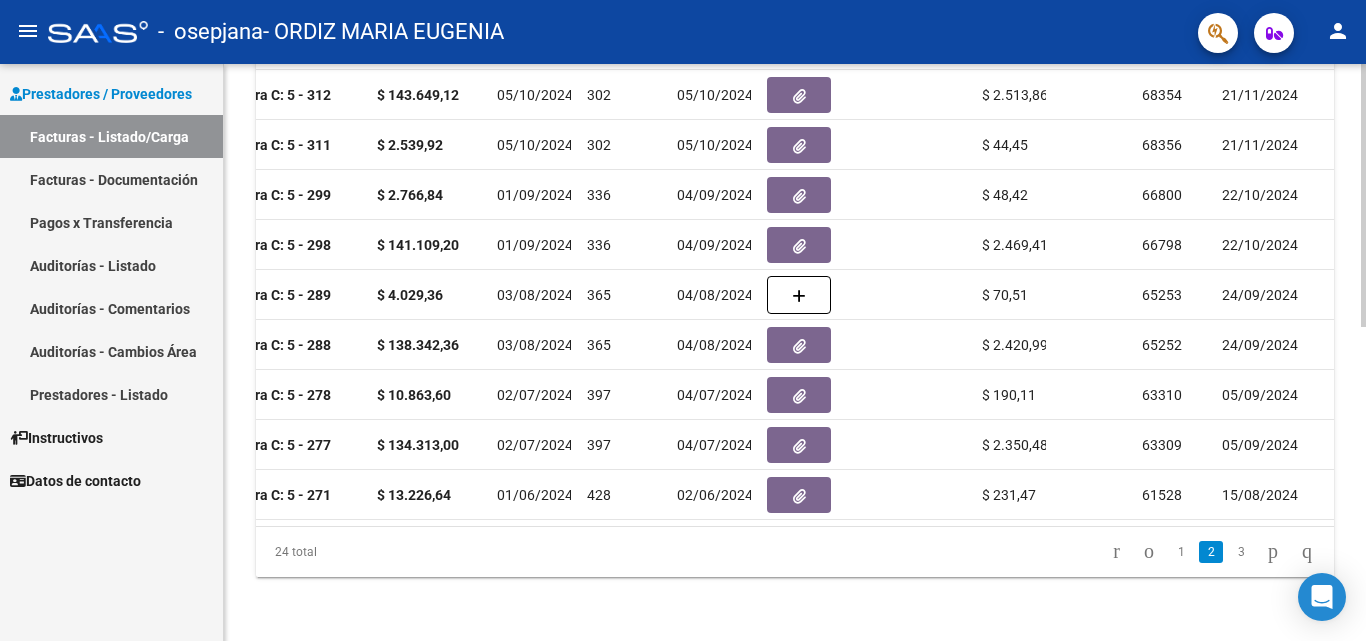 scroll, scrollTop: 690, scrollLeft: 0, axis: vertical 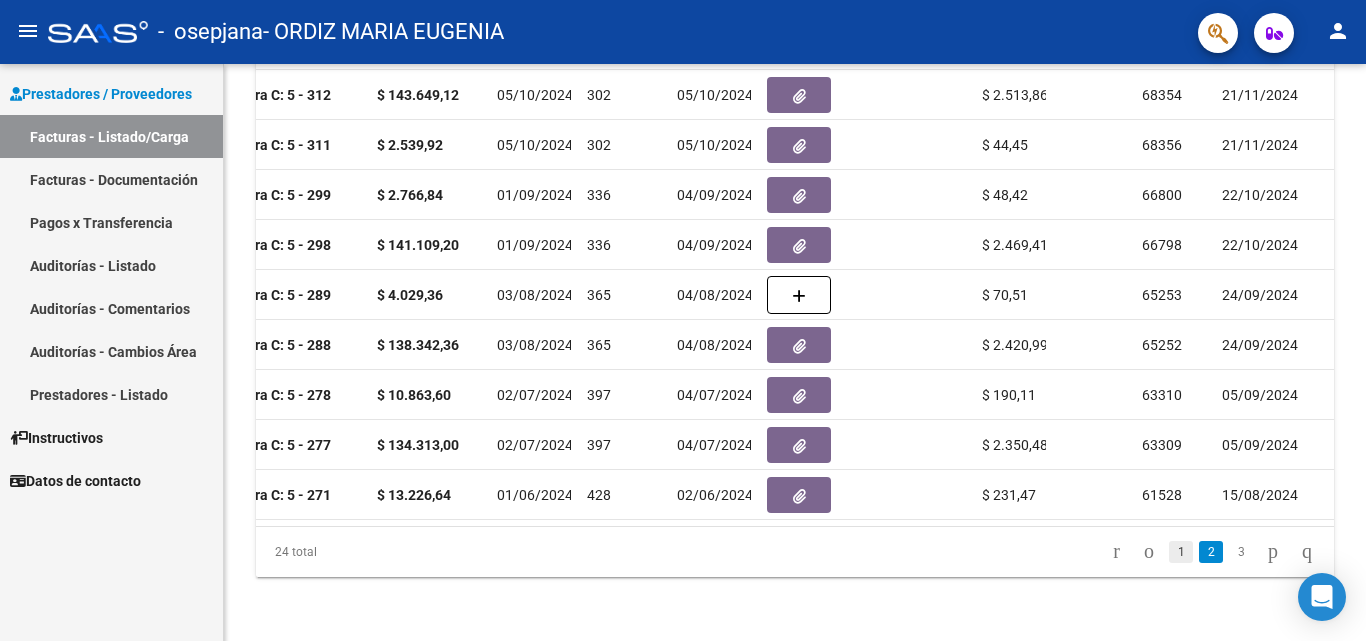 click on "1" 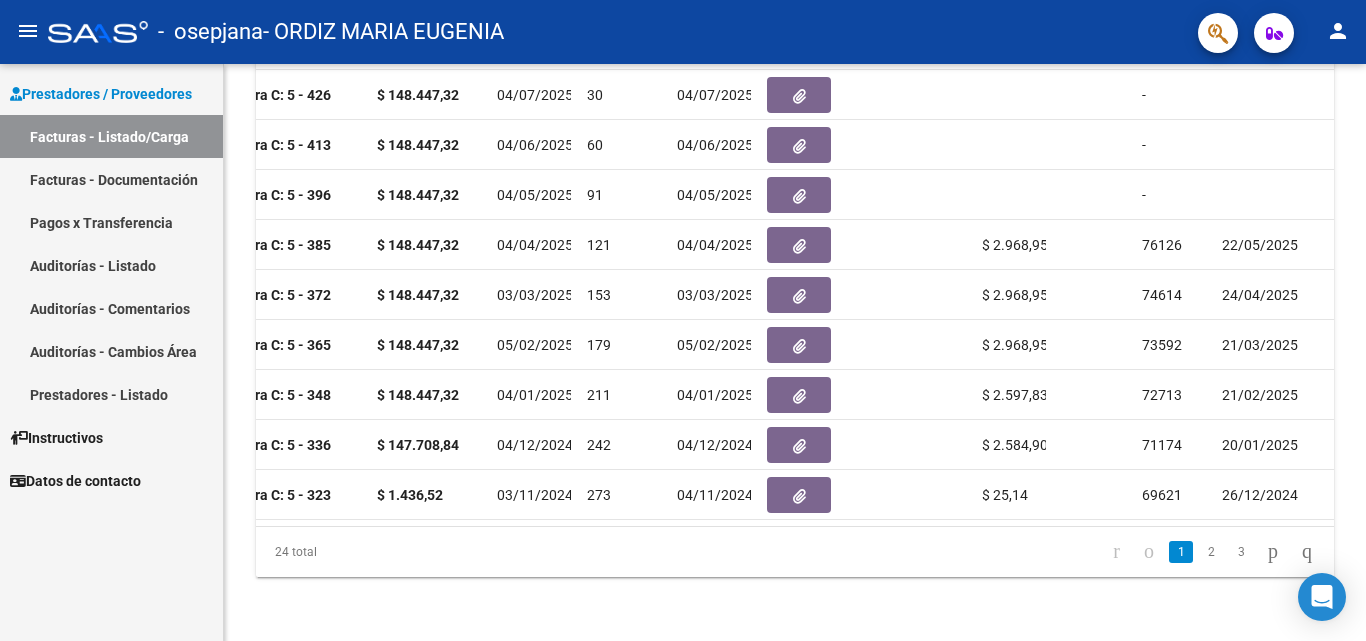 scroll, scrollTop: 689, scrollLeft: 0, axis: vertical 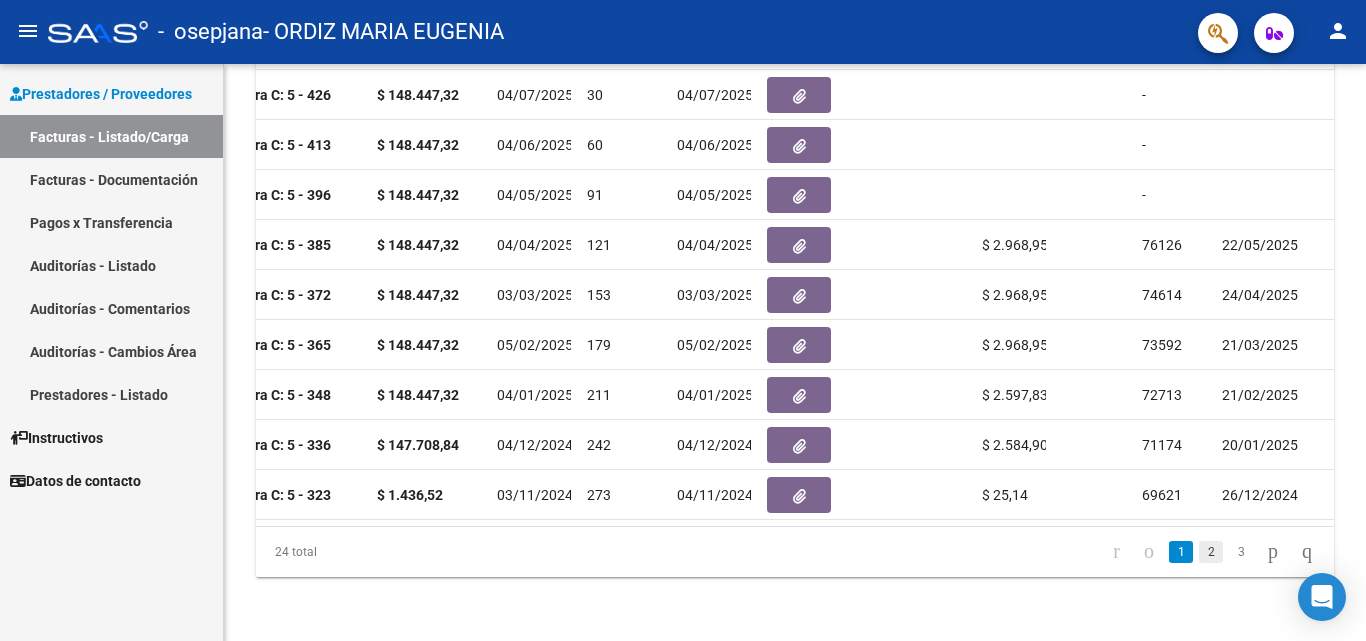 click on "2" 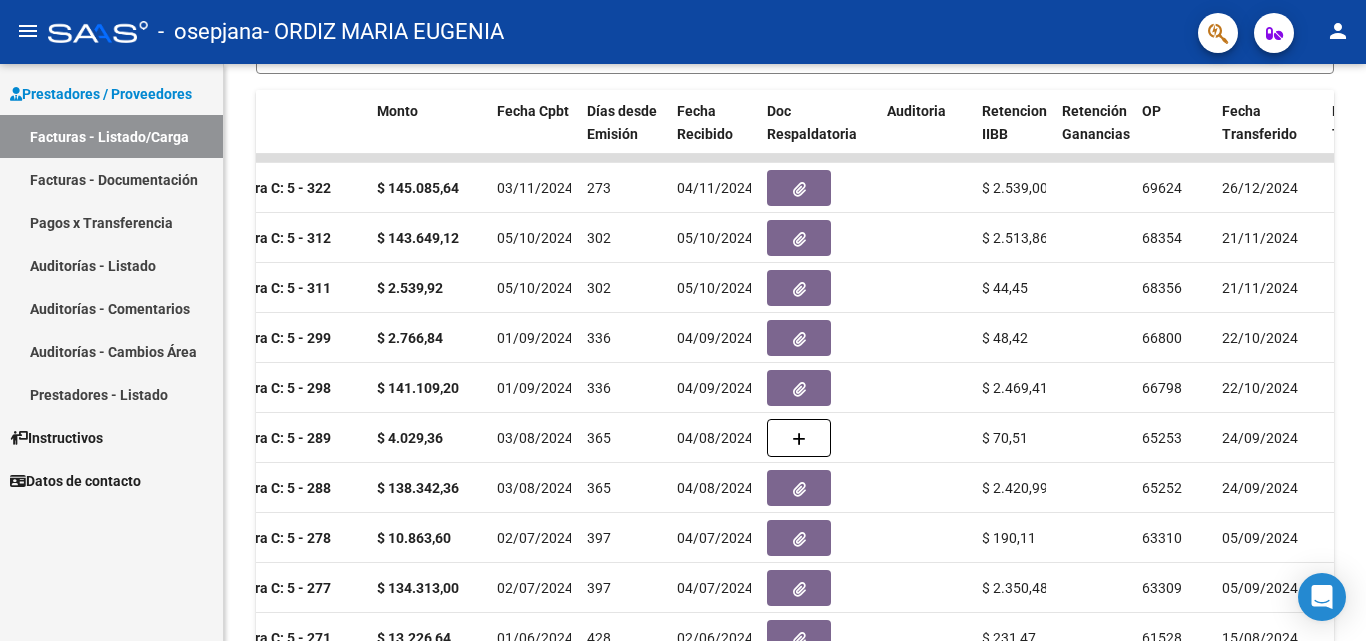 scroll, scrollTop: 531, scrollLeft: 0, axis: vertical 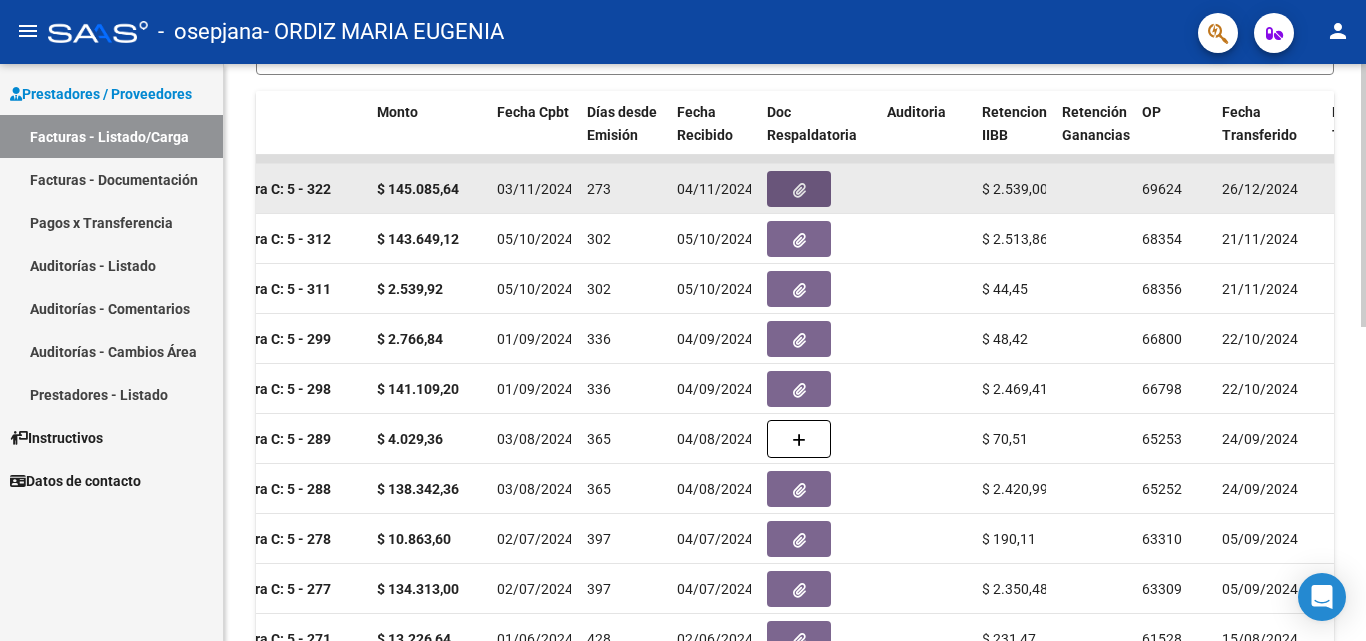 click 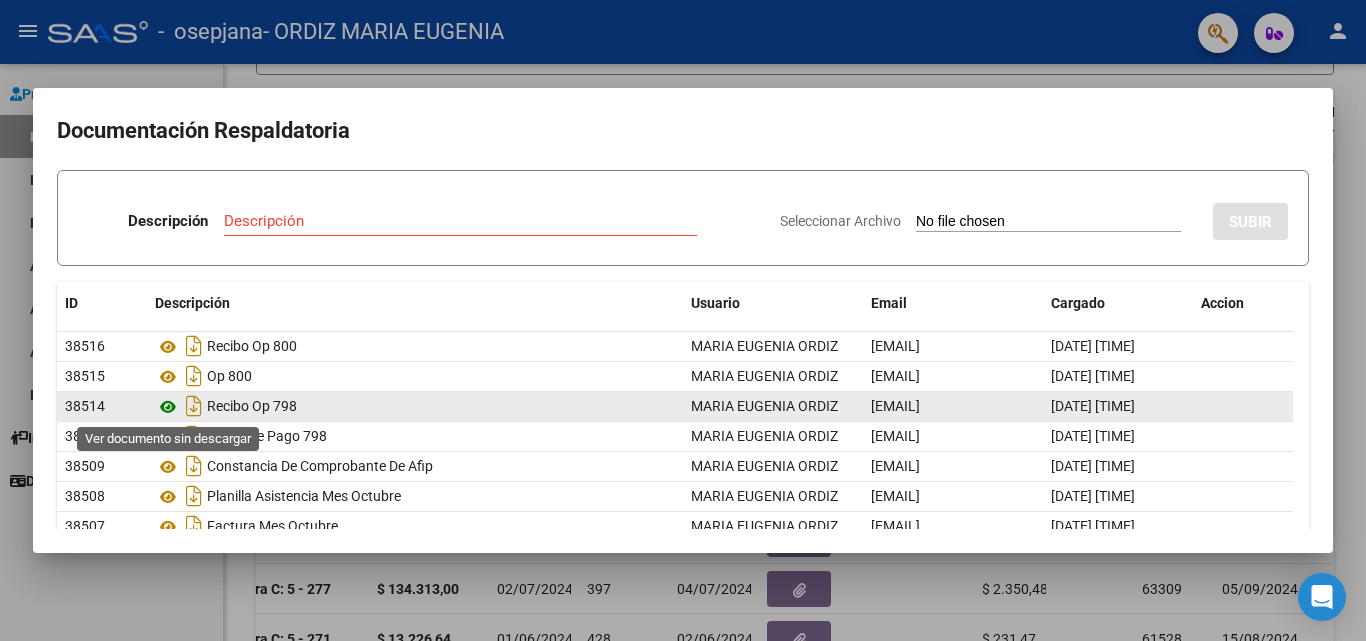 click 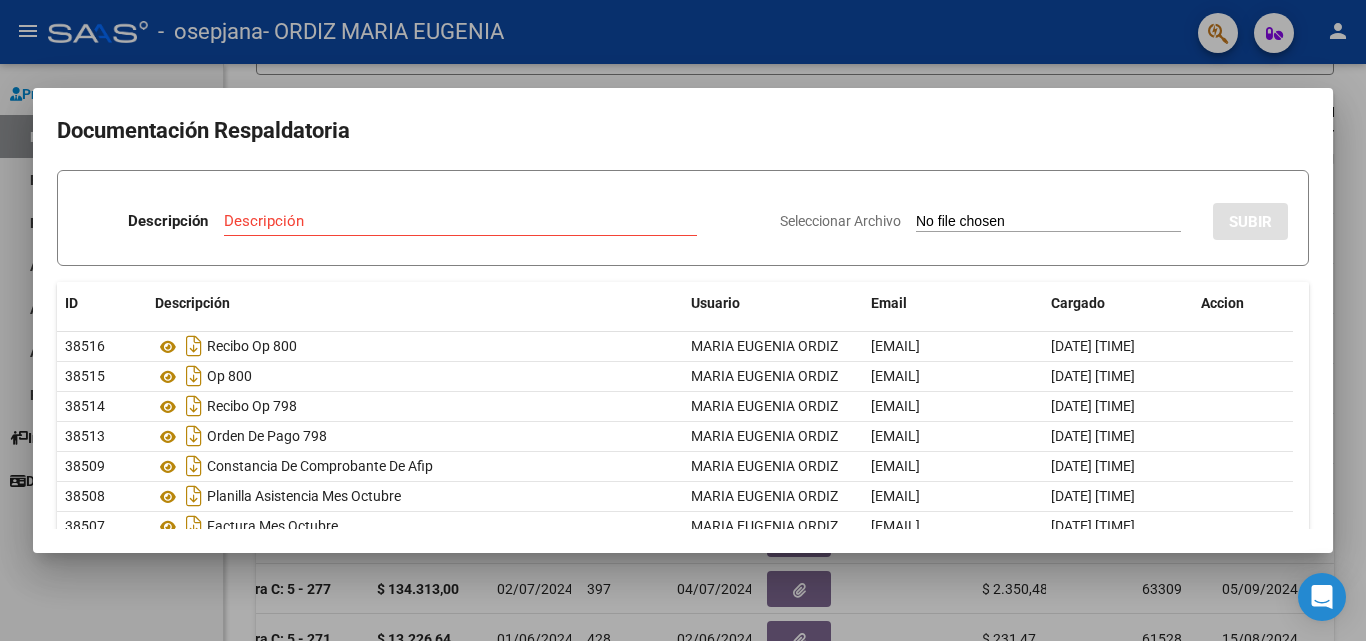 click at bounding box center (683, 320) 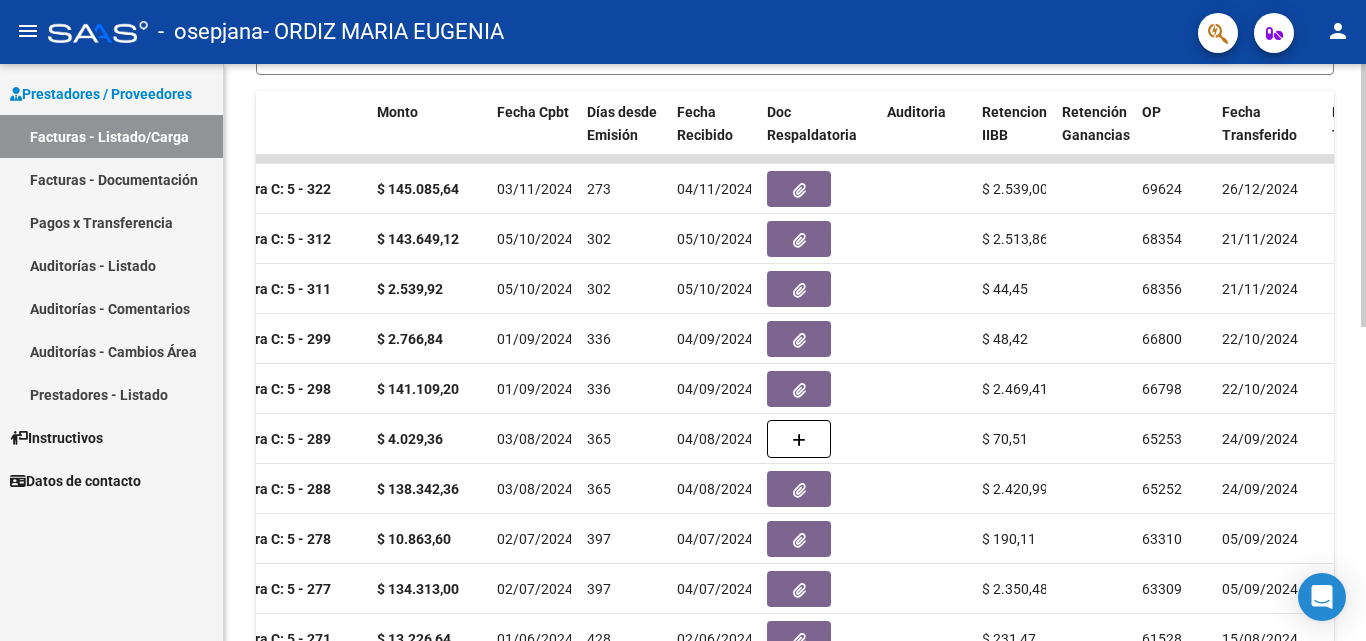 scroll, scrollTop: 690, scrollLeft: 0, axis: vertical 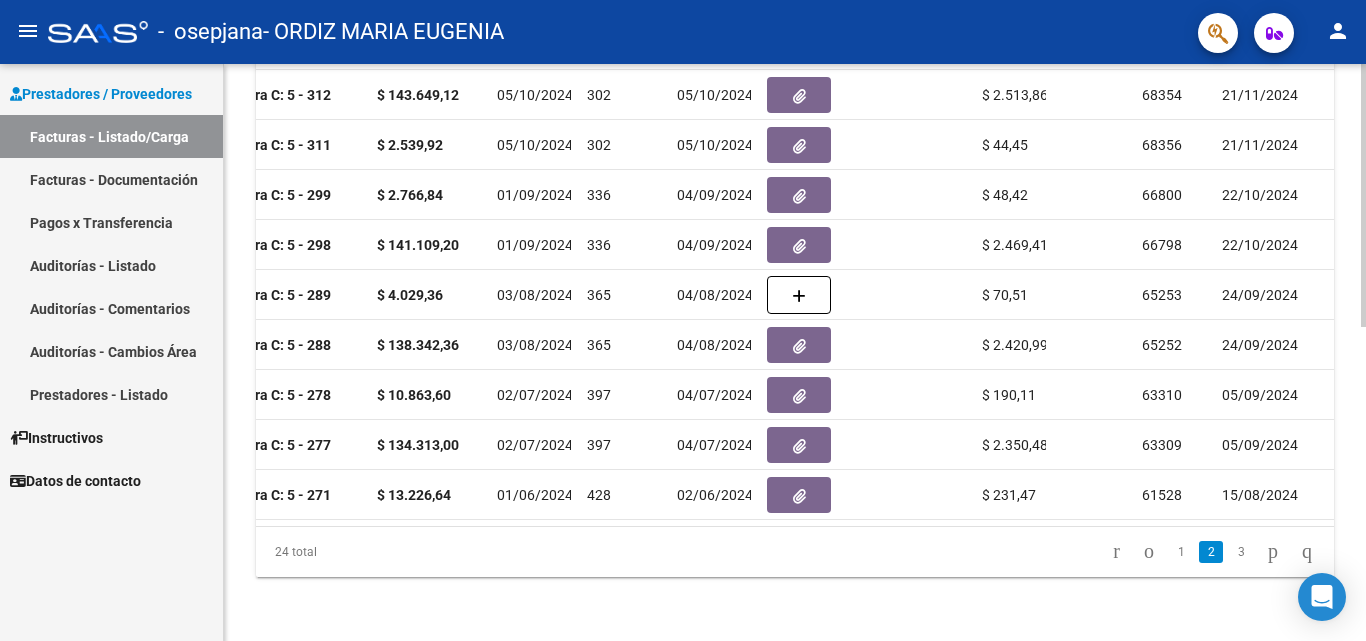 click 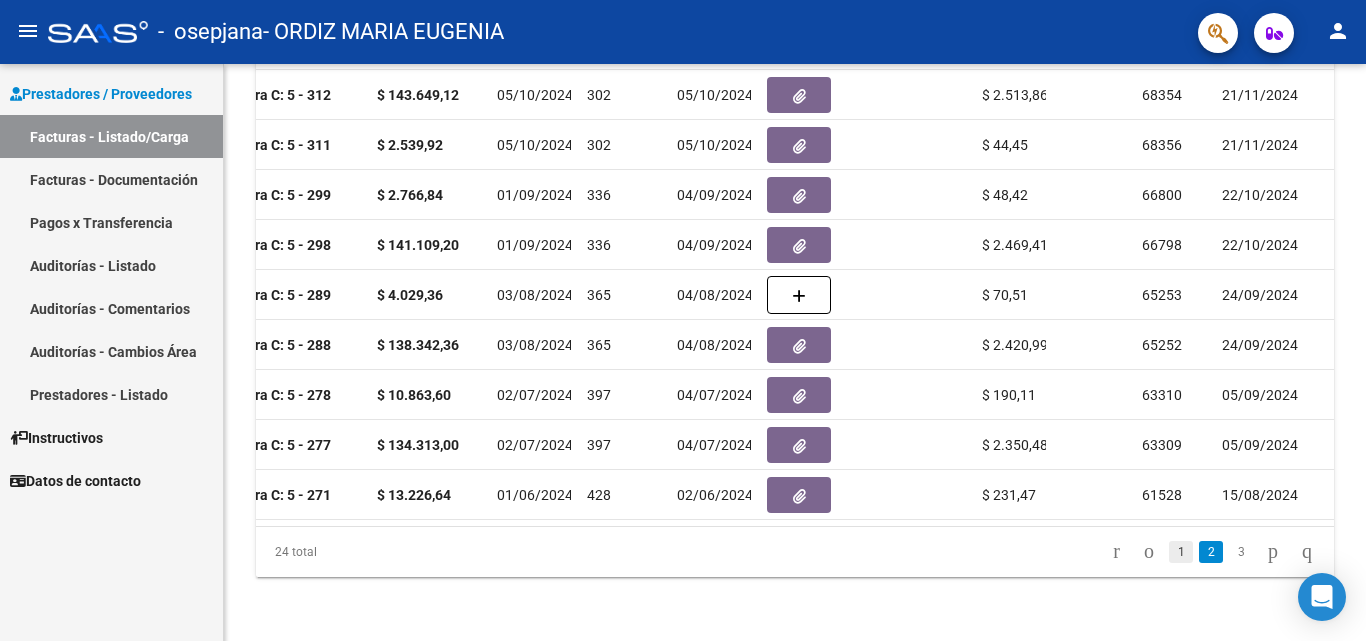 click on "1" 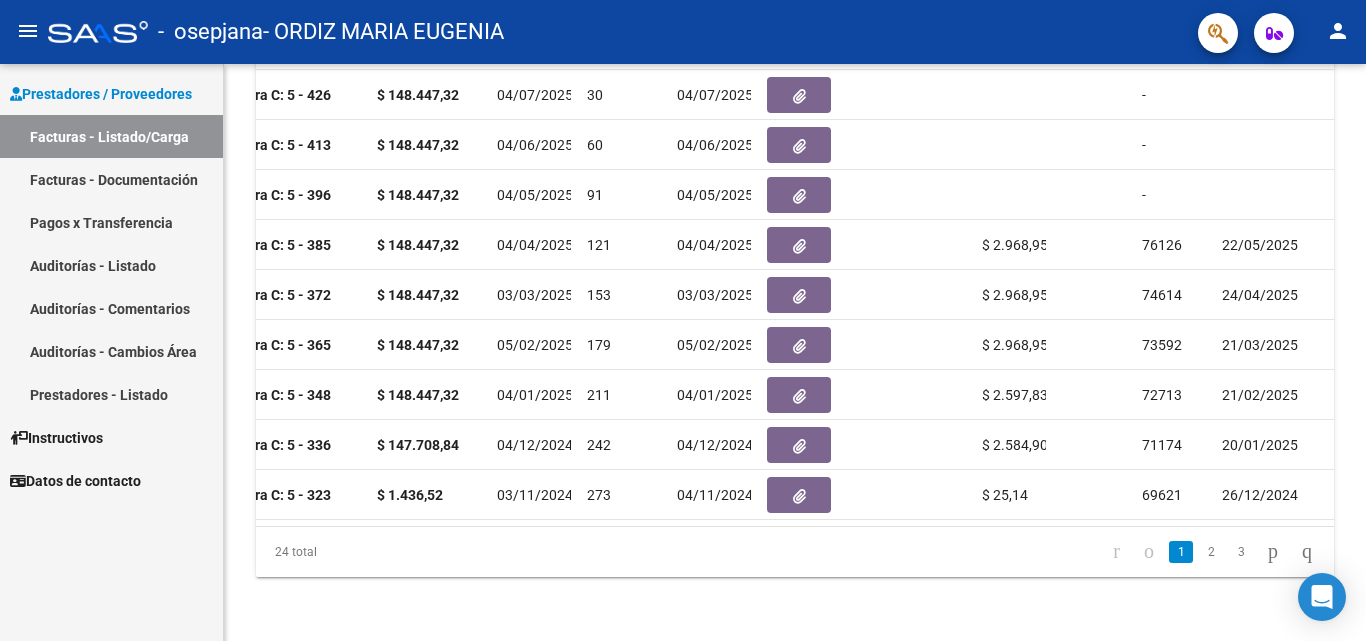 scroll, scrollTop: 690, scrollLeft: 0, axis: vertical 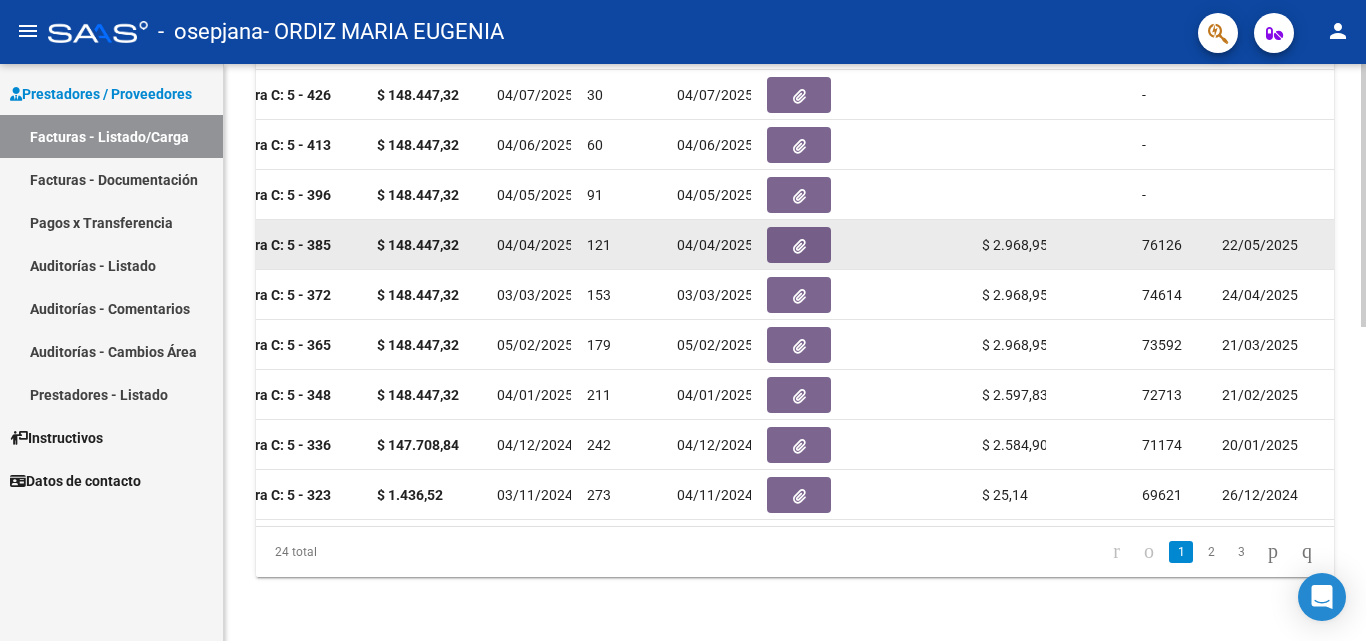 click 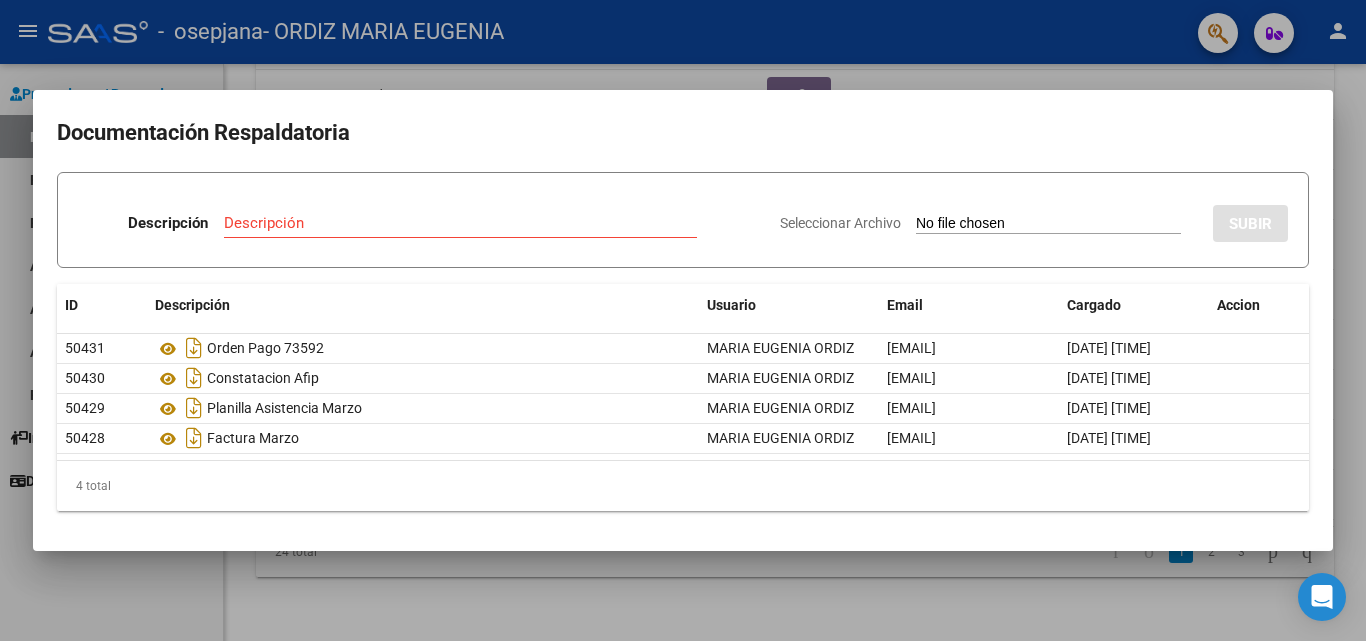 click at bounding box center (683, 320) 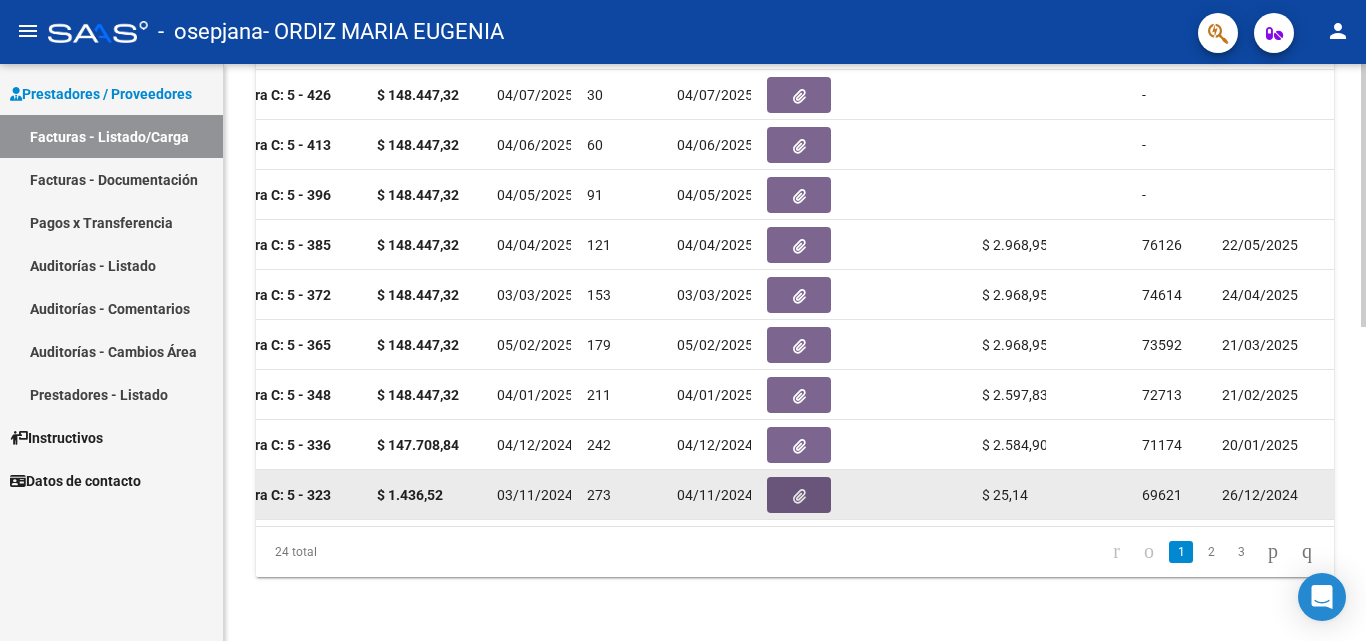 click 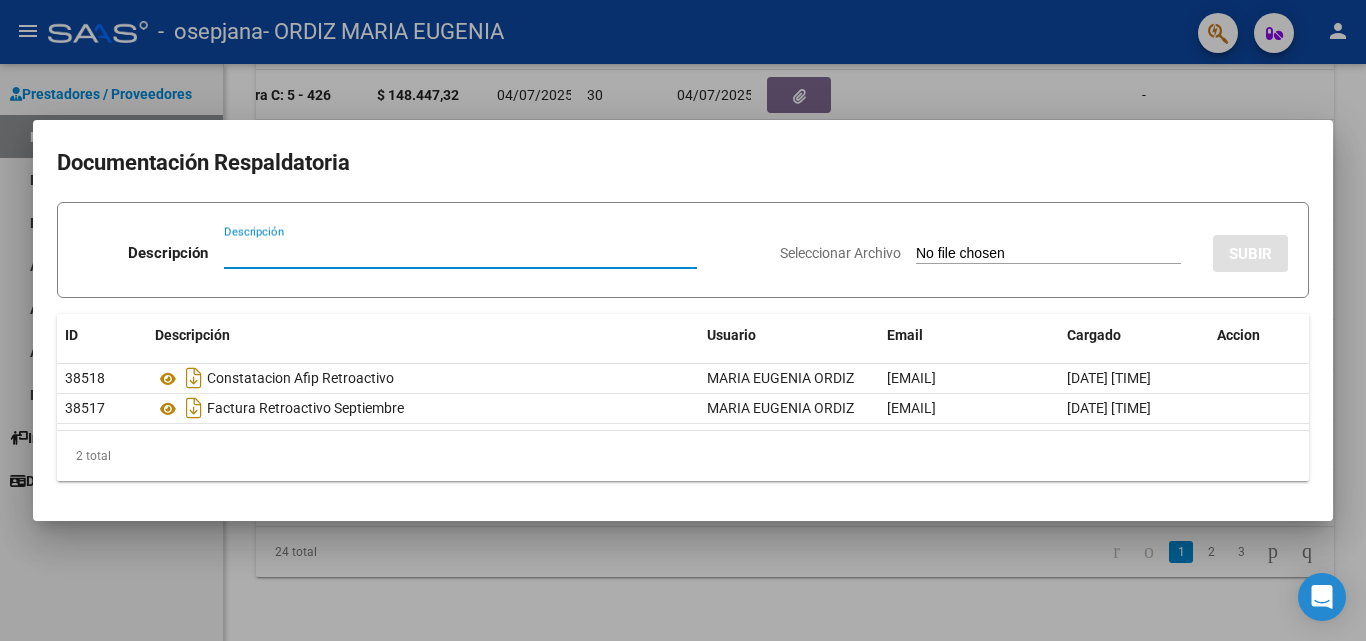 click at bounding box center (683, 320) 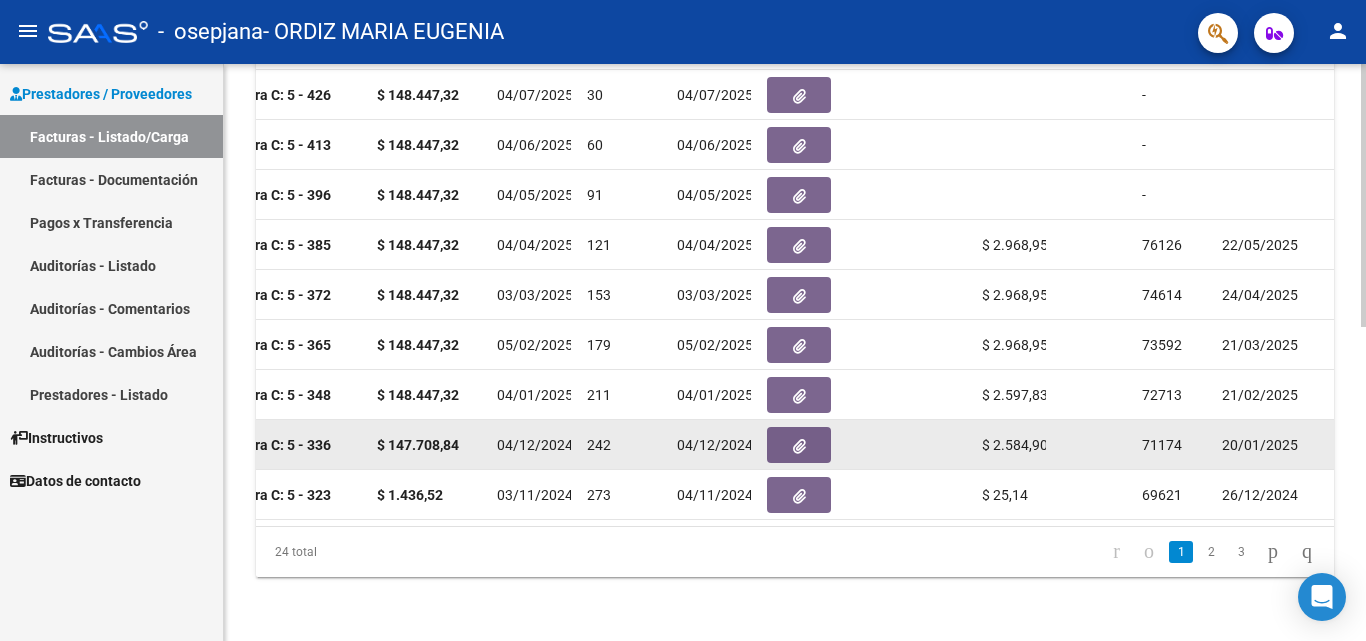 click 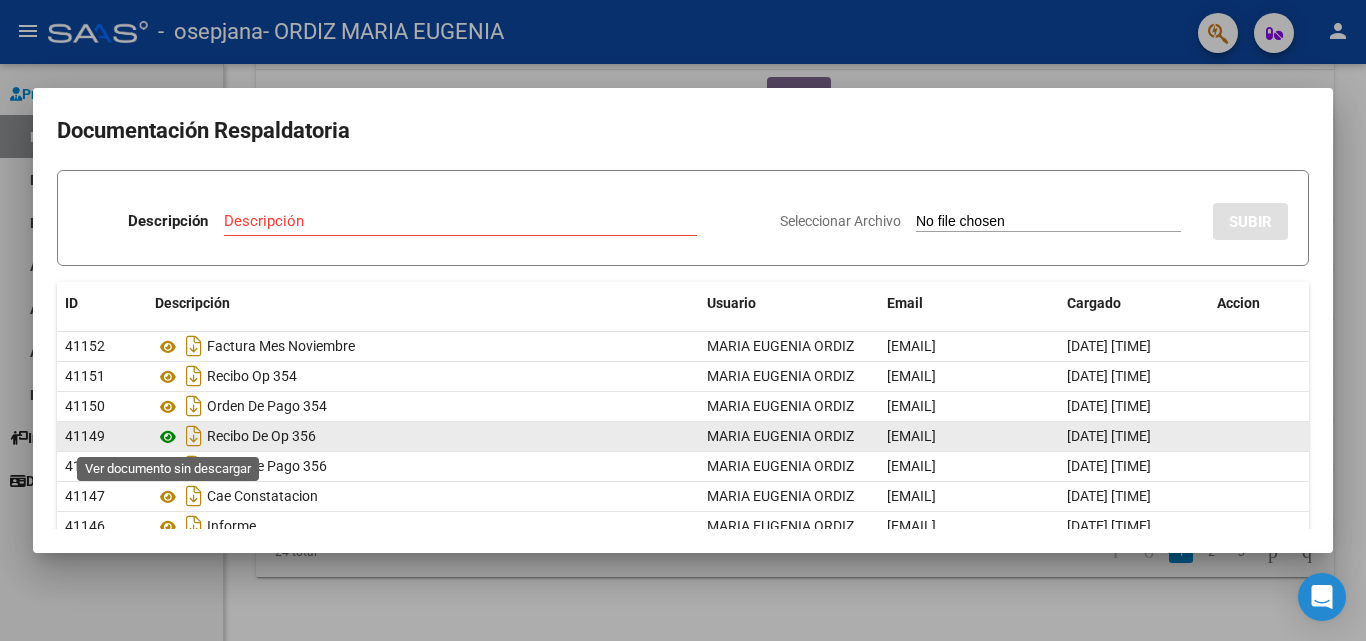 click 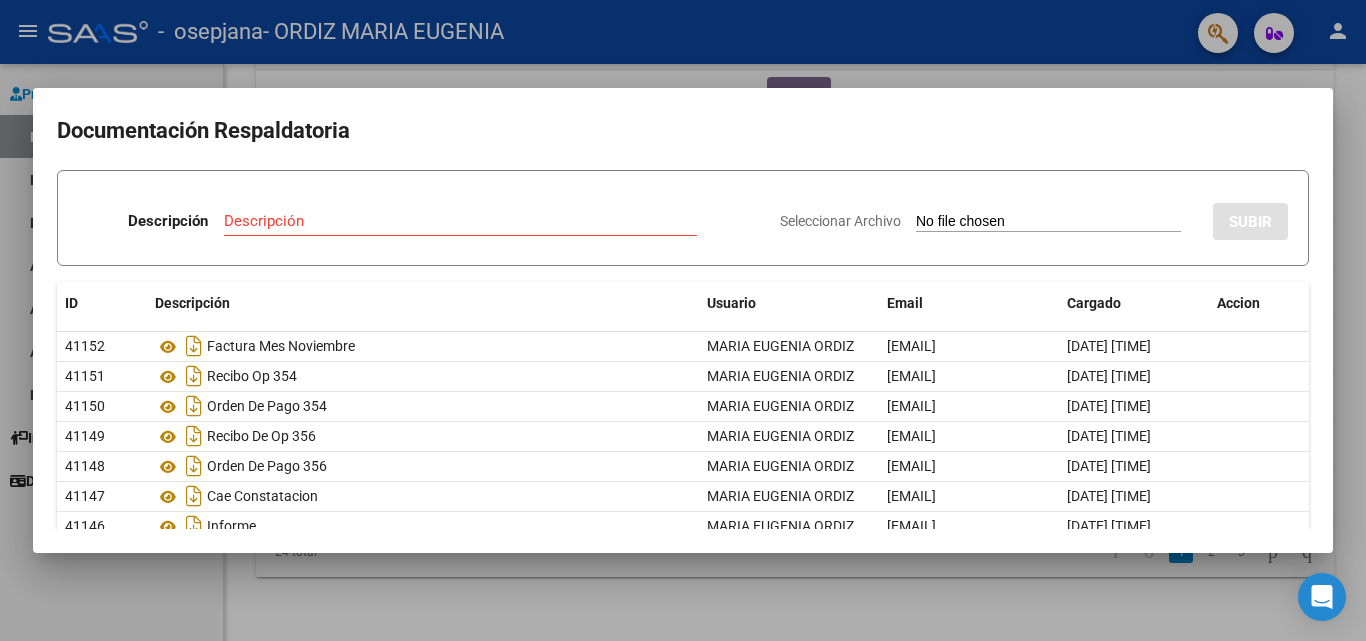 click at bounding box center (683, 320) 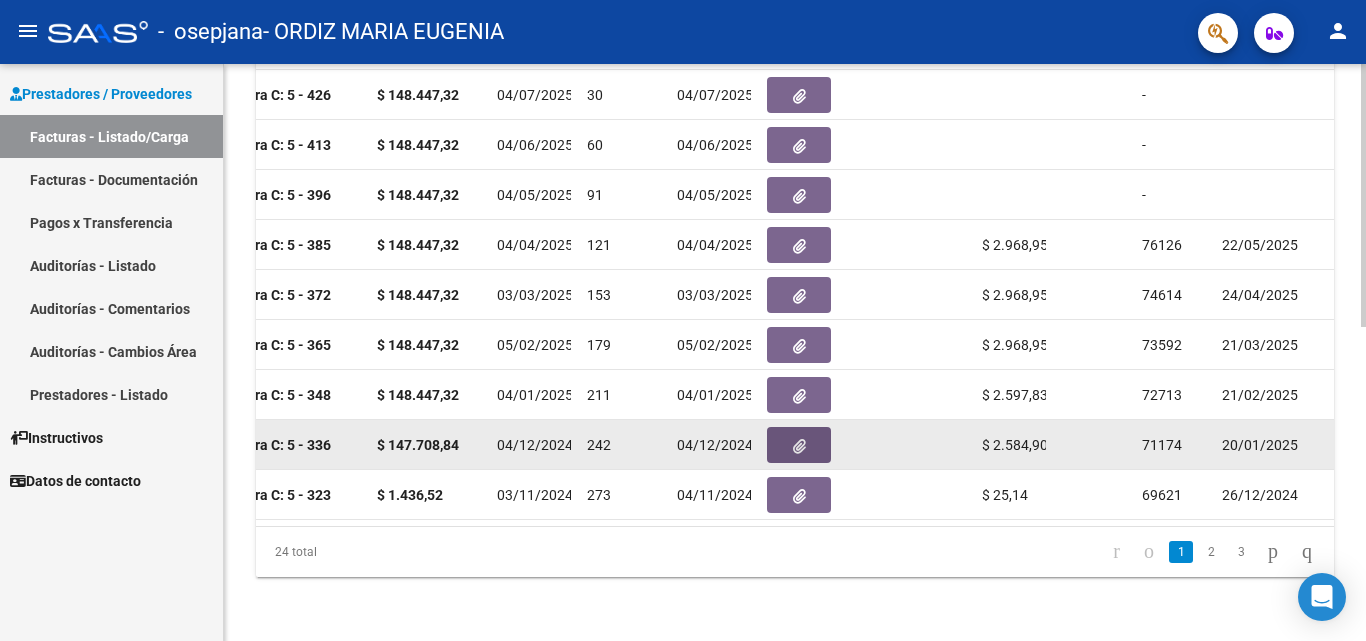click 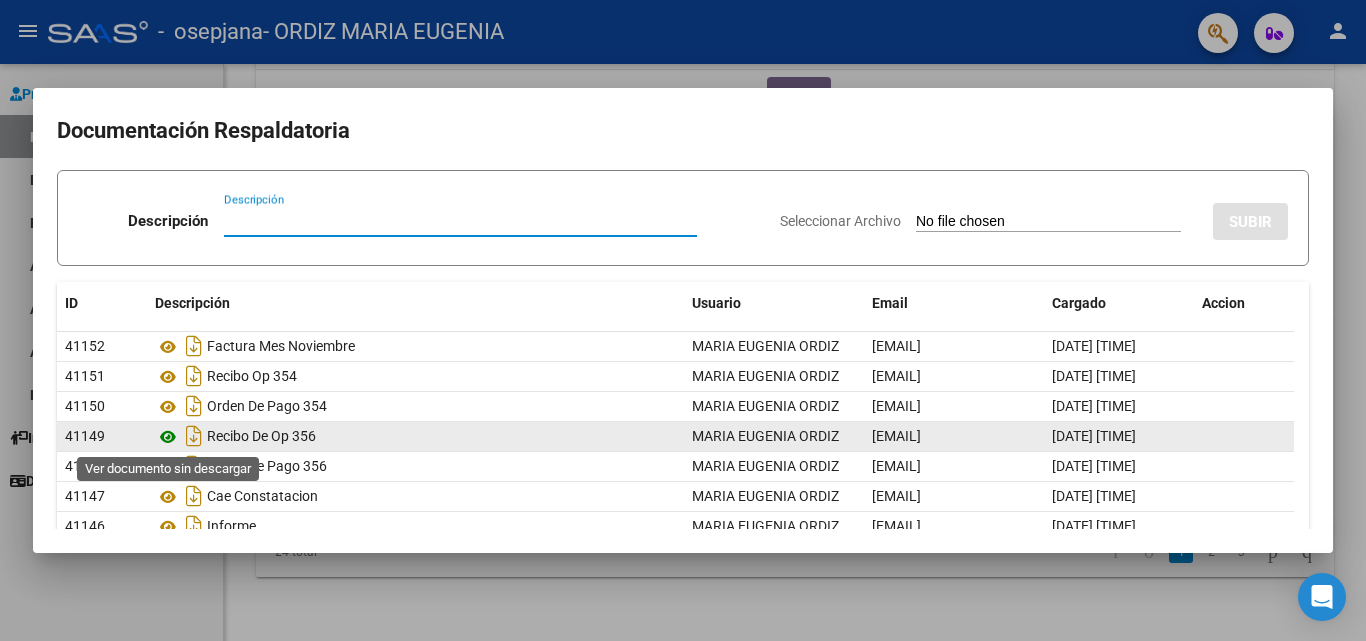 click 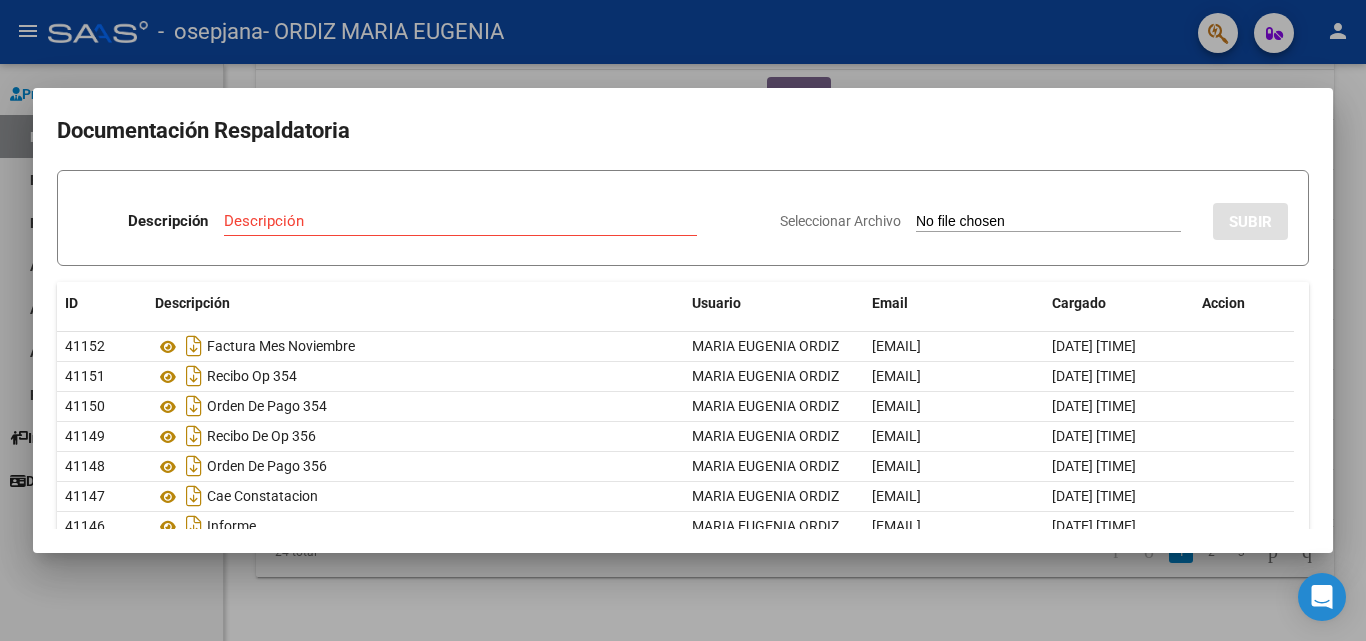 click at bounding box center (683, 320) 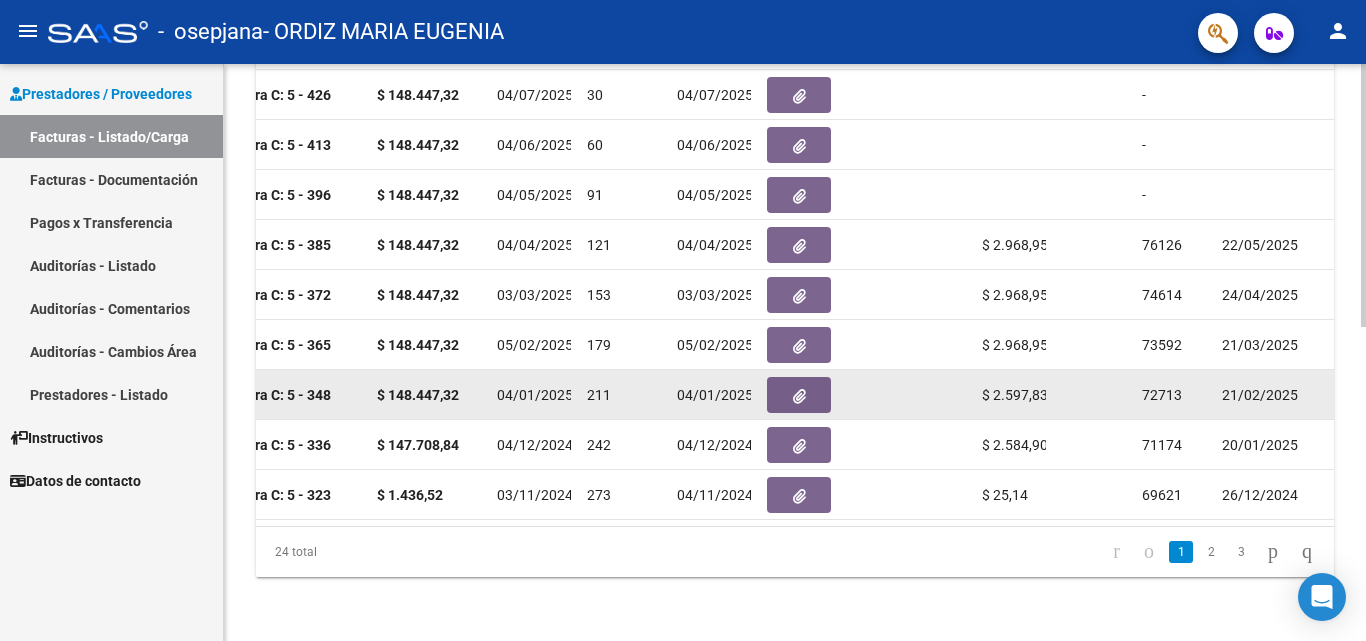 click 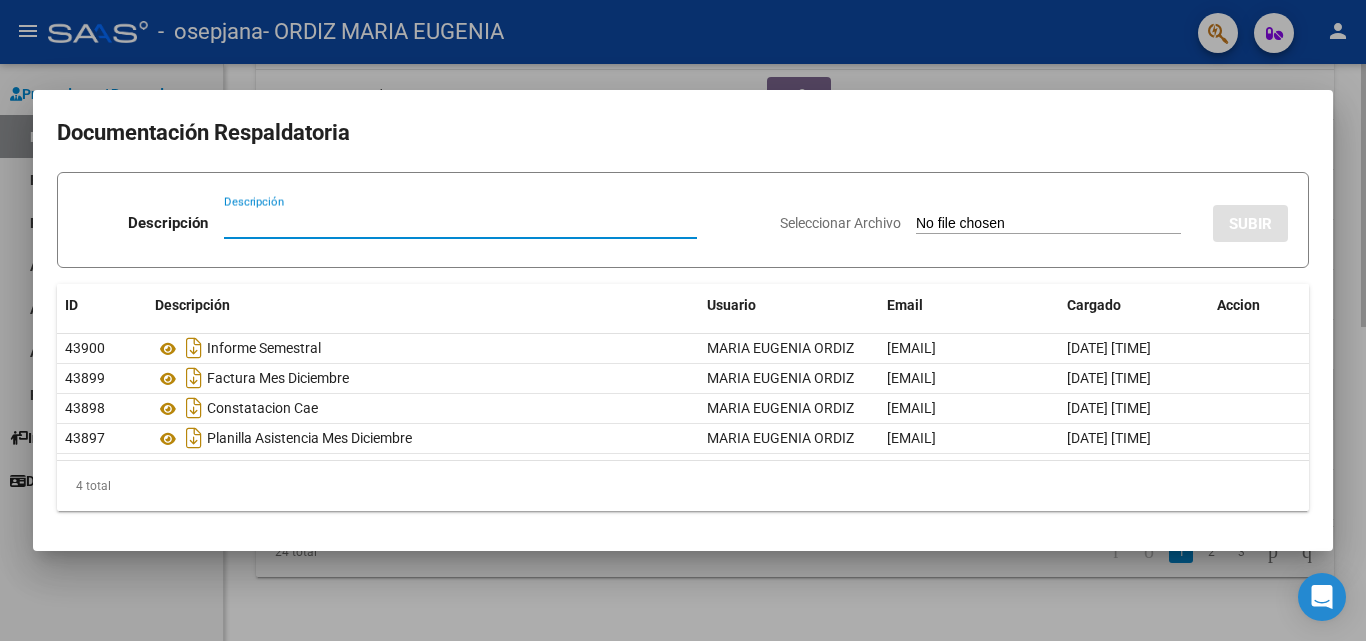 click on "[FIRST] [LAST]" 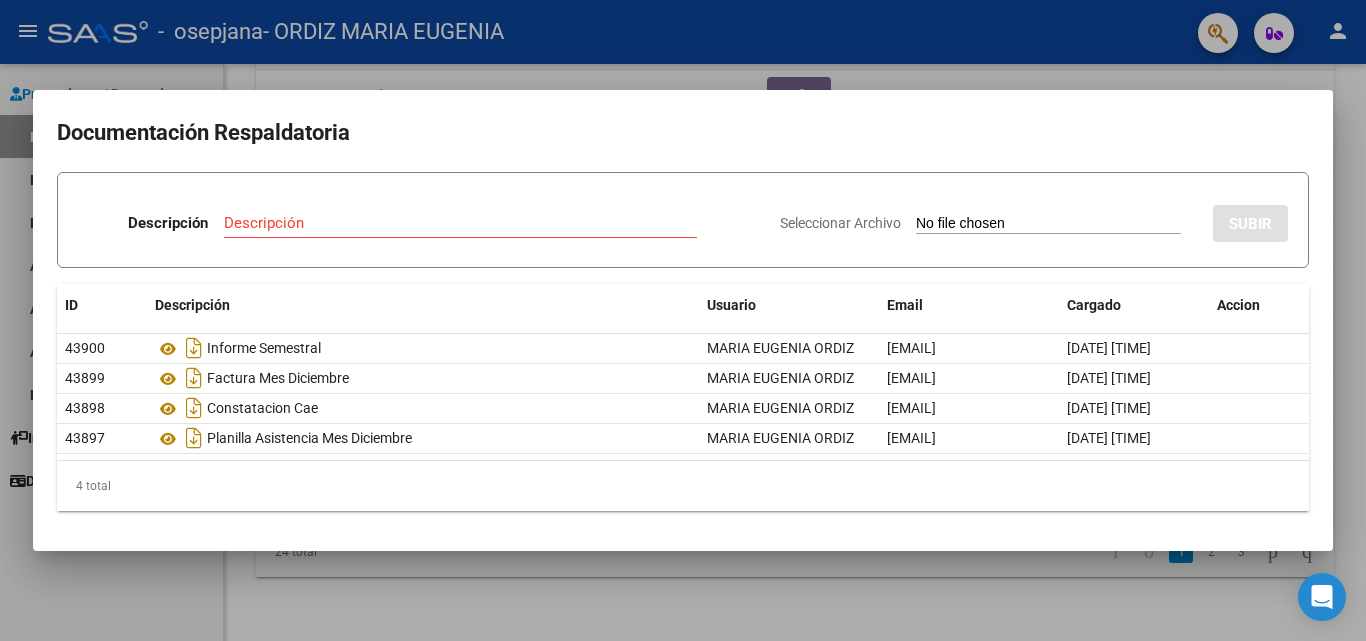 drag, startPoint x: 792, startPoint y: 374, endPoint x: 700, endPoint y: 47, distance: 339.69547 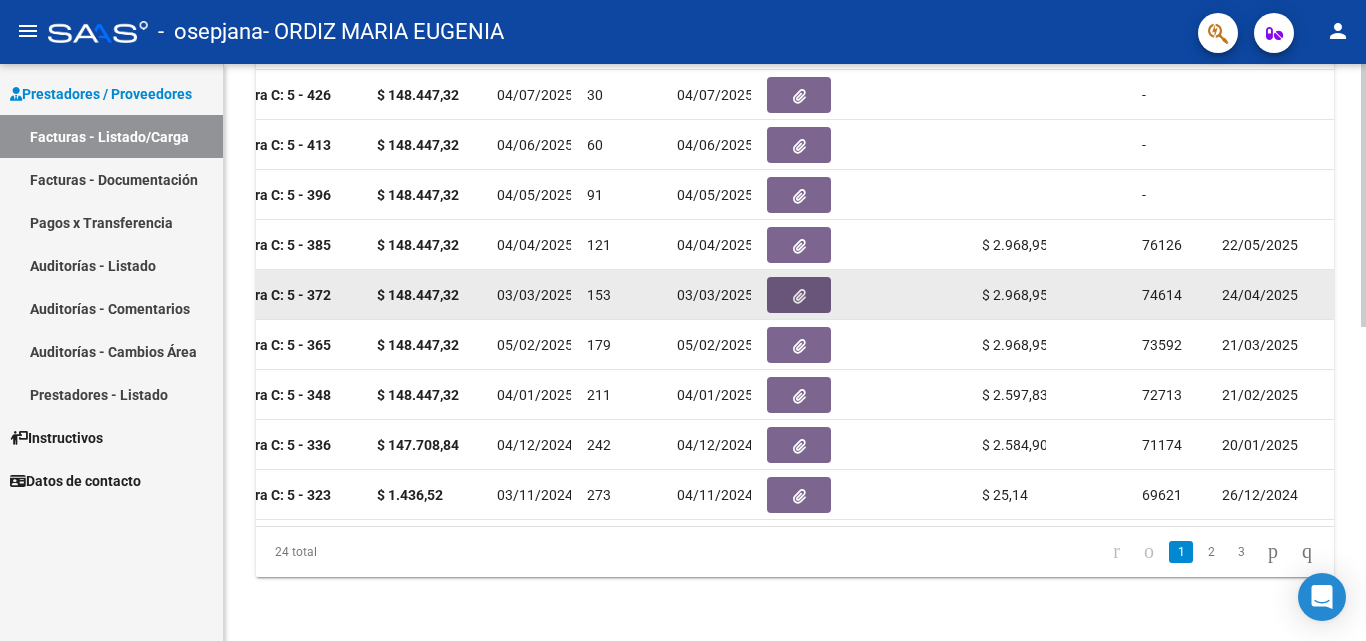 click 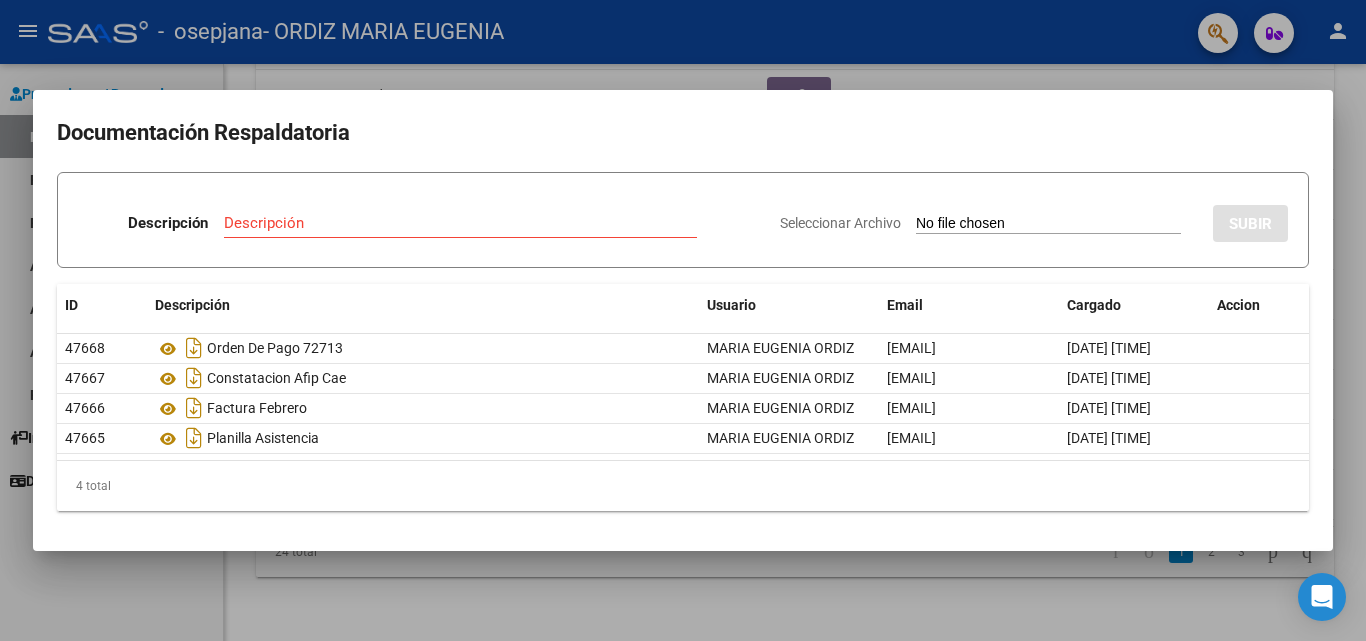 click at bounding box center [683, 320] 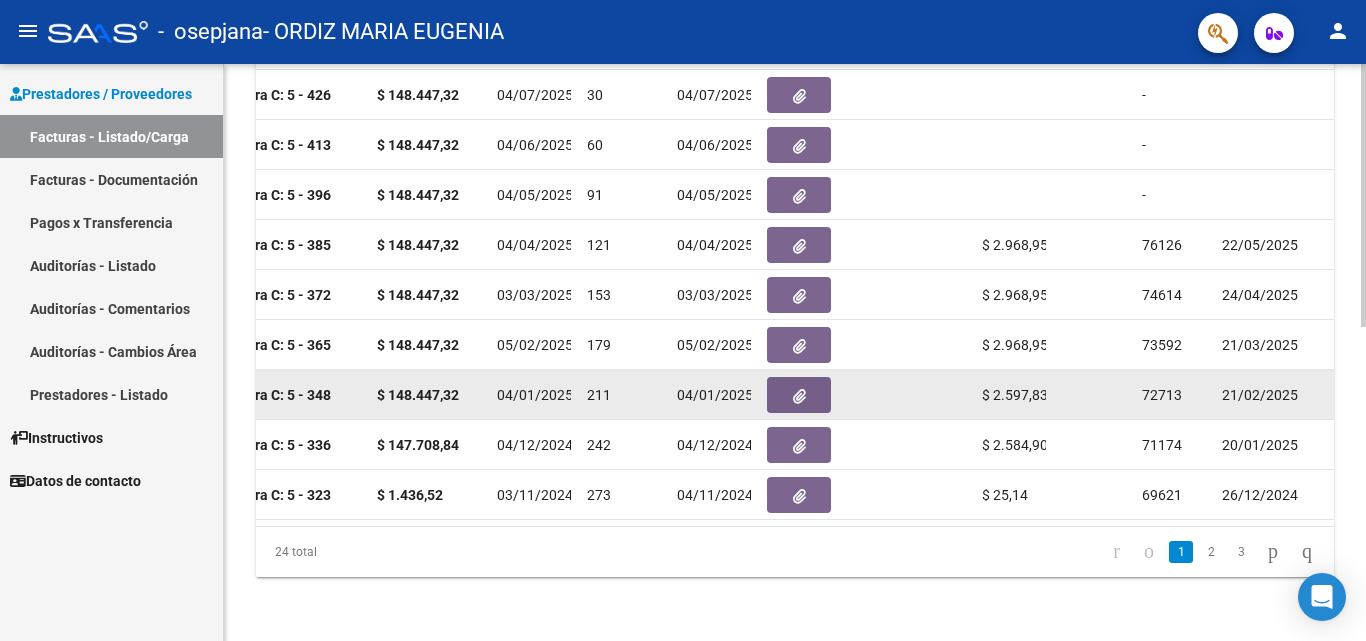 click 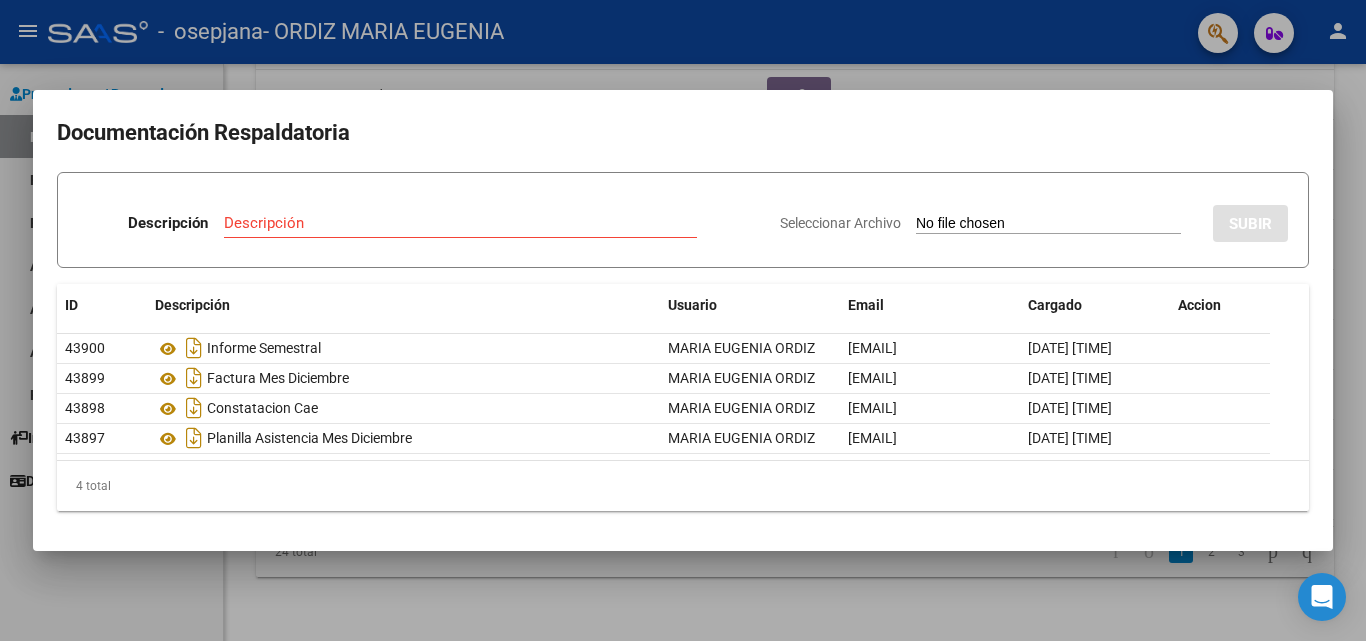 click at bounding box center (683, 320) 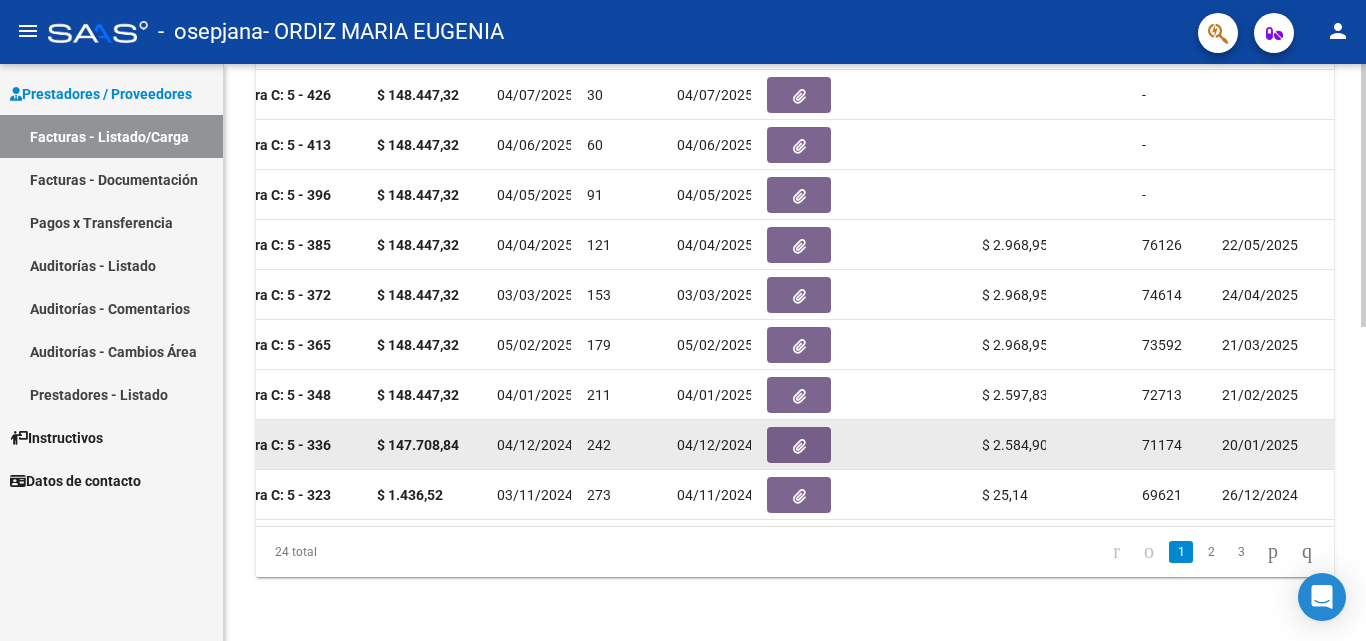 click 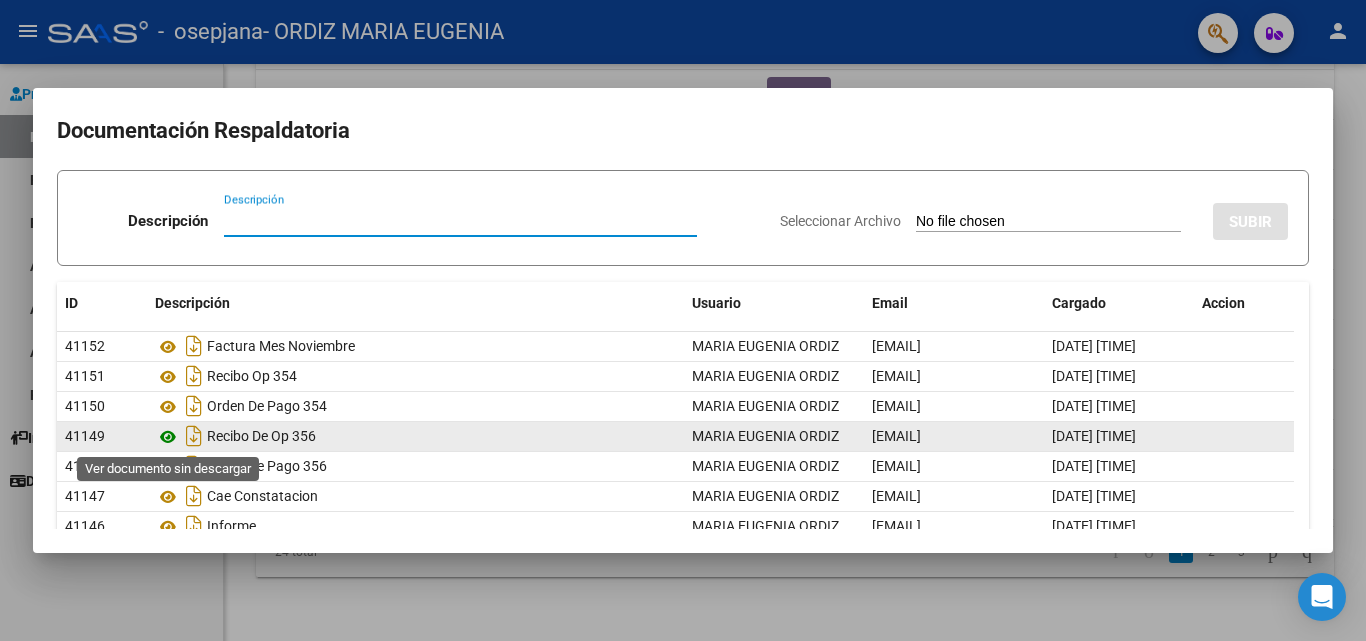 click 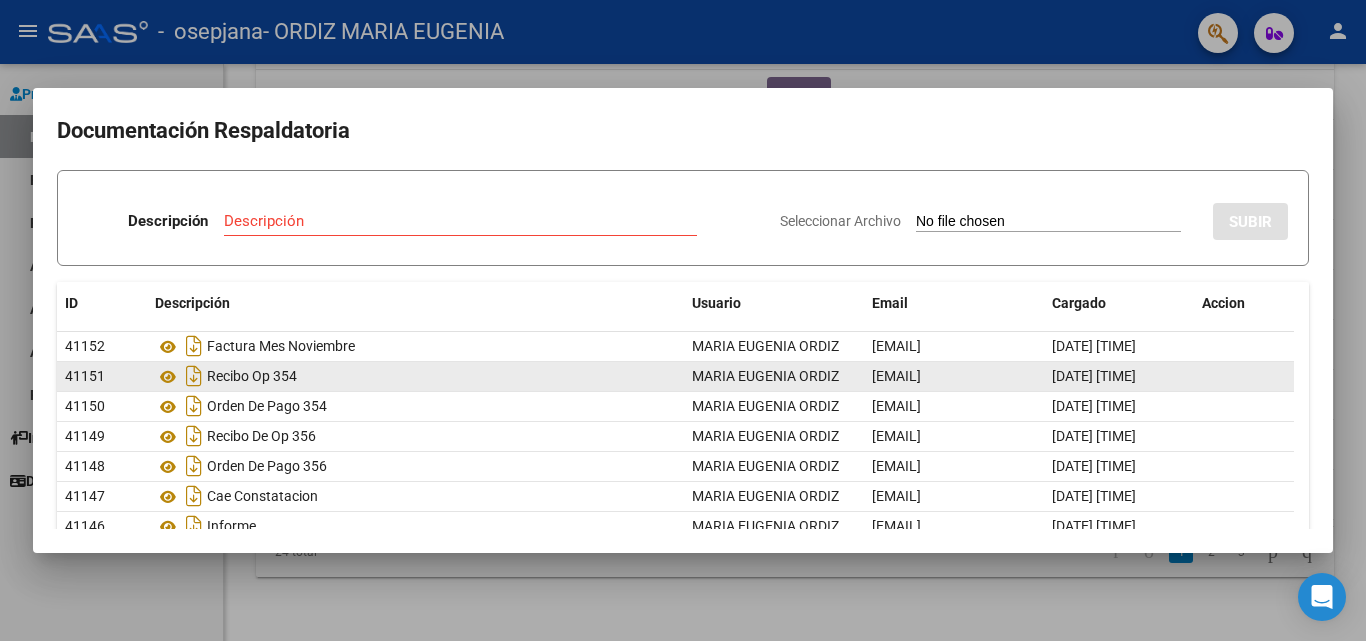 click on "Recibo Op 354" 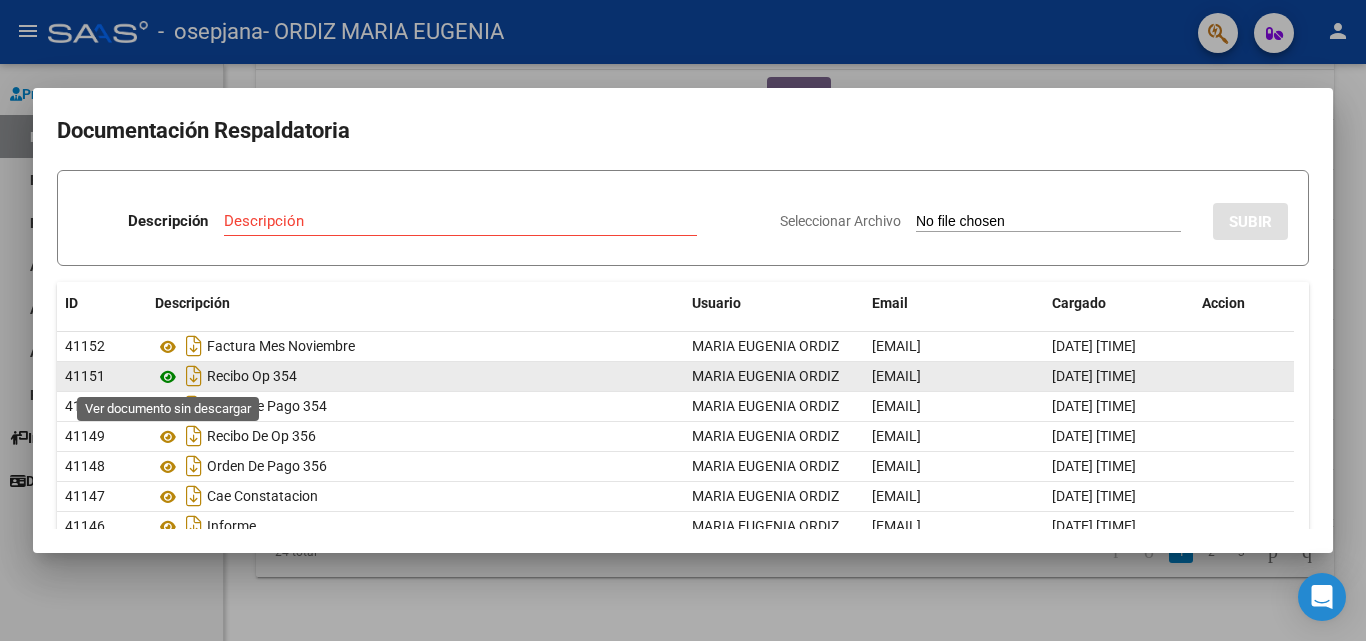 click 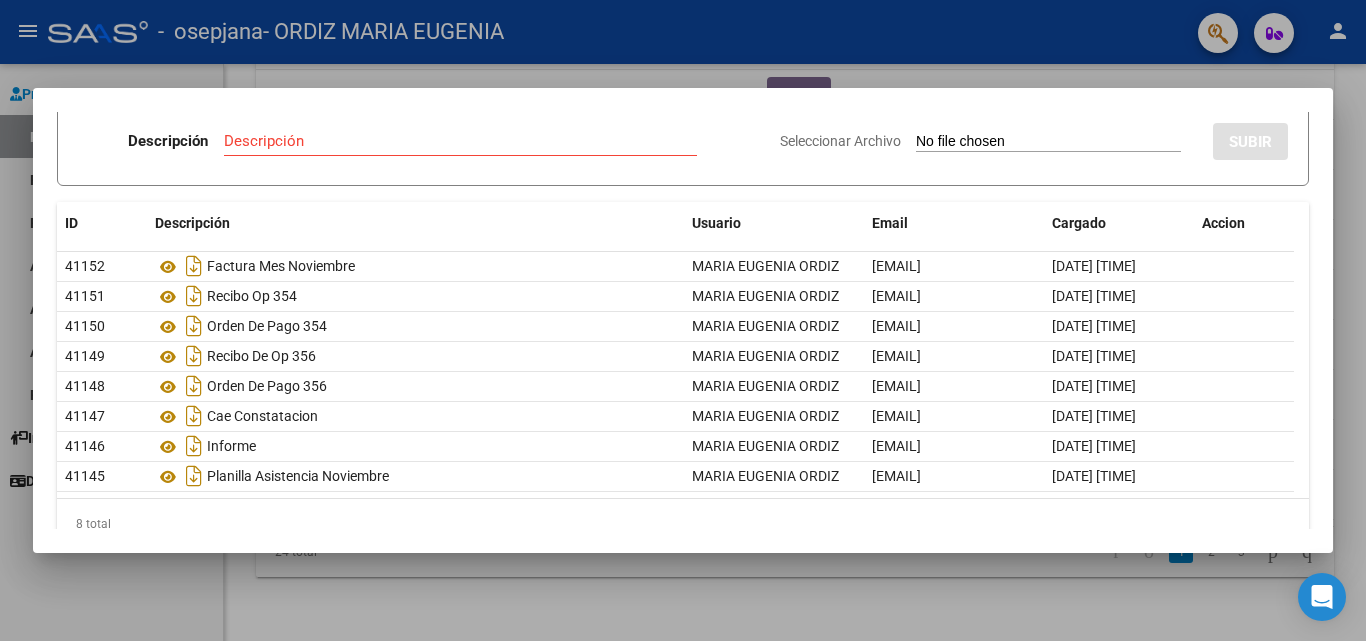 scroll, scrollTop: 116, scrollLeft: 0, axis: vertical 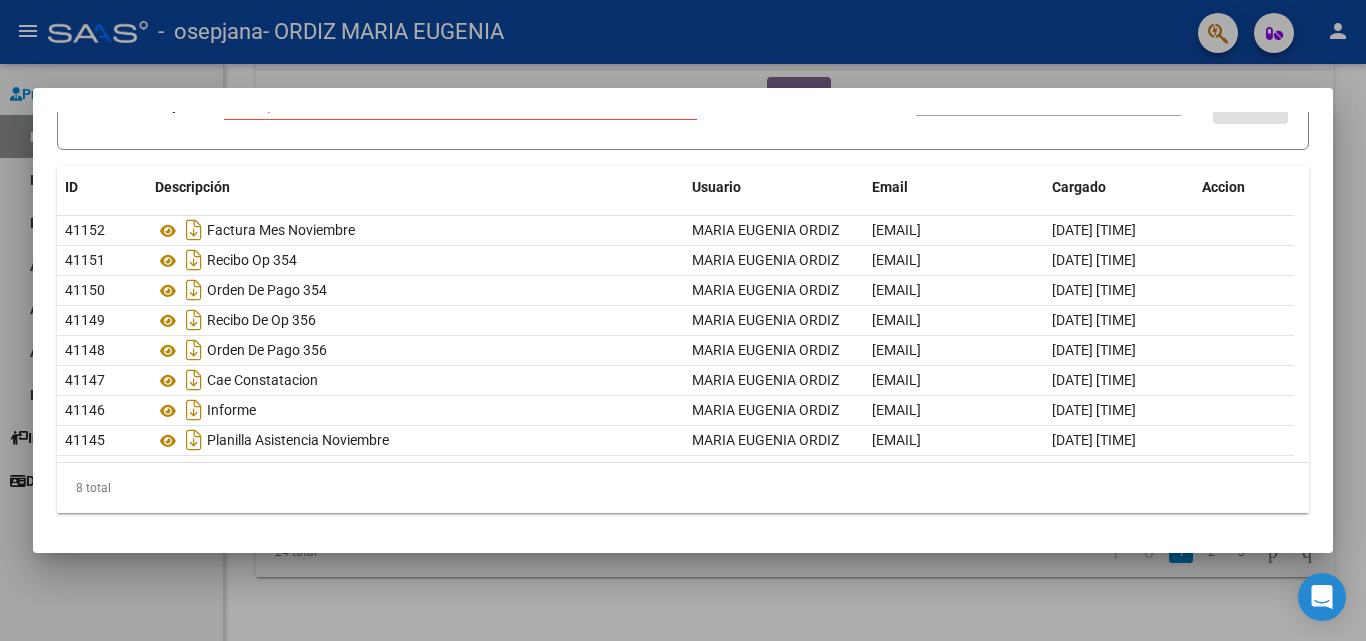 drag, startPoint x: 1325, startPoint y: 515, endPoint x: 1219, endPoint y: 599, distance: 135.24792 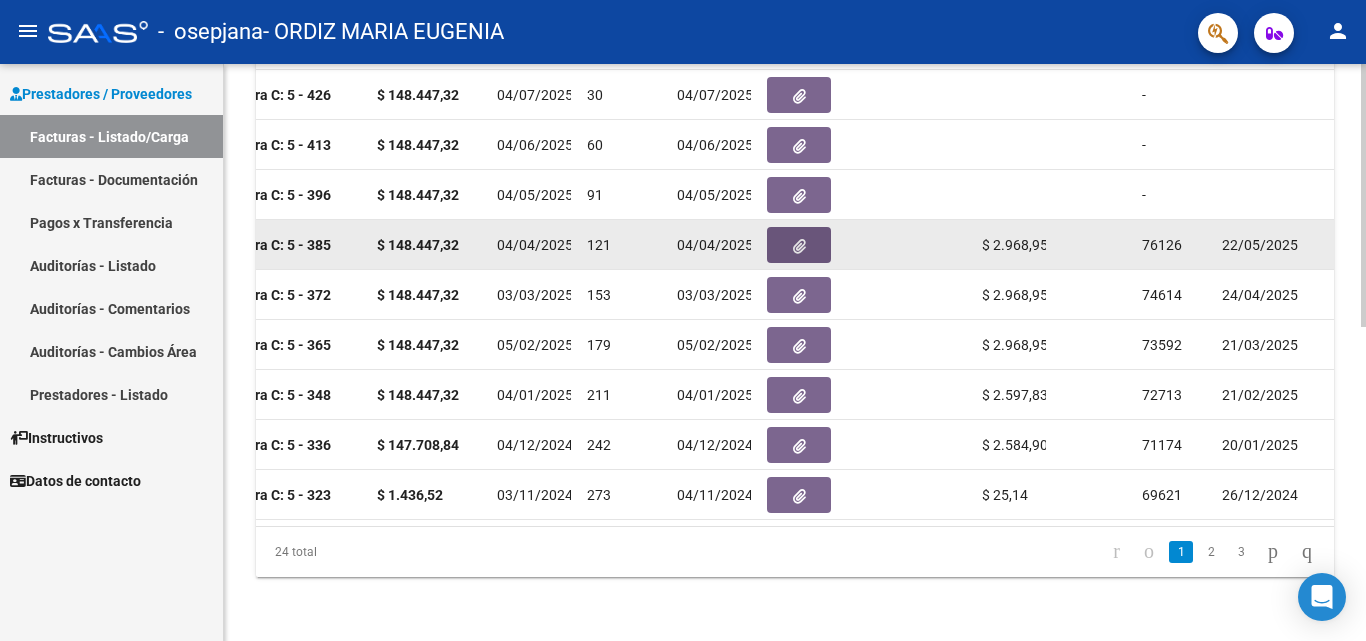 click 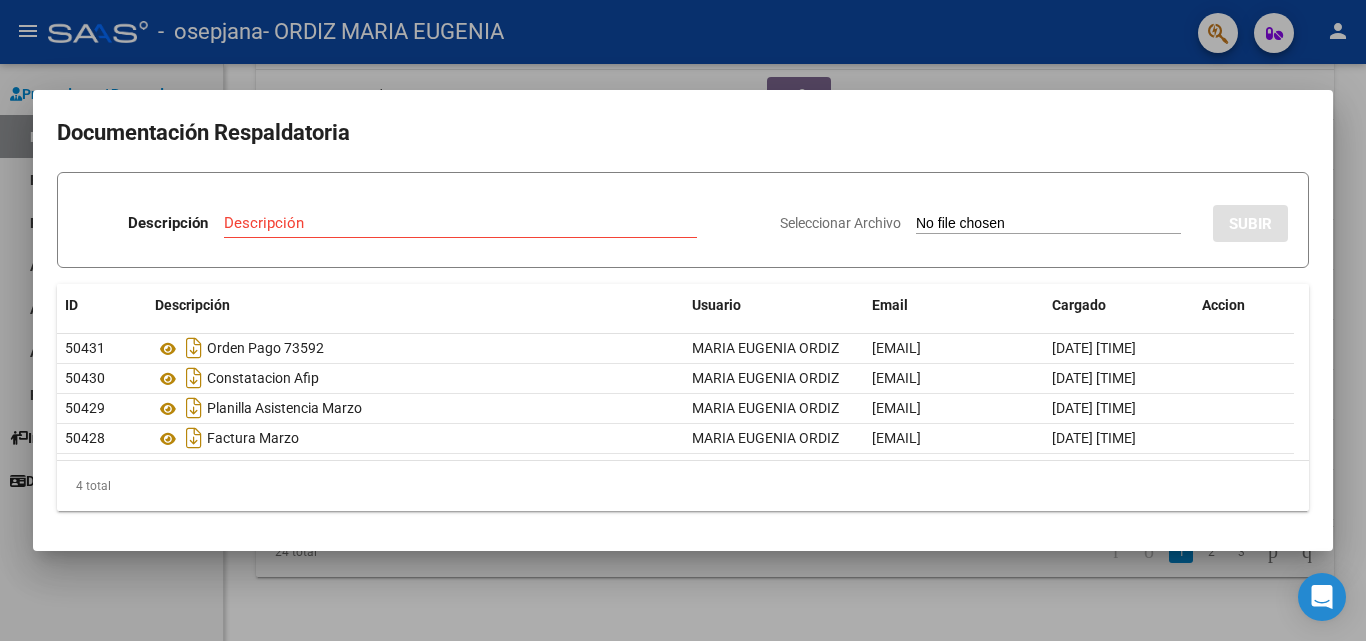 click at bounding box center [683, 320] 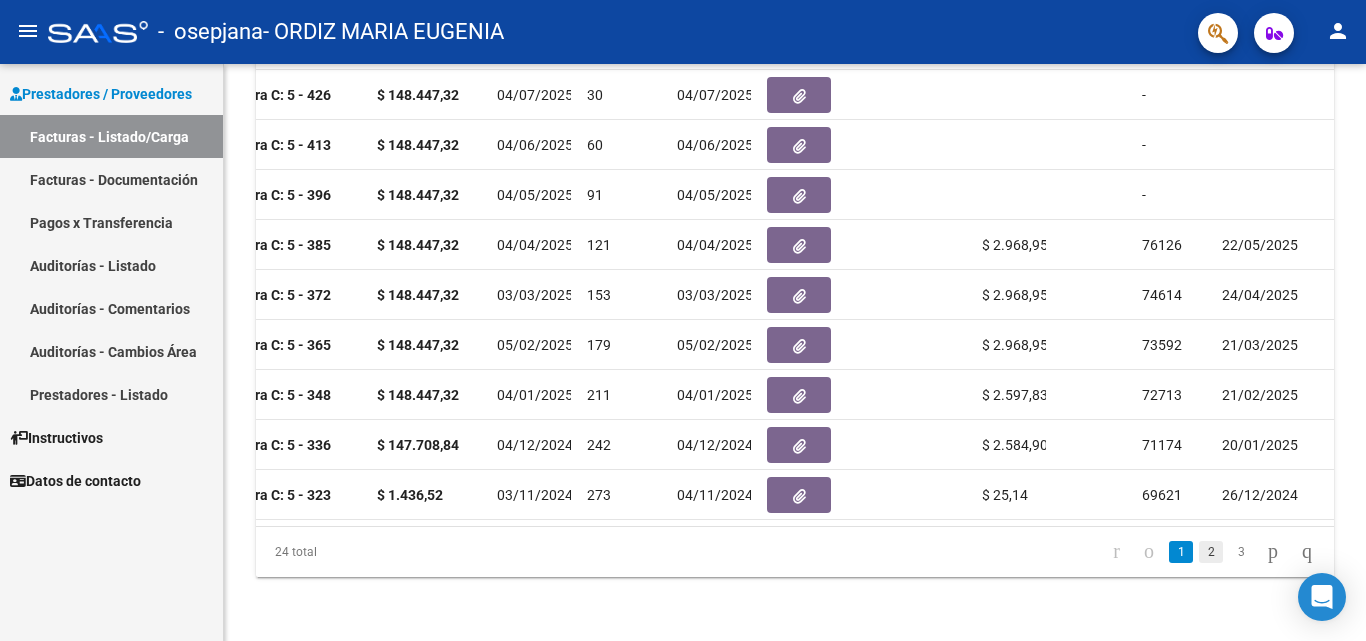 click on "2" 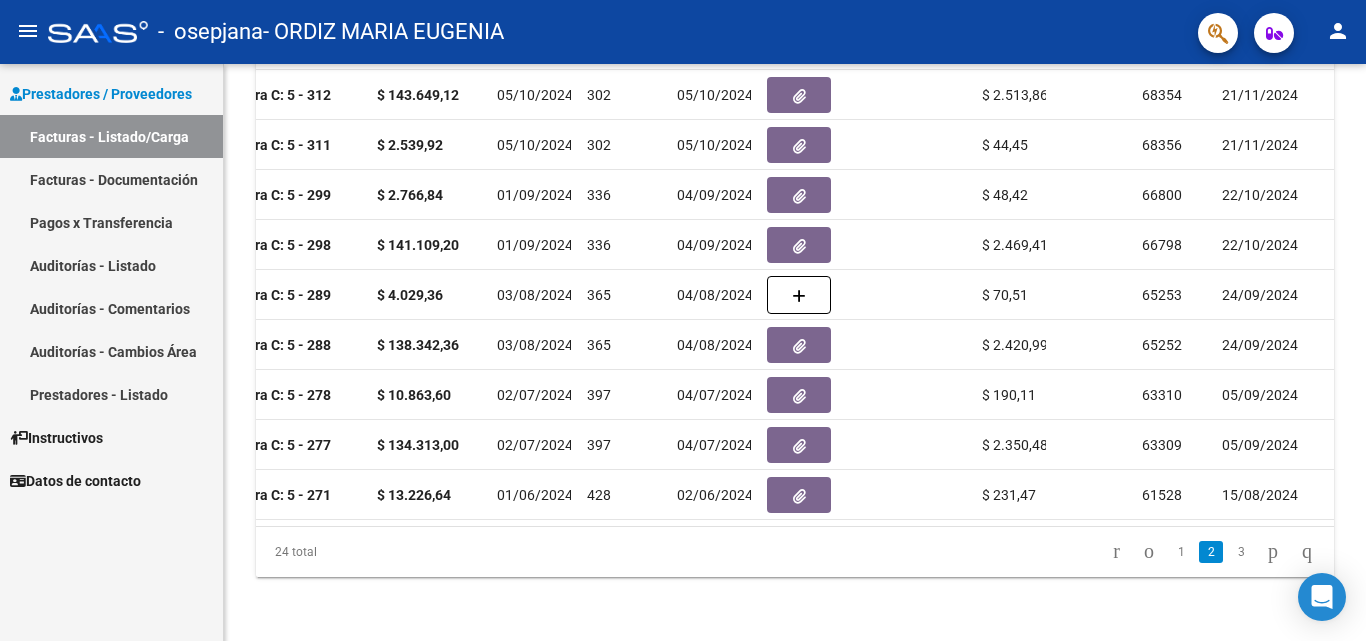 scroll, scrollTop: 690, scrollLeft: 0, axis: vertical 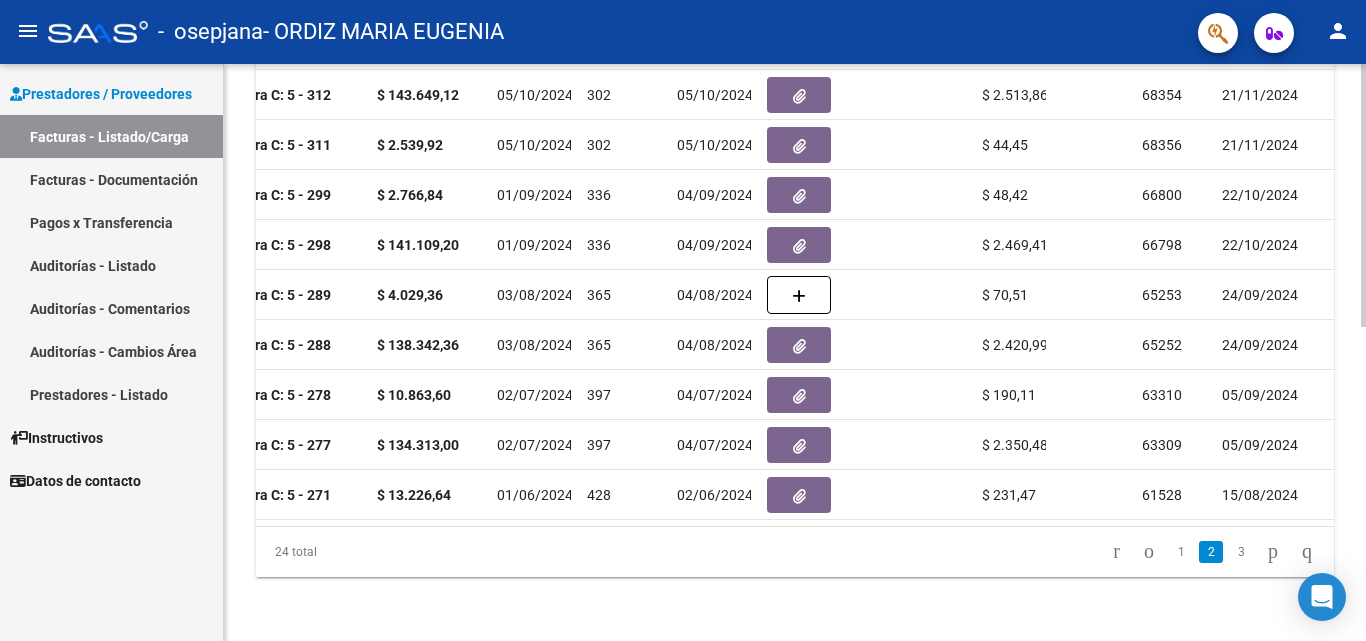 click on "Video tutorial   PRESTADORES -> Listado de CPBTs Emitidos por Prestadores / Proveedores (alt+q)   Cargar Comprobante
cloud_download  CSV  cloud_download  EXCEL  cloud_download  Estandar   Descarga Masiva
Filtros Id Area Area Todos Confirmado   Mostrar totalizadores   FILTROS DEL COMPROBANTE  Comprobante Tipo Comprobante Tipo Start date – End date Fec. Comprobante Desde / Hasta Días Emisión Desde(cant. días) Días Emisión Hasta(cant. días) CUIT / Razón Social Pto. Venta Nro. Comprobante Código SSS CAE Válido CAE Válido Todos Cargado Módulo Hosp. Todos Tiene facturacion Apócrifa Hospital Refes  FILTROS DE INTEGRACION  Período De Prestación Campos del Archivo de Rendición Devuelto x SSS (dr_envio) Todos Rendido x SSS (dr_envio) Tipo de Registro Tipo de Registro Período Presentación Período Presentación Campos del Legajo Asociado (preaprobación) Afiliado Legajo (cuil/nombre) Todos Solo facturas preaprobadas  MAS FILTROS  Todos Con Doc. Respaldatoria Todos Con Trazabilidad Todos – –" 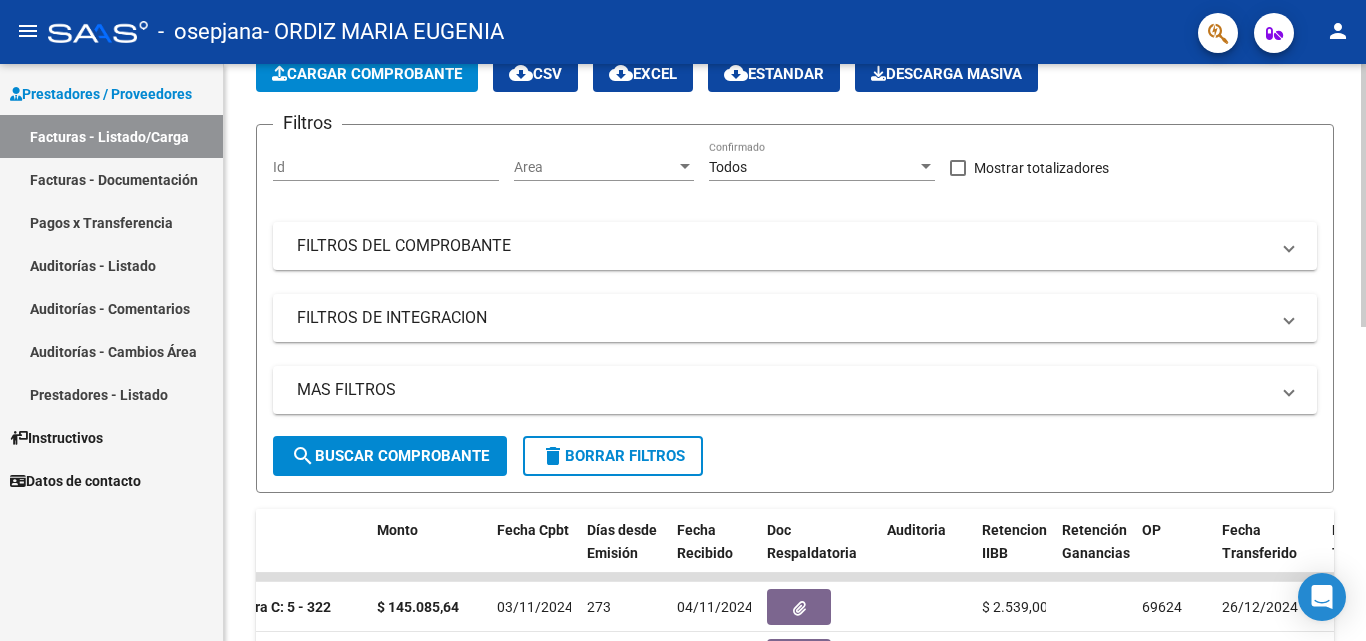 click 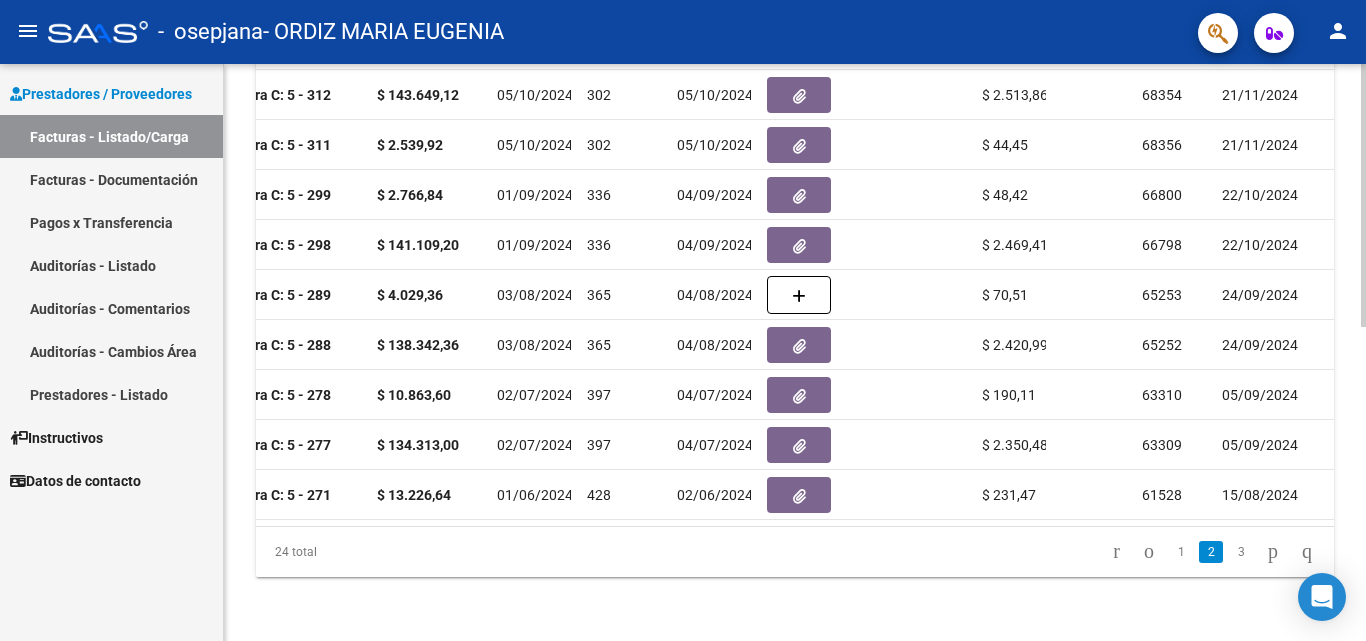click 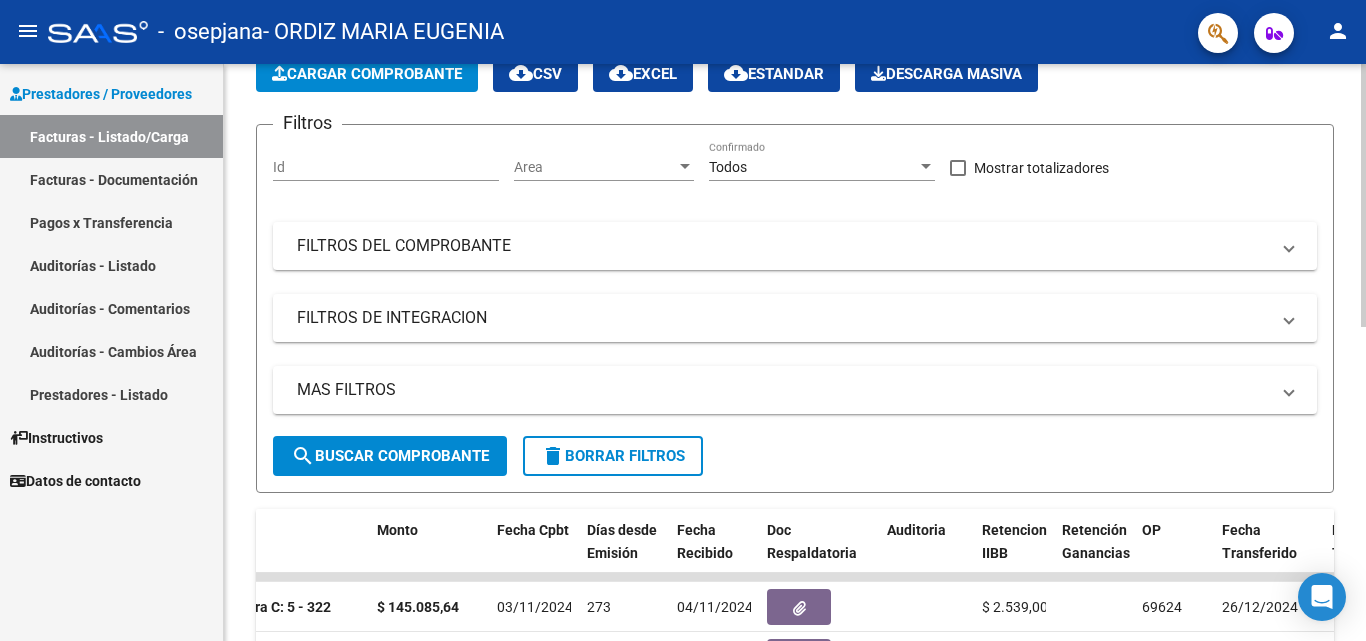 click 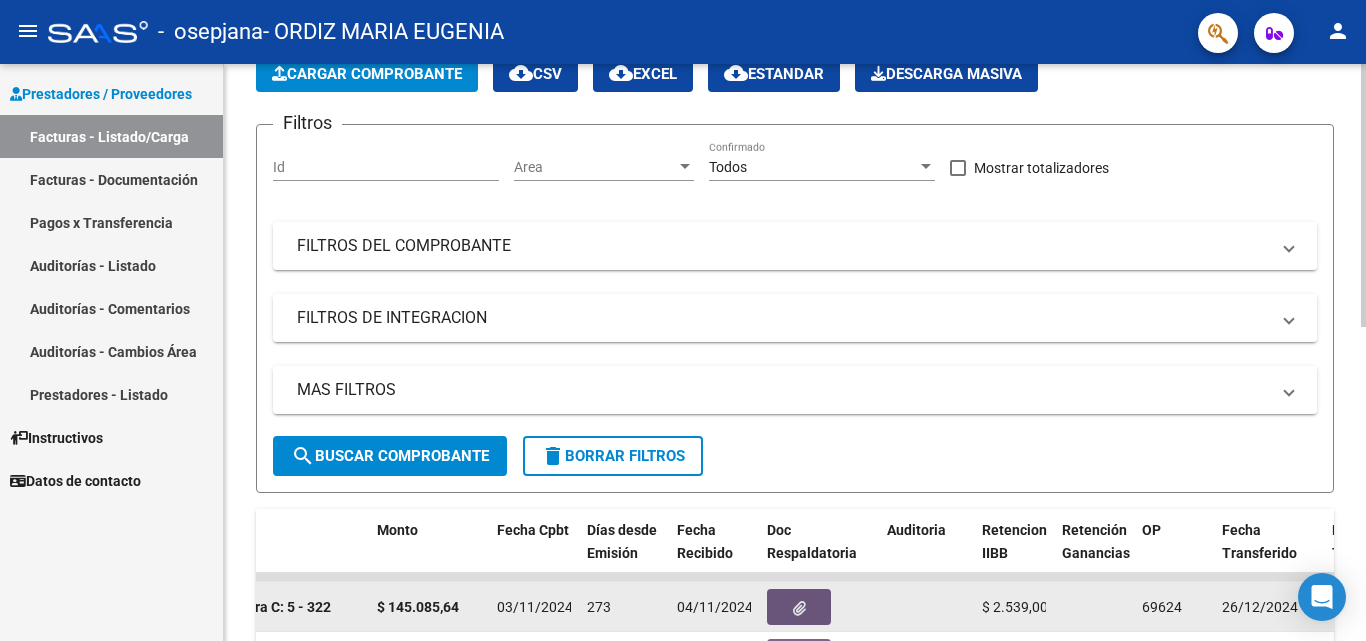 click 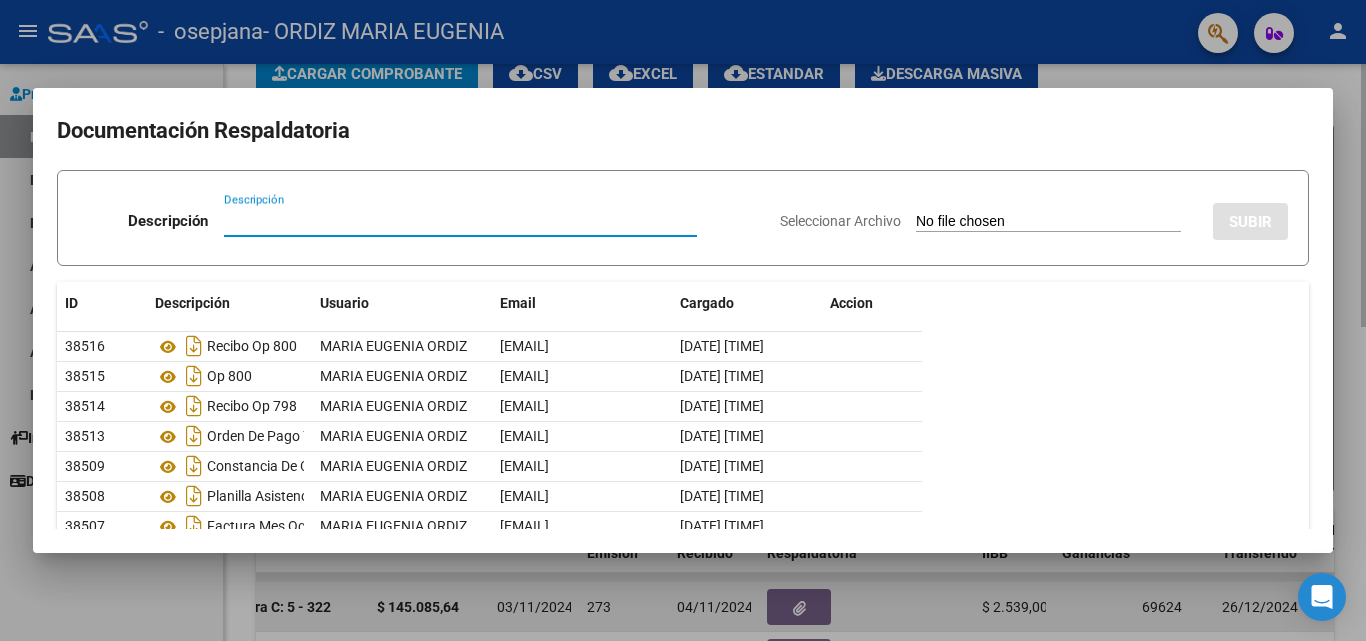 scroll, scrollTop: 86, scrollLeft: 0, axis: vertical 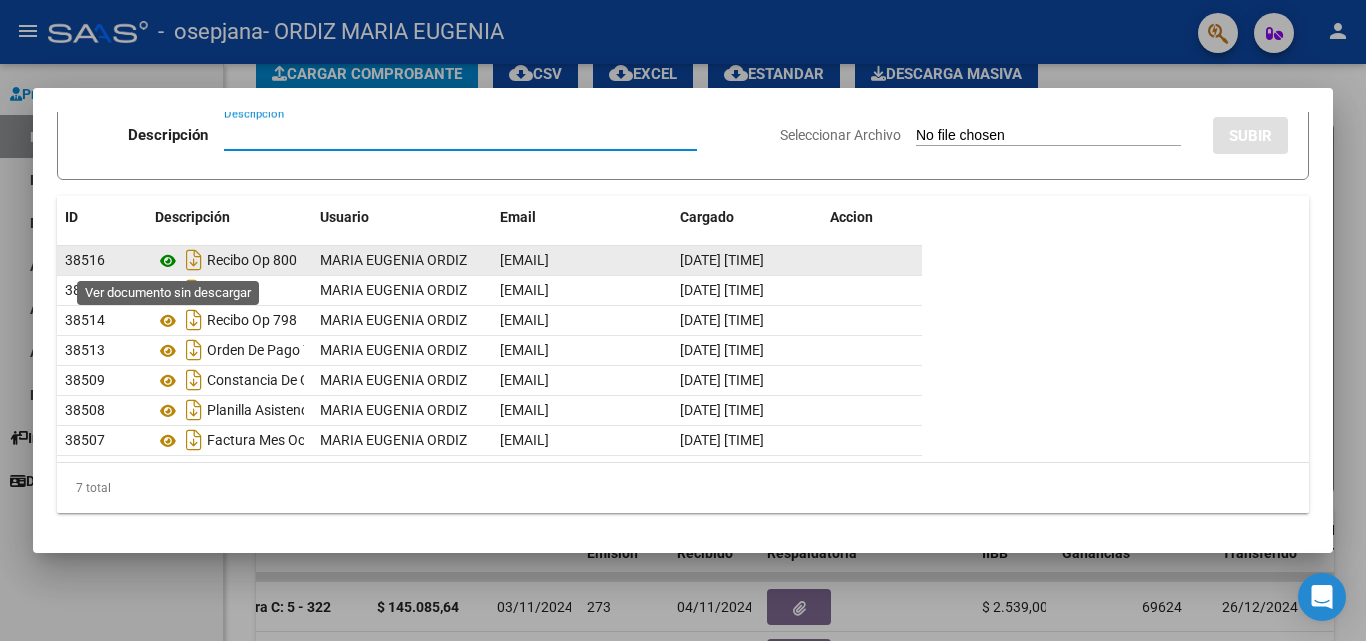 click 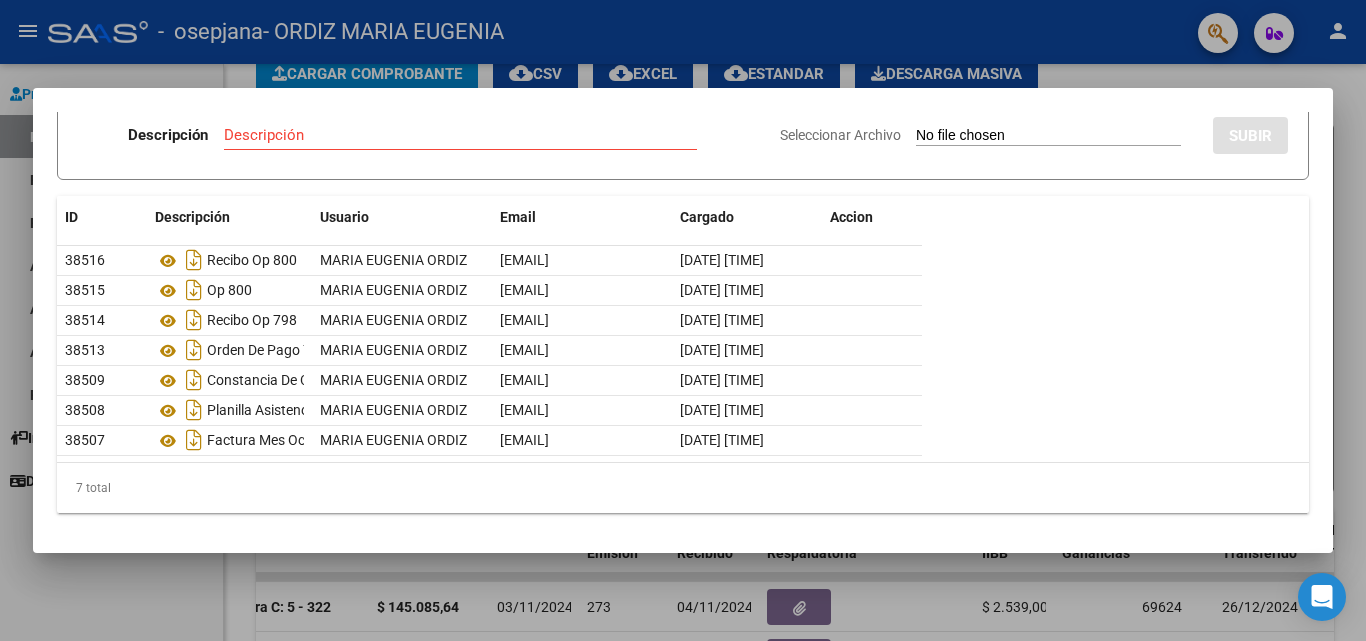 click at bounding box center (683, 320) 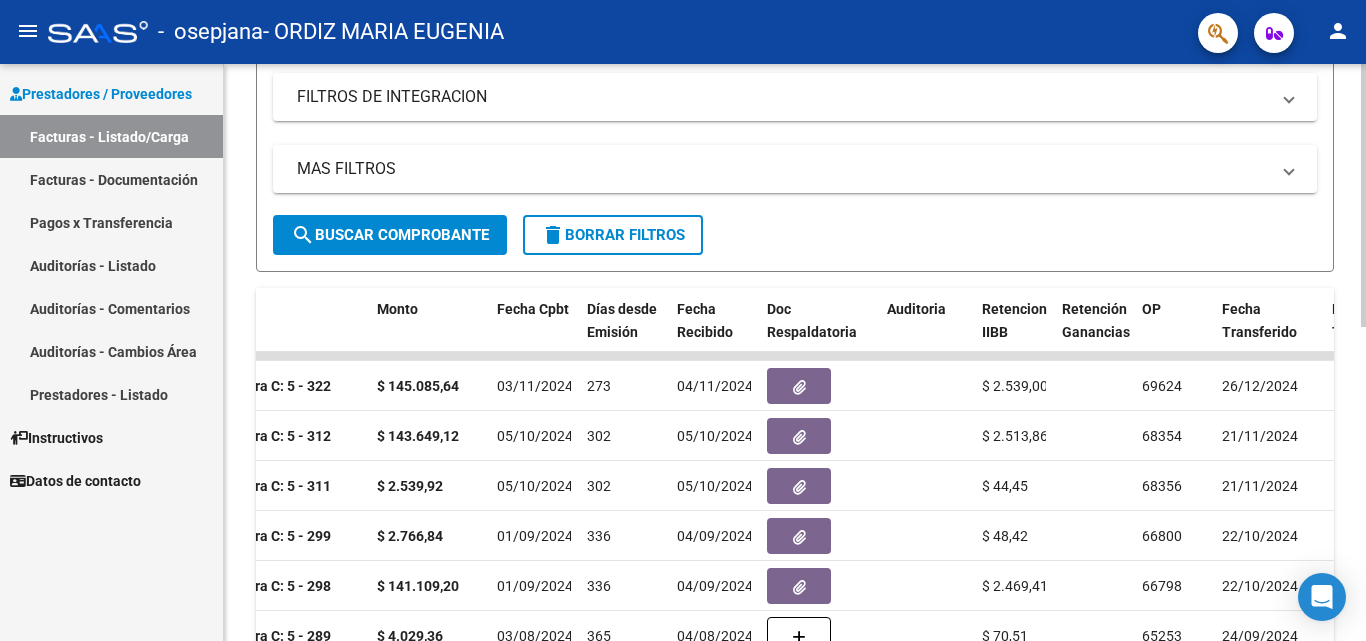 scroll, scrollTop: 341, scrollLeft: 0, axis: vertical 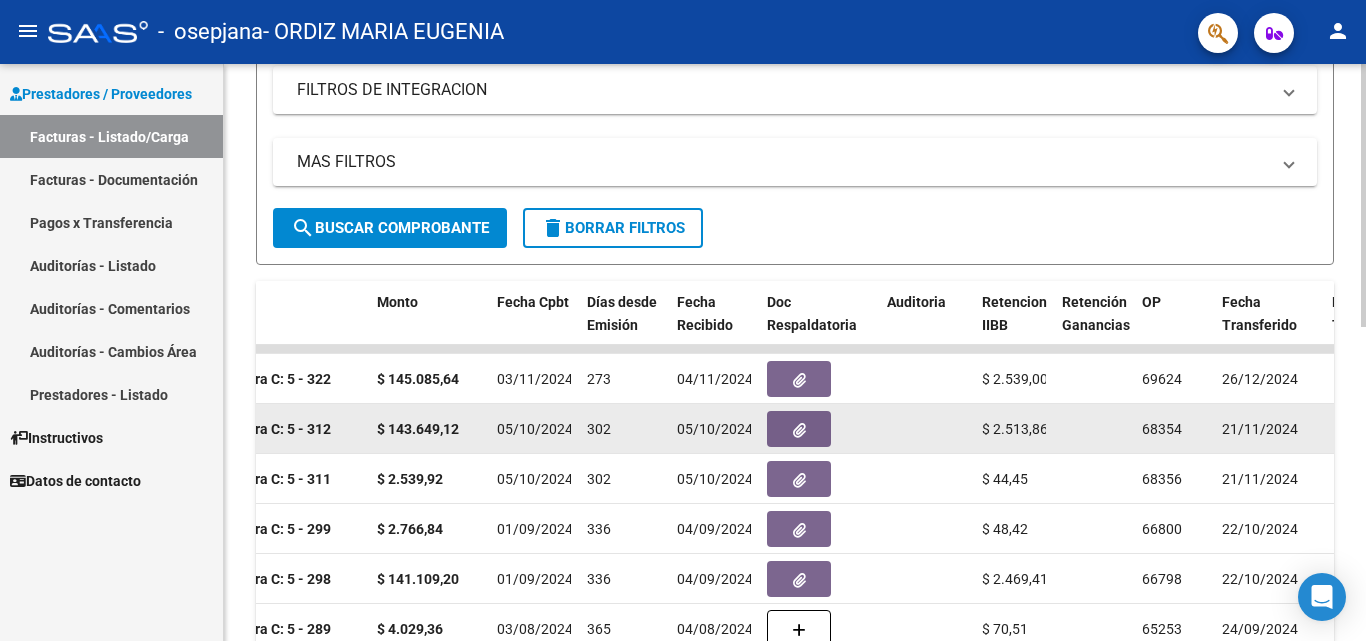 click 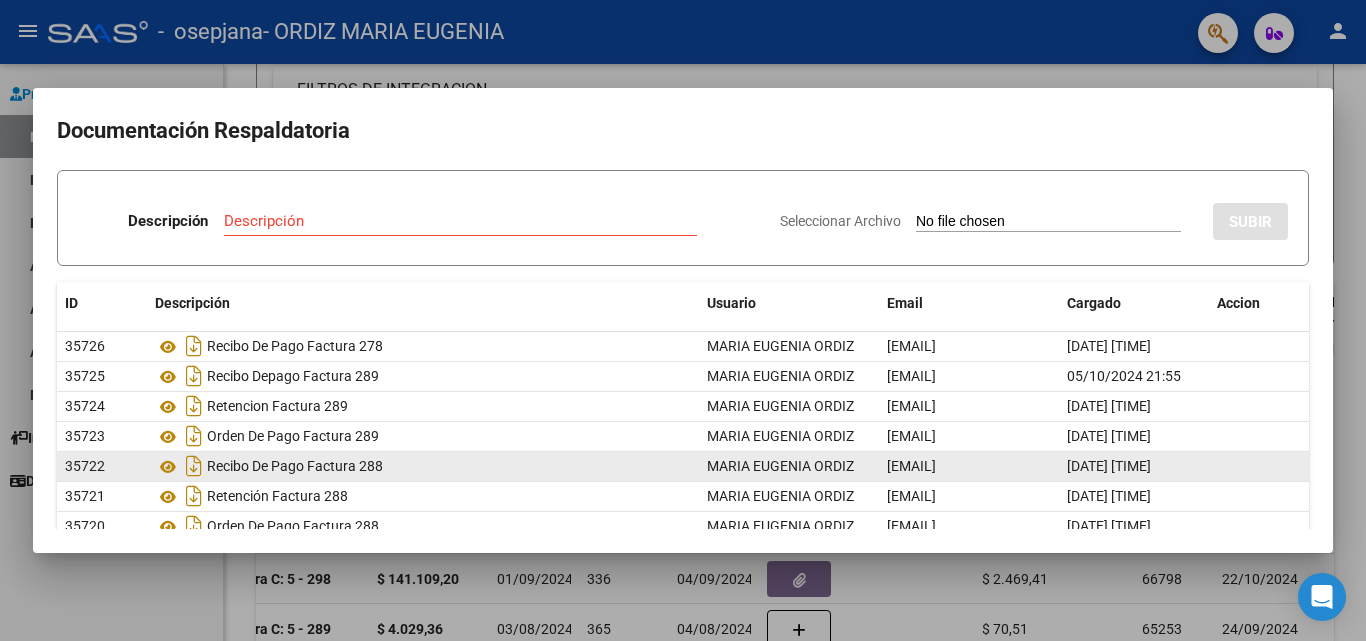 click on "Recibo De Pago Factura 288" 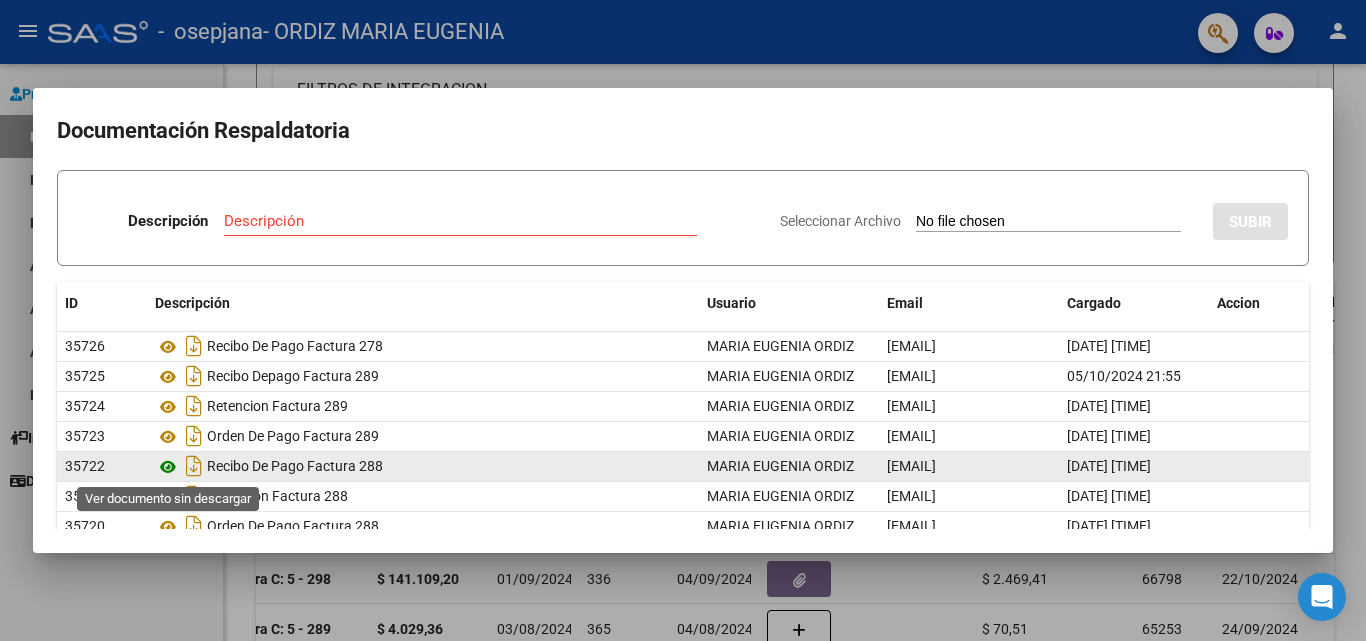 click 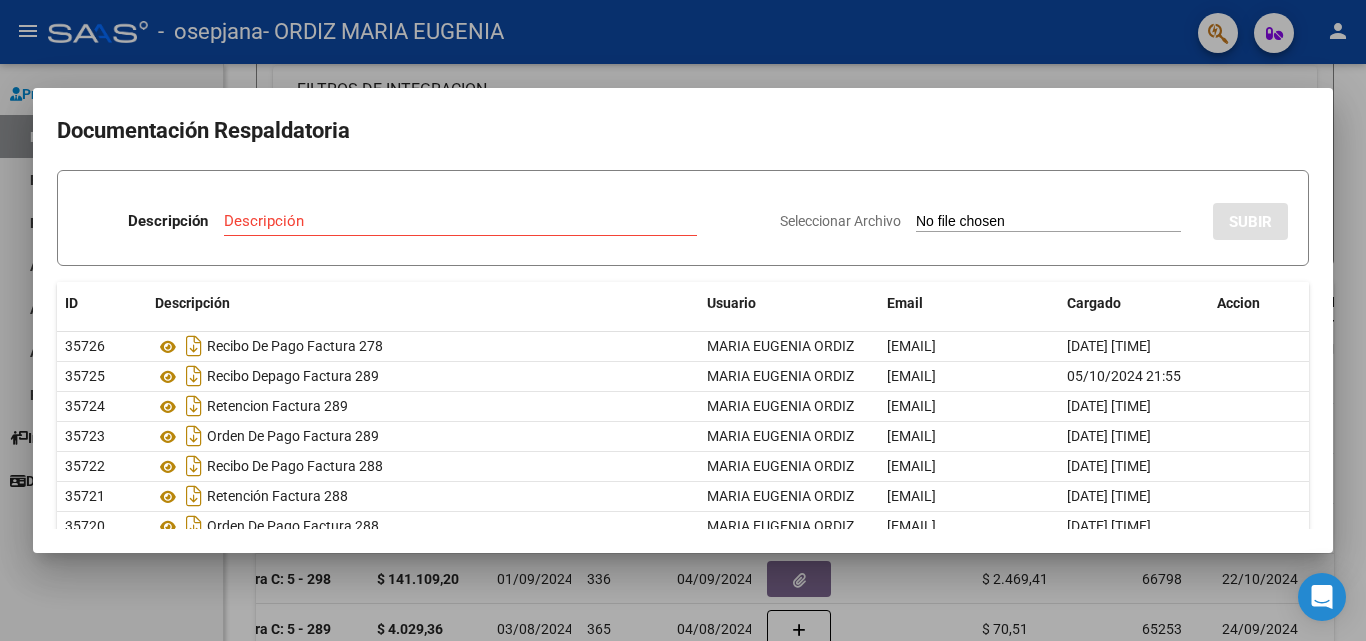 click at bounding box center (683, 320) 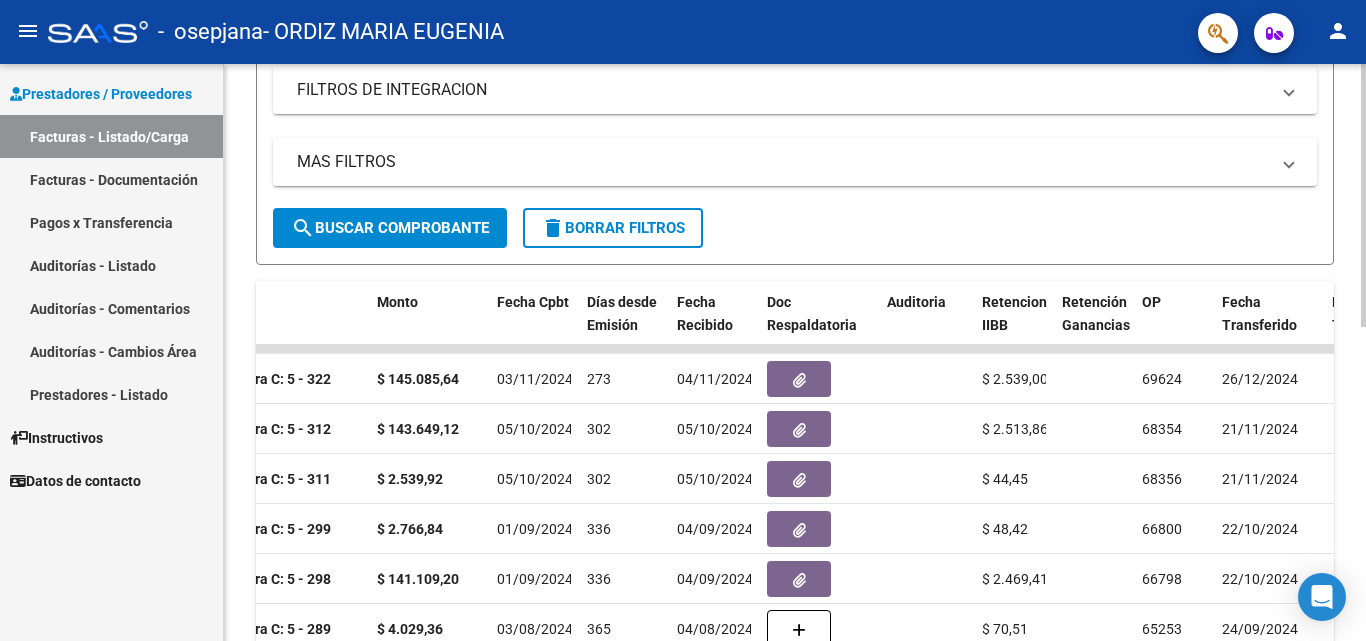 scroll, scrollTop: 690, scrollLeft: 0, axis: vertical 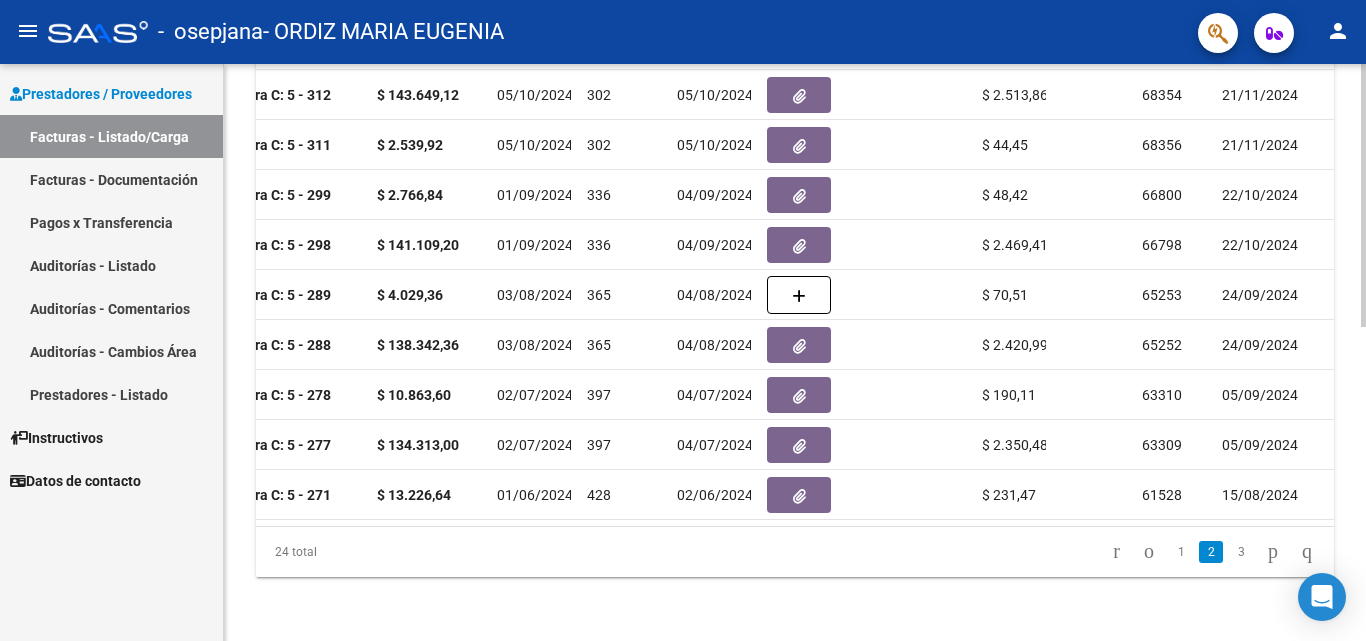click 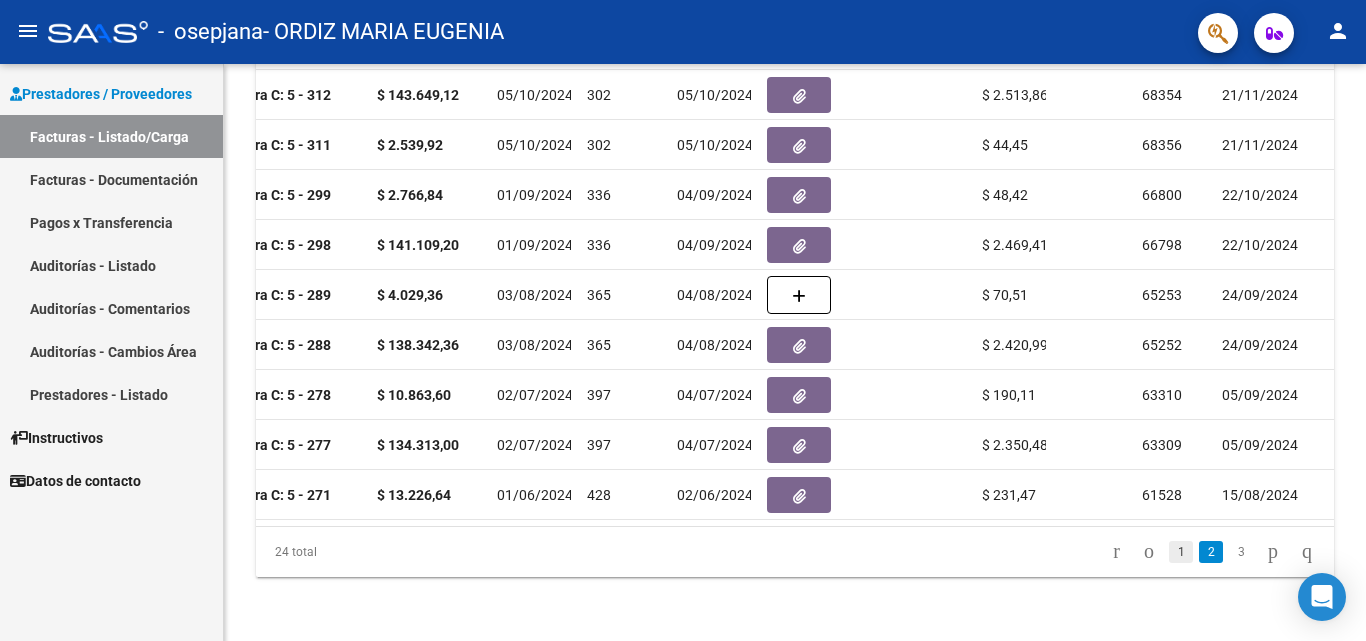 click on "1" 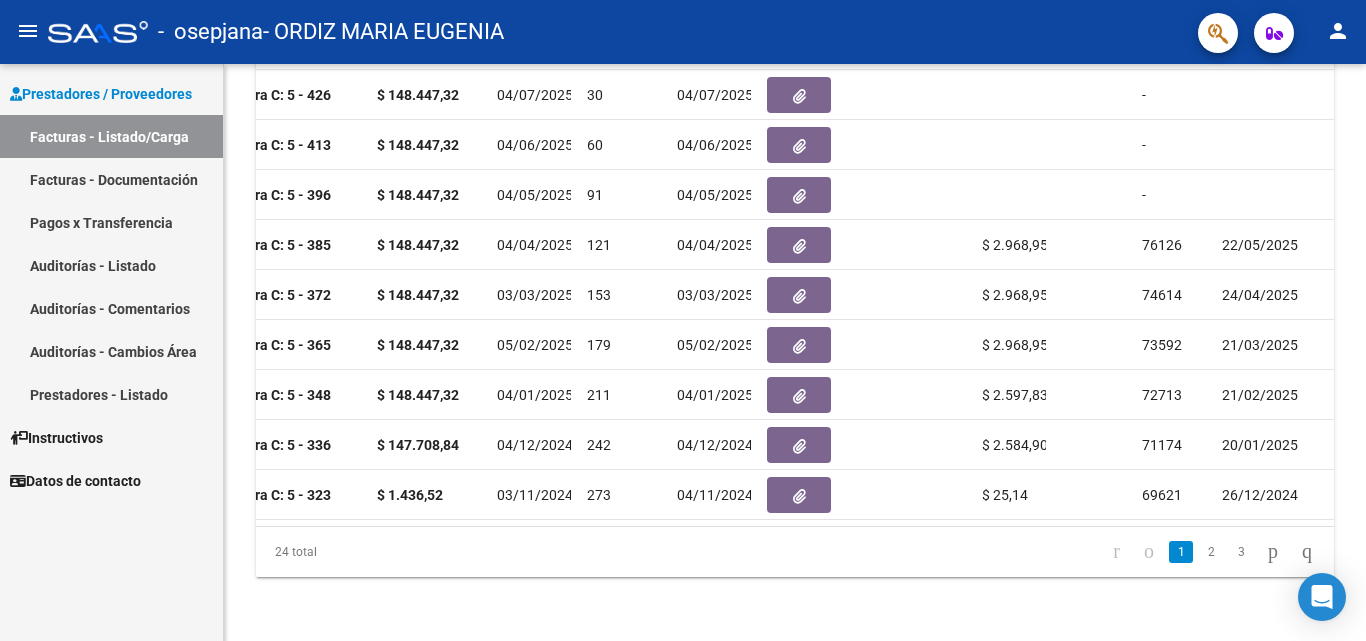 scroll, scrollTop: 690, scrollLeft: 0, axis: vertical 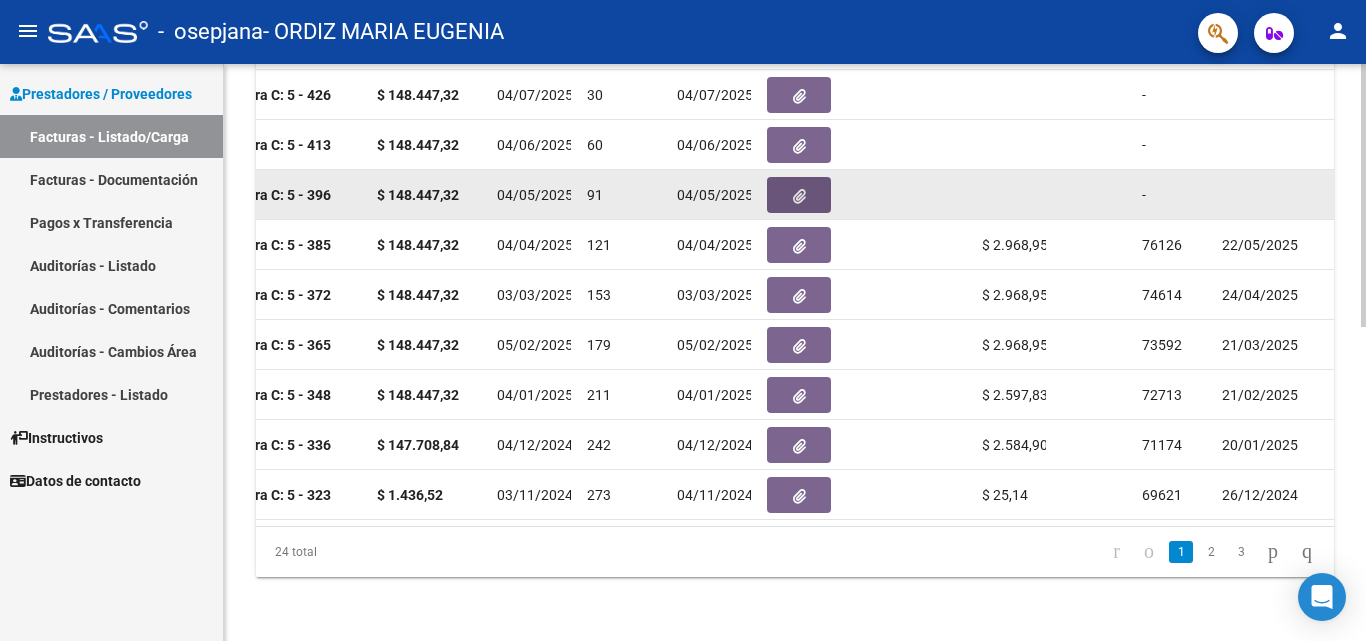 click 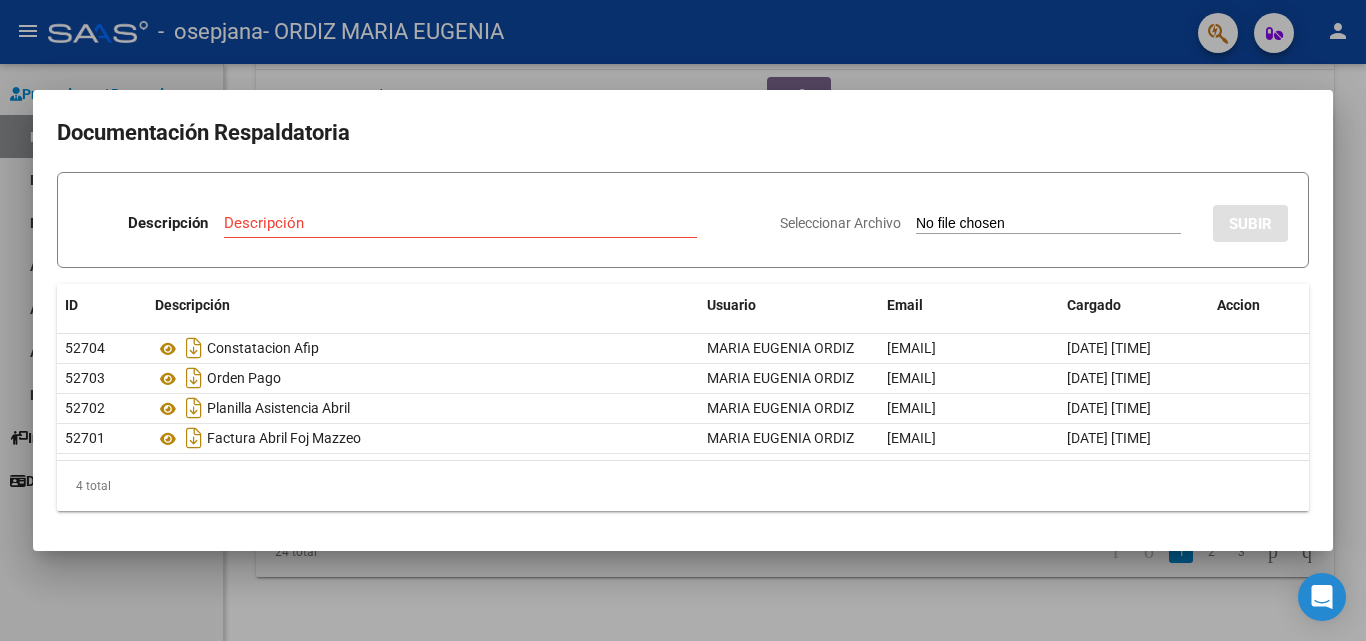 click at bounding box center (683, 320) 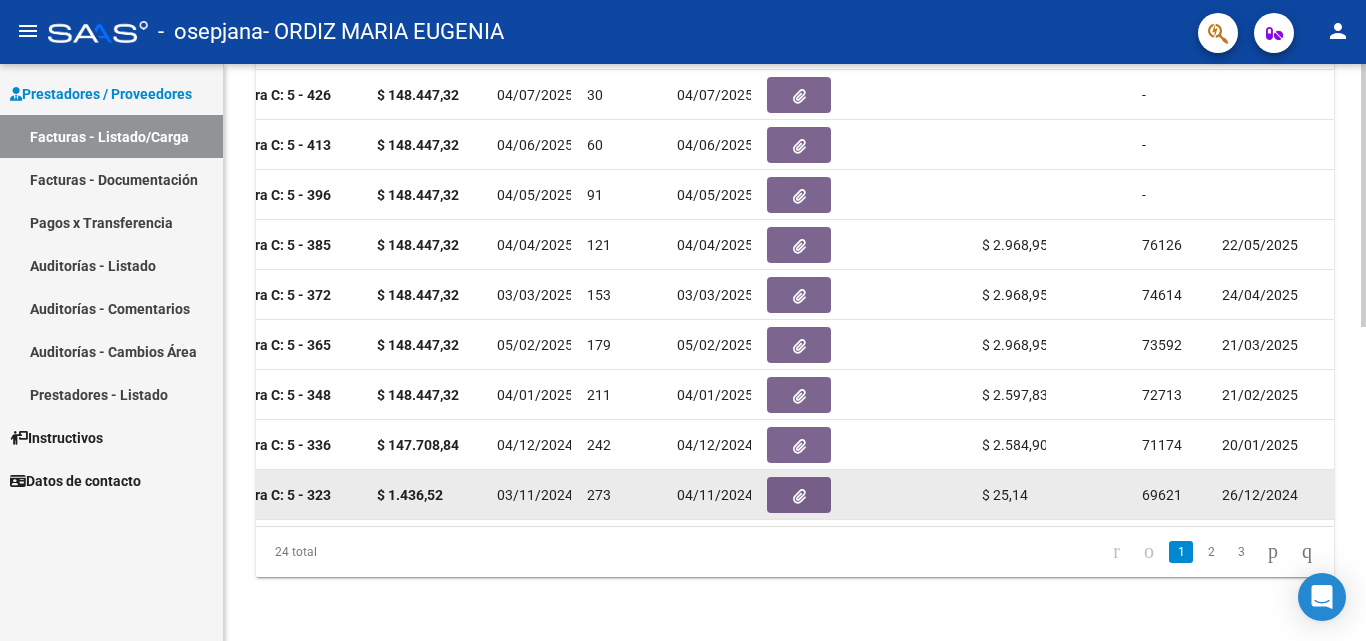 click 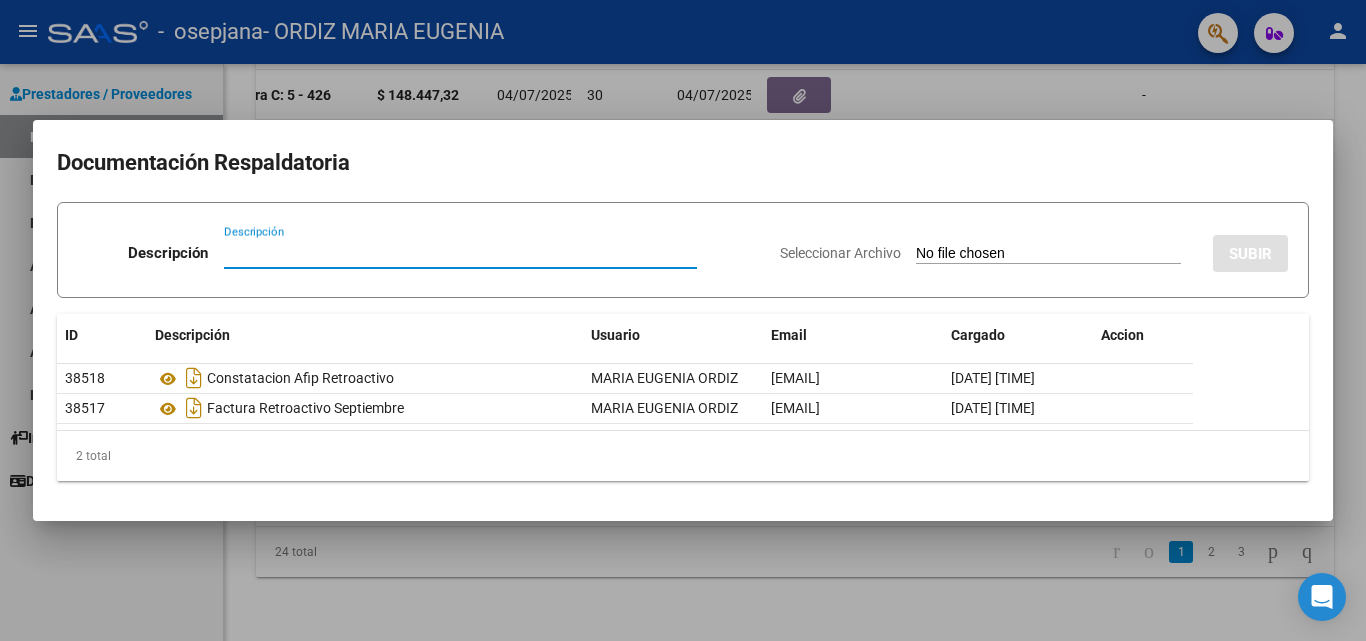 click at bounding box center (683, 320) 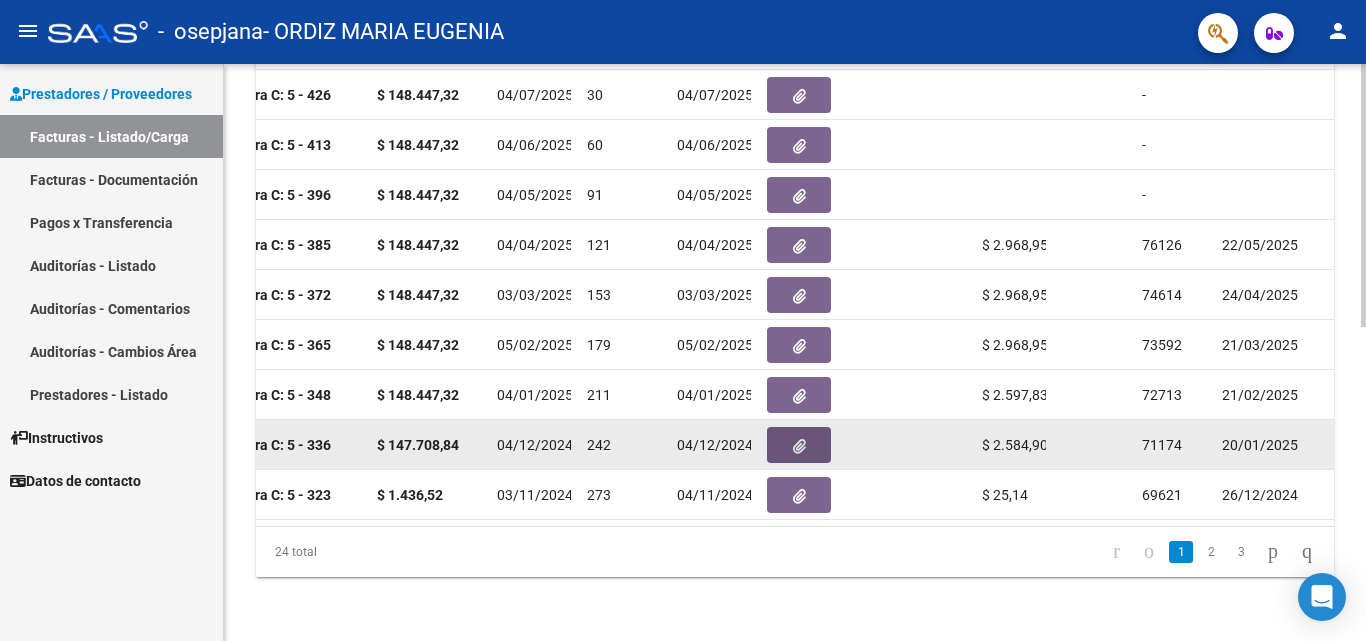 click 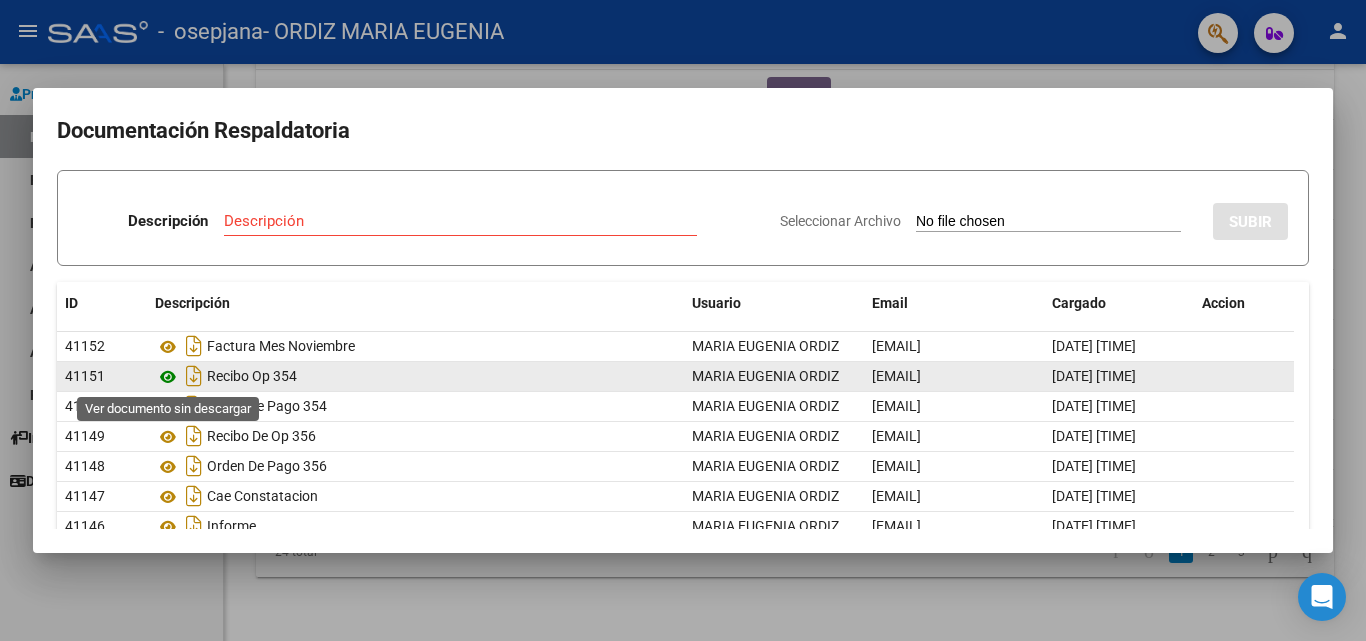 click 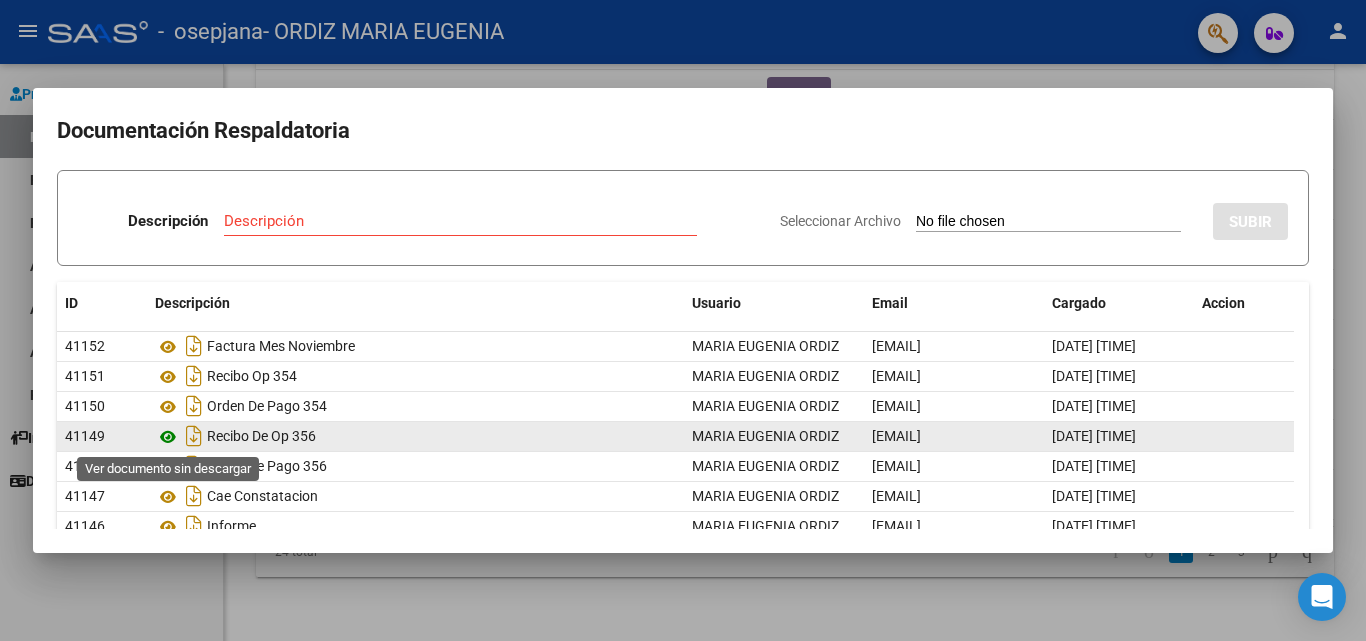 click 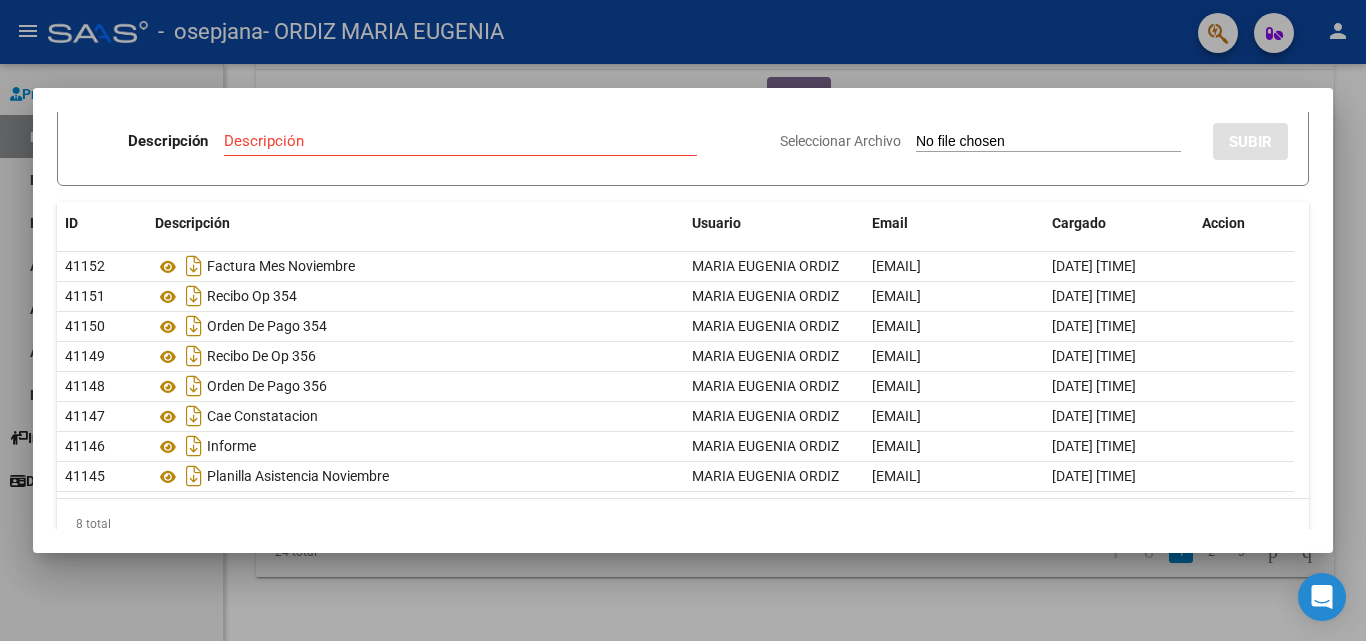 scroll, scrollTop: 116, scrollLeft: 0, axis: vertical 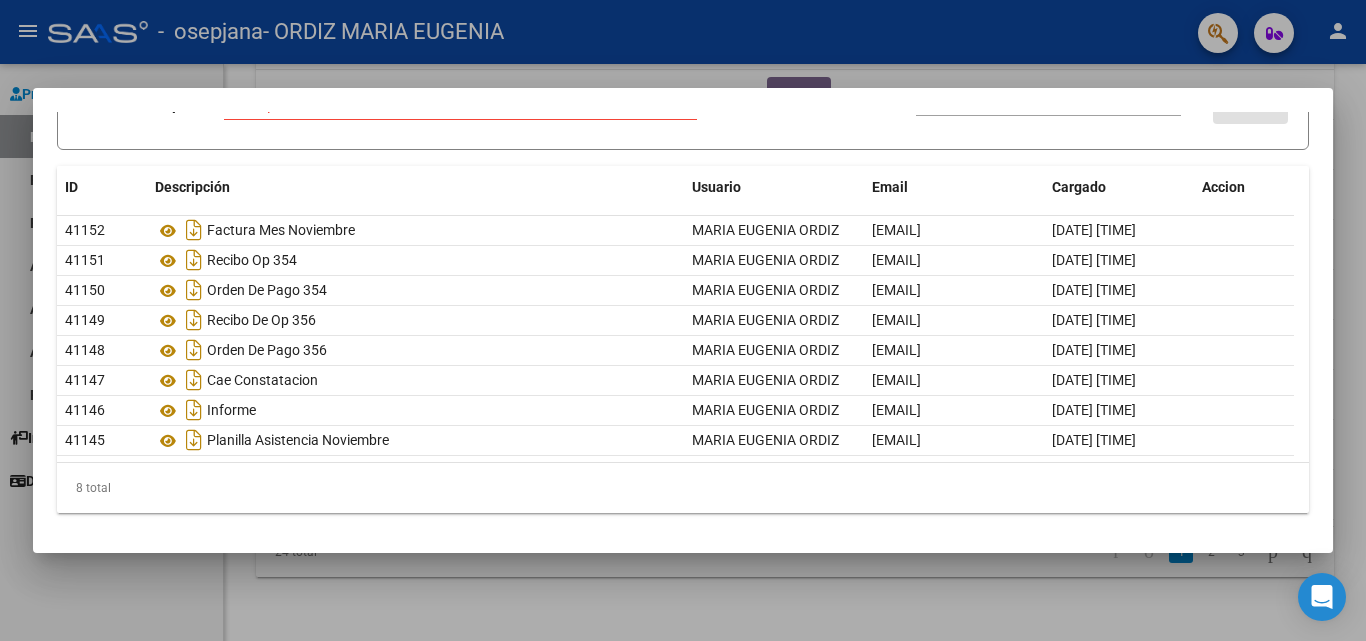 click at bounding box center [683, 320] 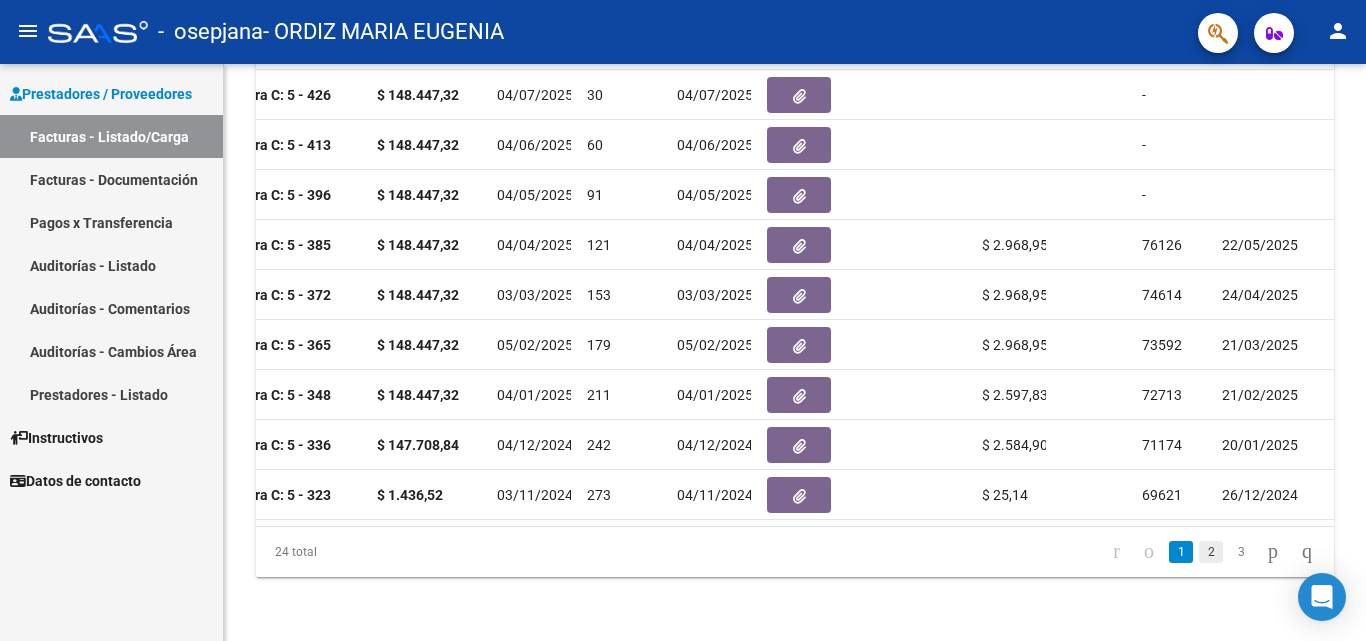 click on "2" 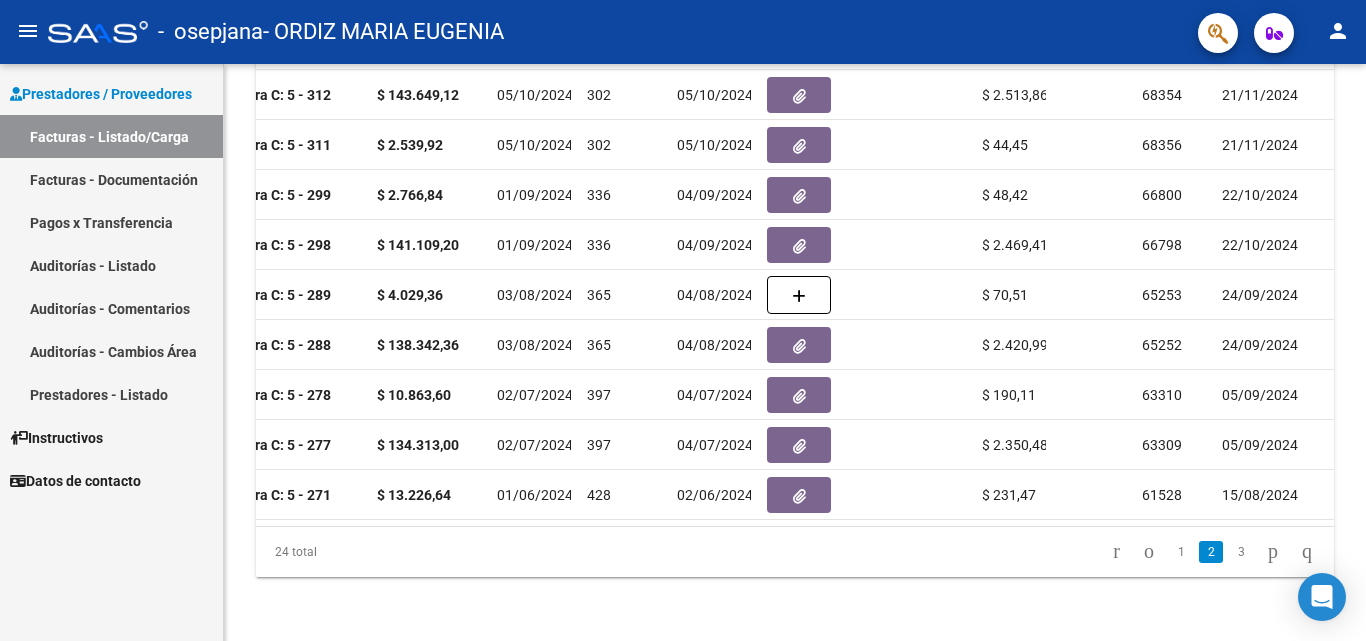 scroll, scrollTop: 690, scrollLeft: 0, axis: vertical 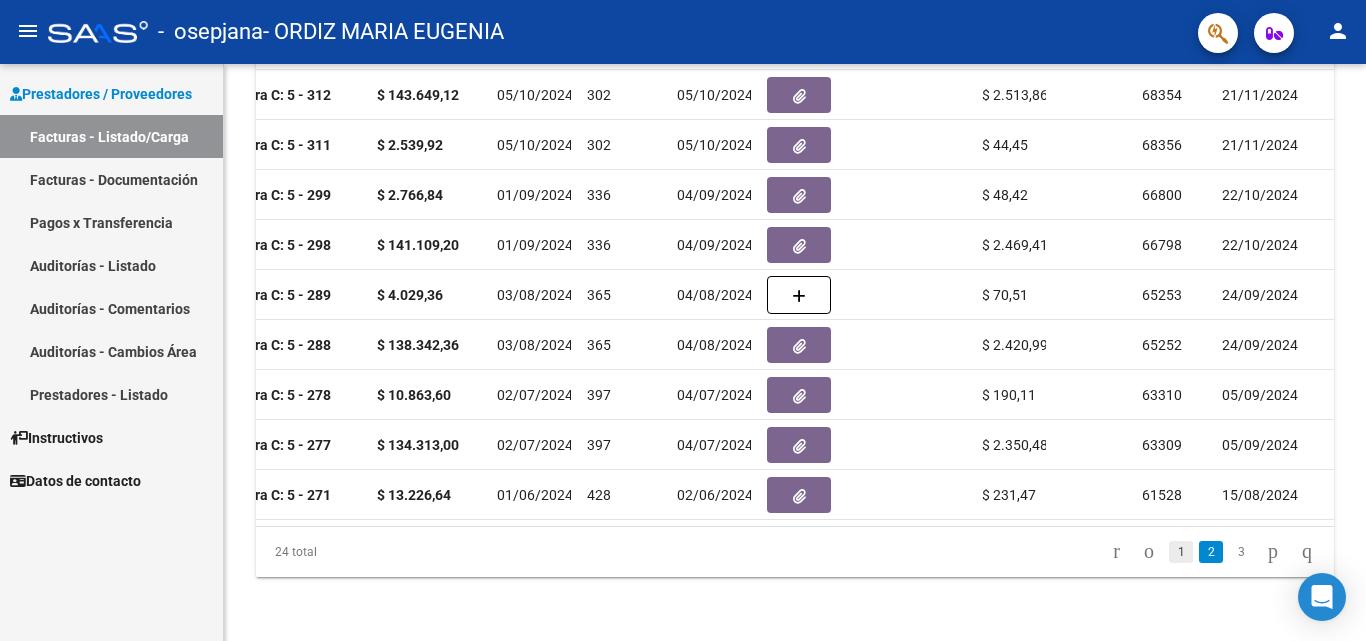 click on "1" 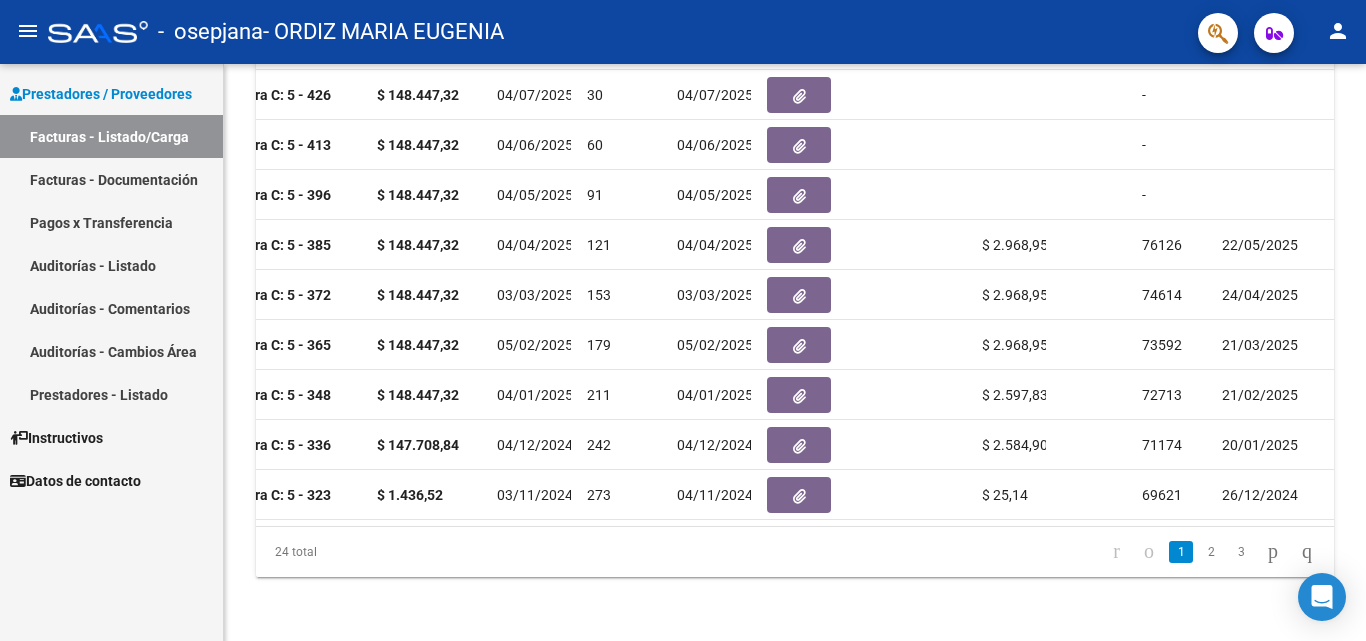 scroll, scrollTop: 690, scrollLeft: 0, axis: vertical 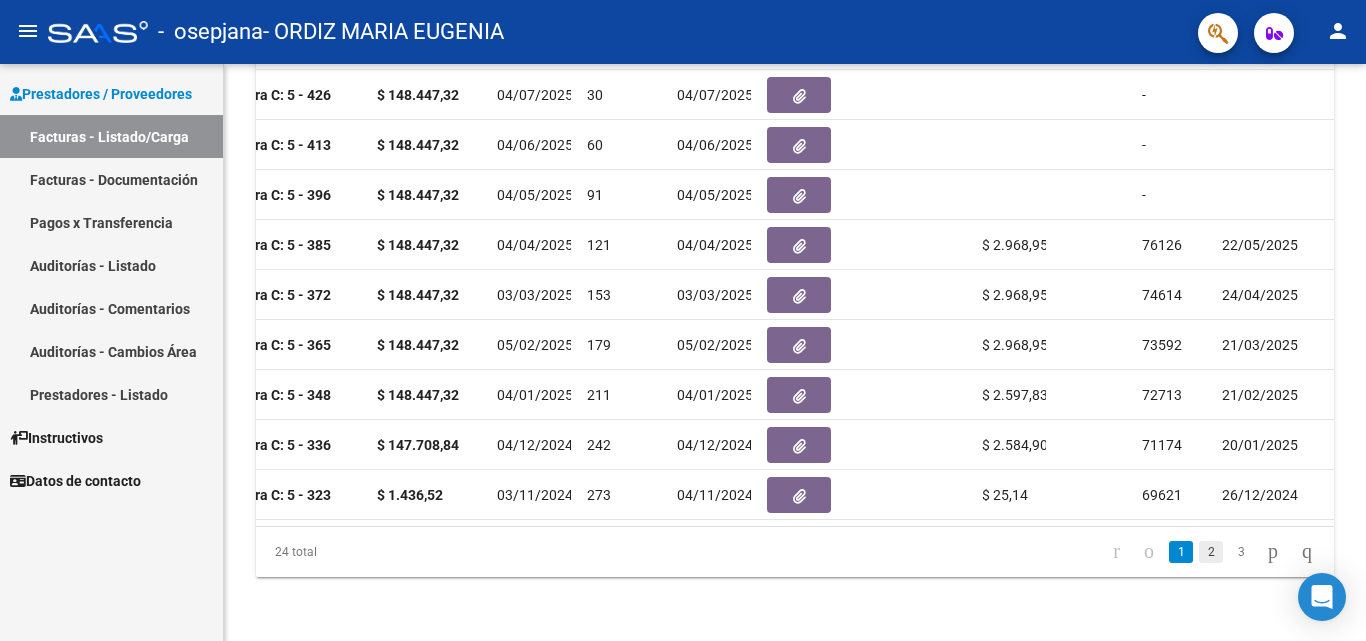 click on "2" 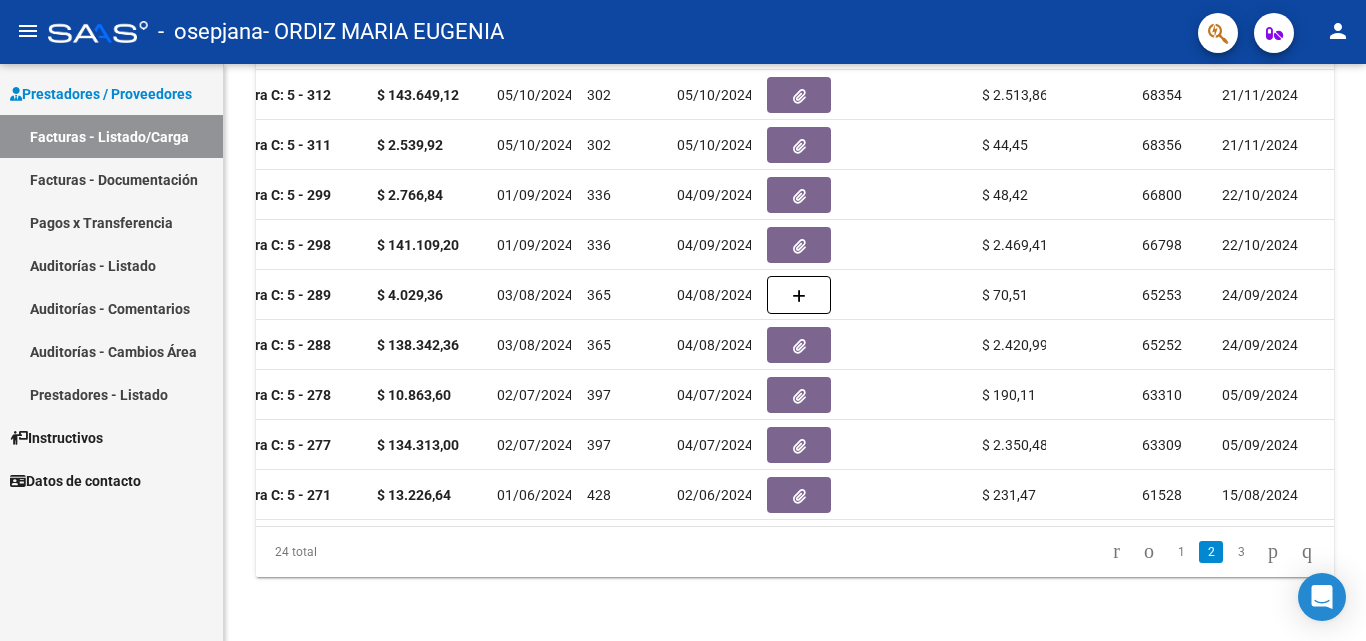 scroll, scrollTop: 690, scrollLeft: 0, axis: vertical 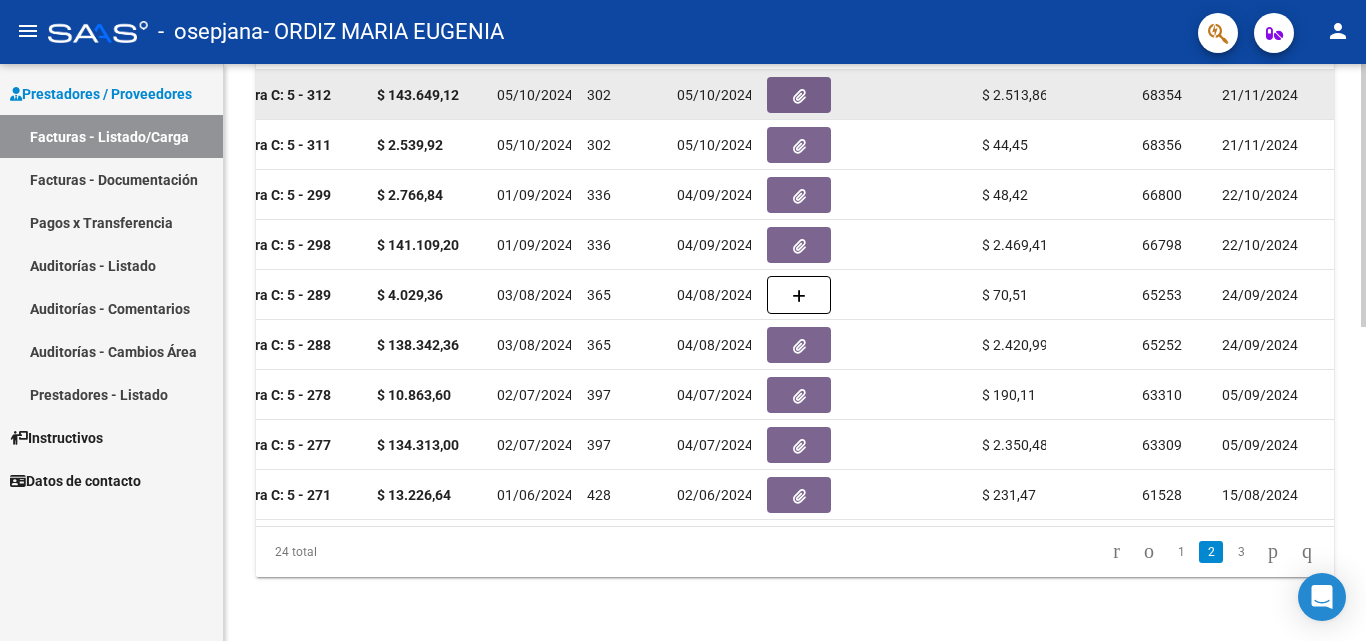 click 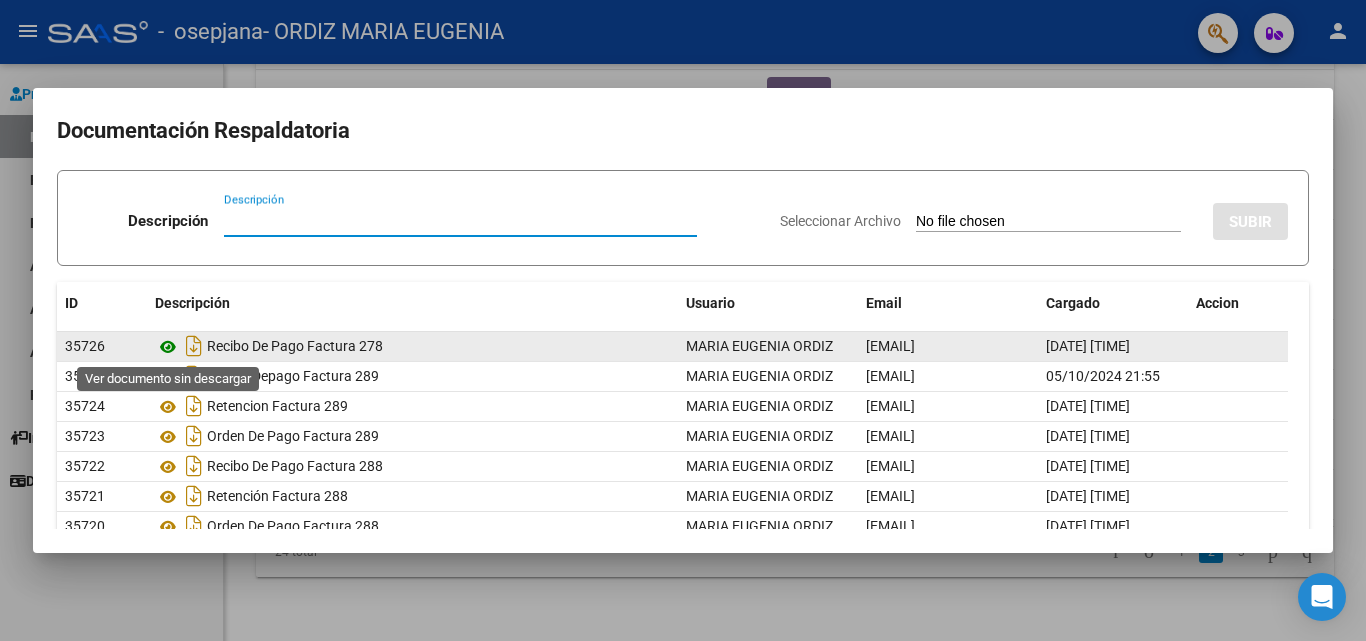 click 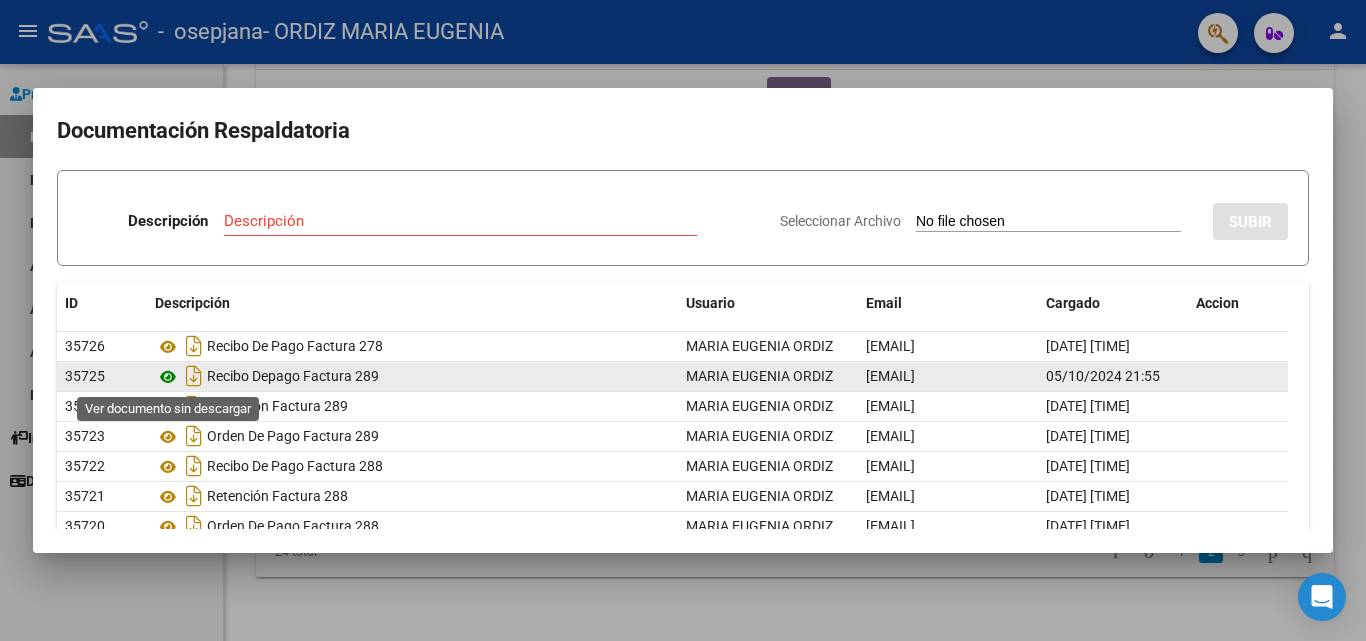 click 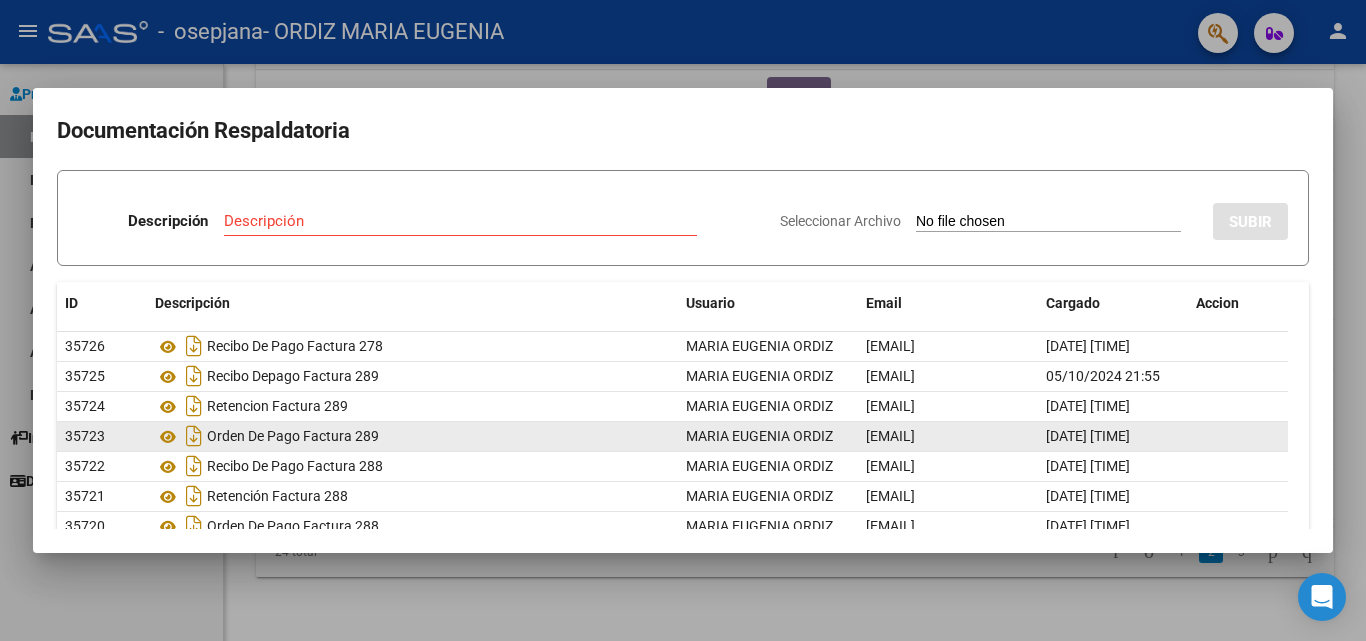 click on "Orden De Pago Factura 289" 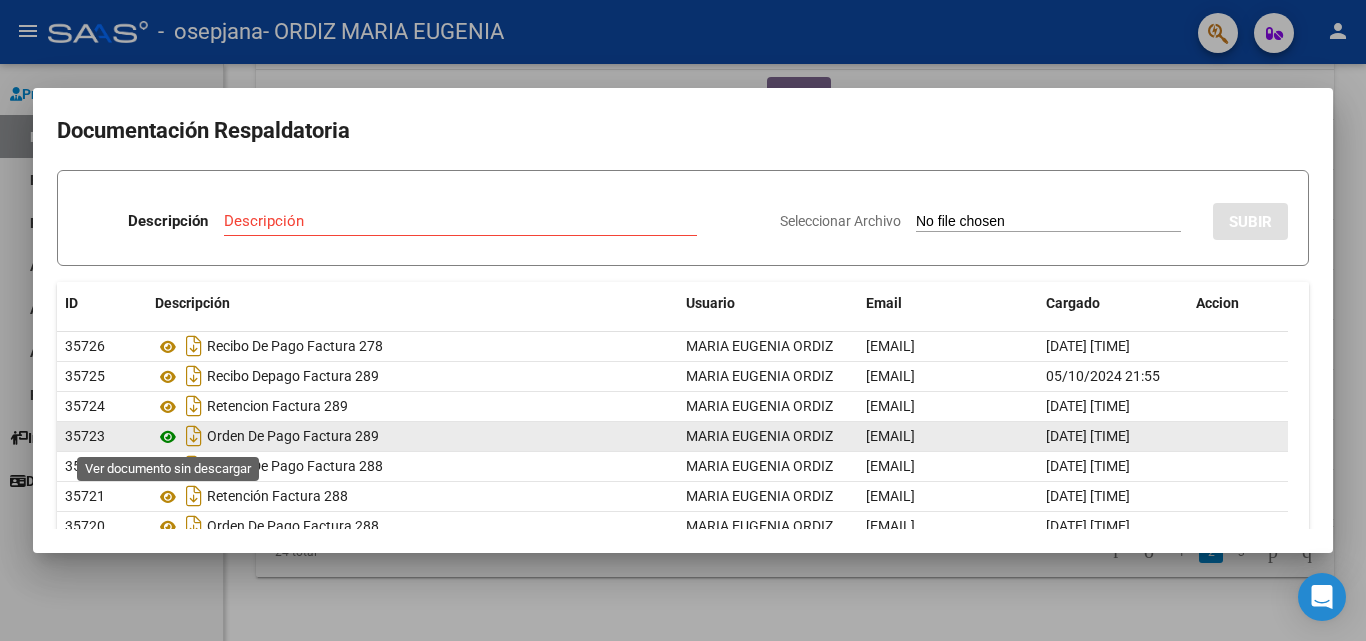 click 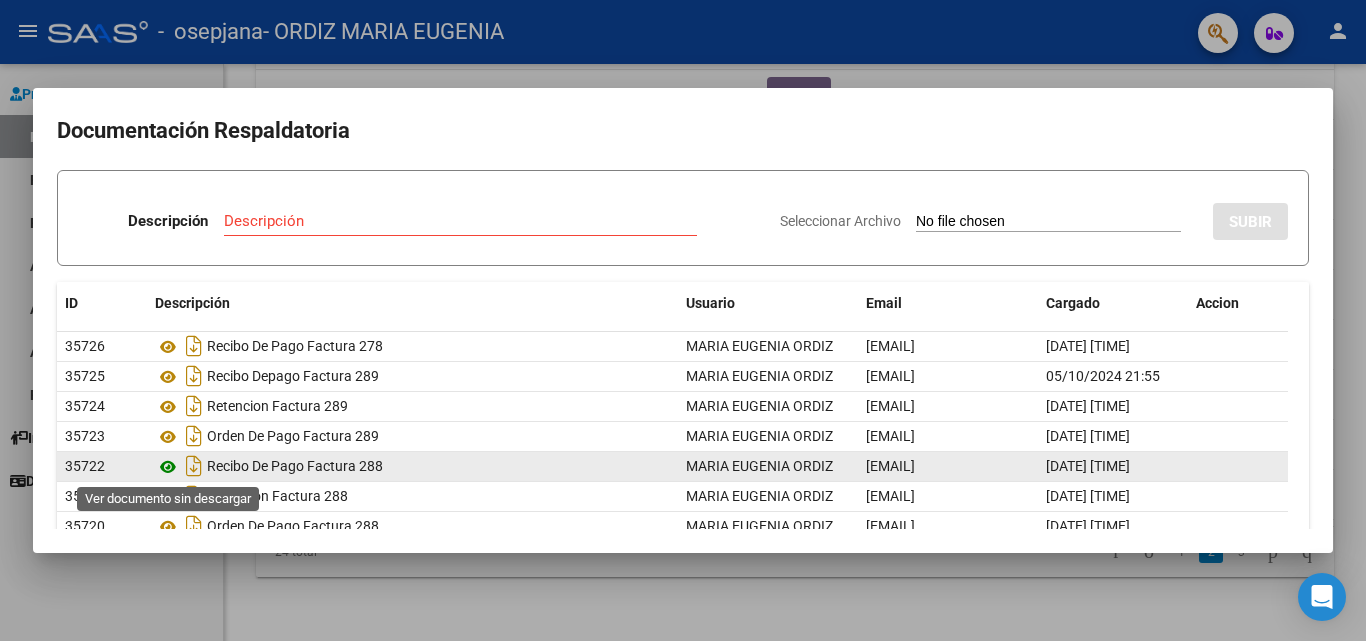 click 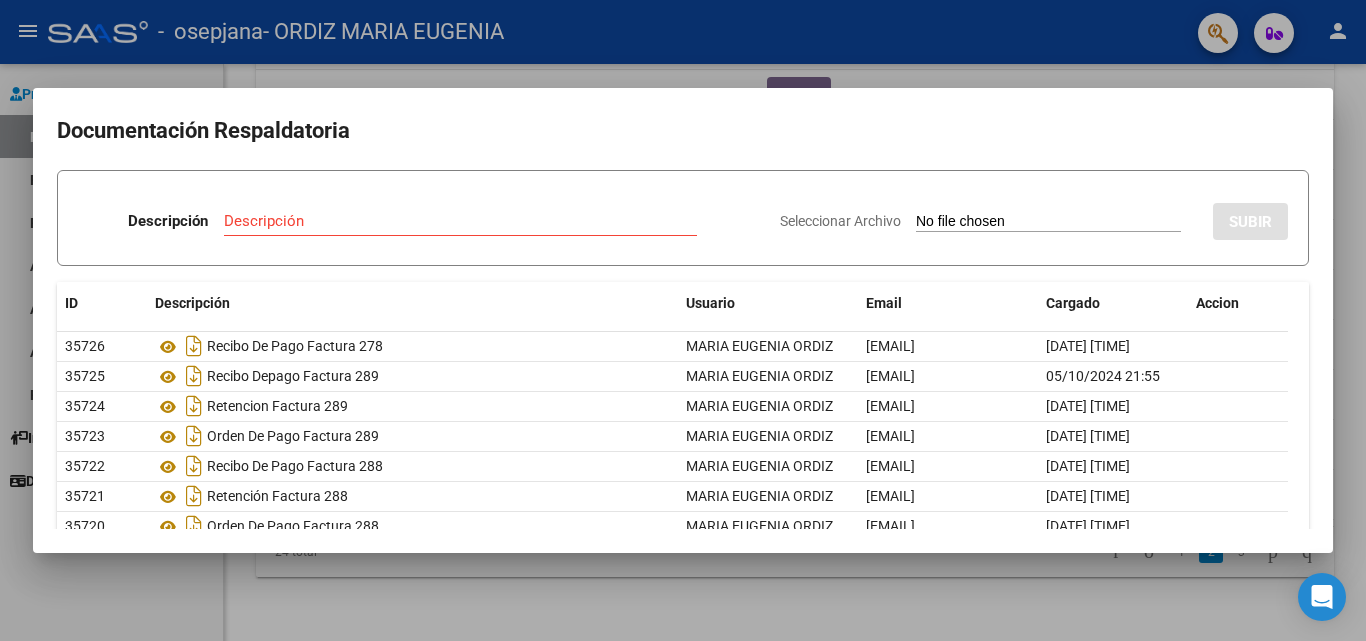click at bounding box center (683, 320) 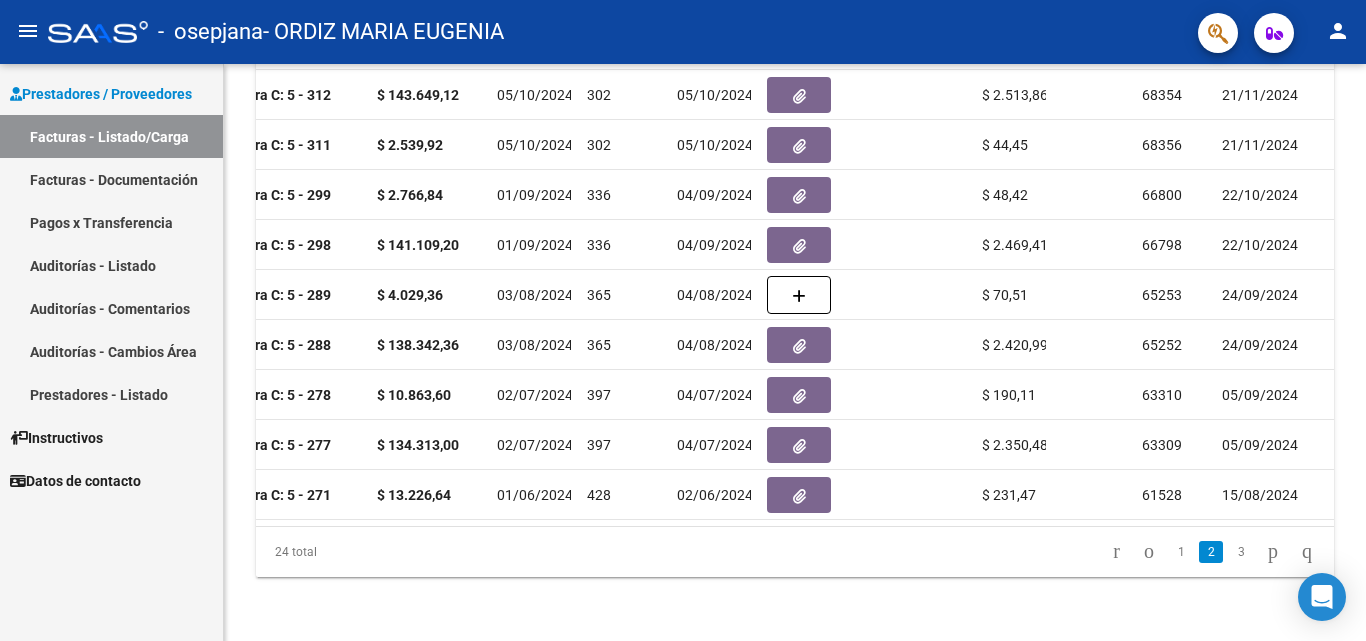 scroll, scrollTop: 688, scrollLeft: 0, axis: vertical 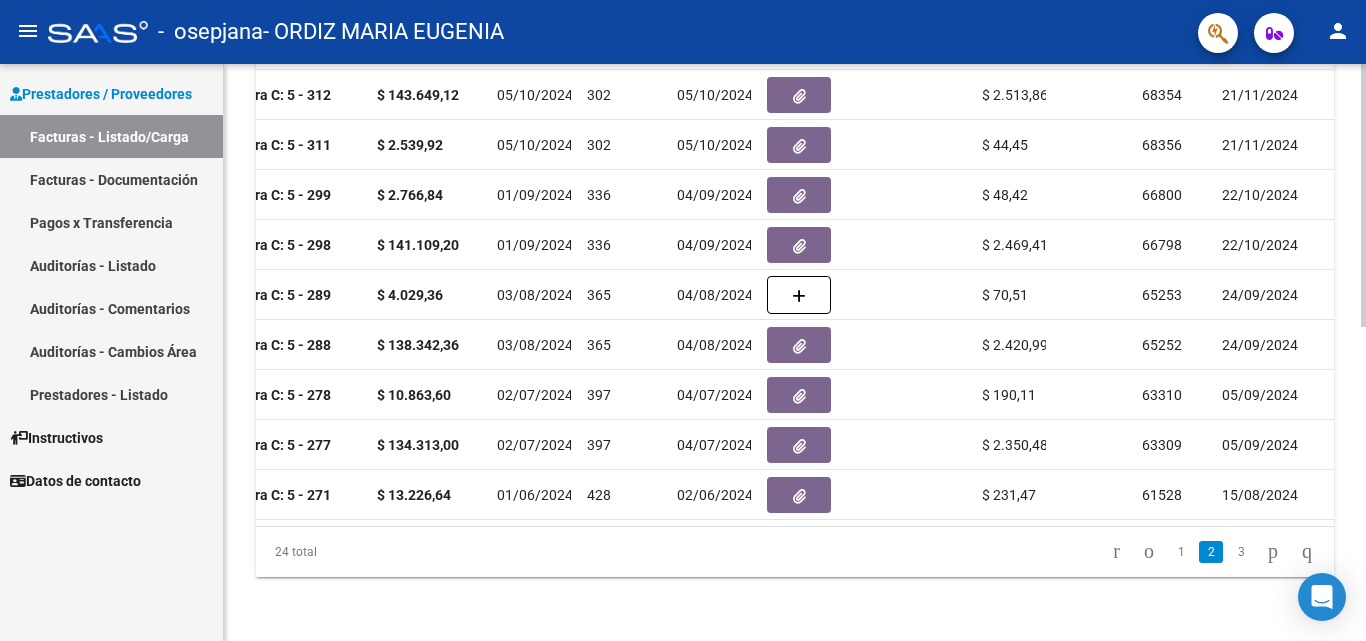click on "Video tutorial   PRESTADORES -> Listado de CPBTs Emitidos por Prestadores / Proveedores (alt+q)   Cargar Comprobante
cloud_download  CSV  cloud_download  EXCEL  cloud_download  Estandar   Descarga Masiva
Filtros Id Area Area Todos Confirmado   Mostrar totalizadores   FILTROS DEL COMPROBANTE  Comprobante Tipo Comprobante Tipo Start date – End date Fec. Comprobante Desde / Hasta Días Emisión Desde(cant. días) Días Emisión Hasta(cant. días) CUIT / Razón Social Pto. Venta Nro. Comprobante Código SSS CAE Válido CAE Válido Todos Cargado Módulo Hosp. Todos Tiene facturacion Apócrifa Hospital Refes  FILTROS DE INTEGRACION  Período De Prestación Campos del Archivo de Rendición Devuelto x SSS (dr_envio) Todos Rendido x SSS (dr_envio) Tipo de Registro Tipo de Registro Período Presentación Período Presentación Campos del Legajo Asociado (preaprobación) Afiliado Legajo (cuil/nombre) Todos Solo facturas preaprobadas  MAS FILTROS  Todos Con Doc. Respaldatoria Todos Con Trazabilidad Todos – –" 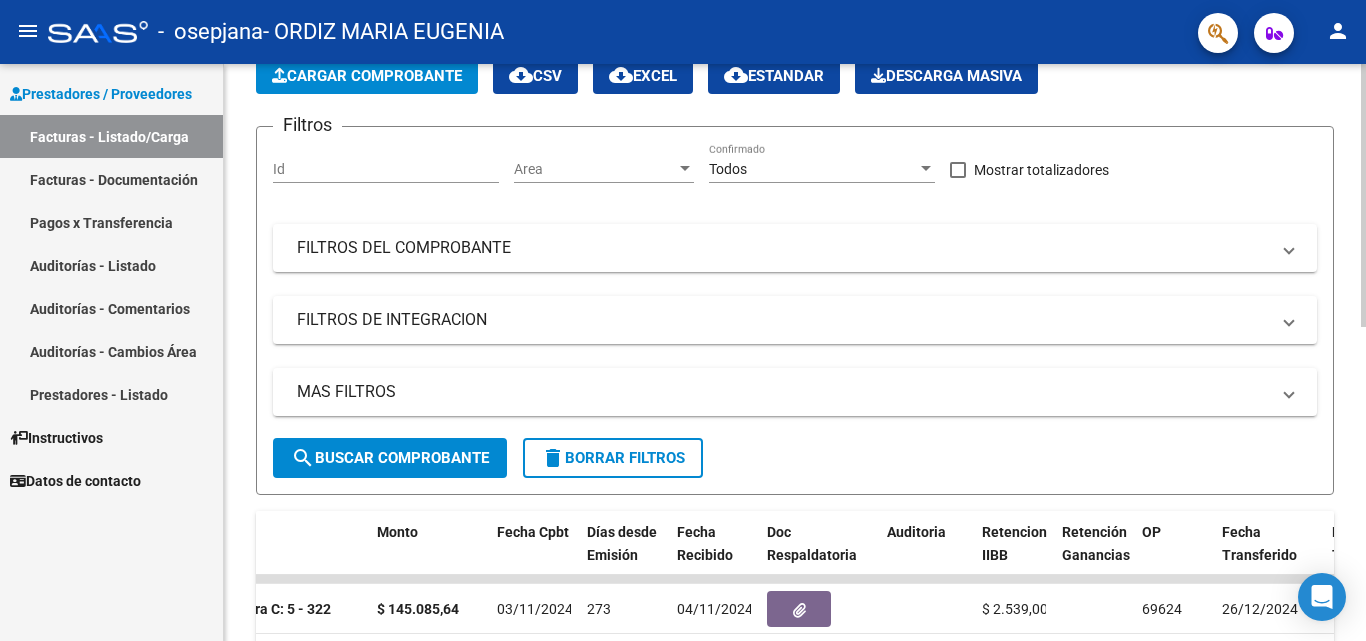 click 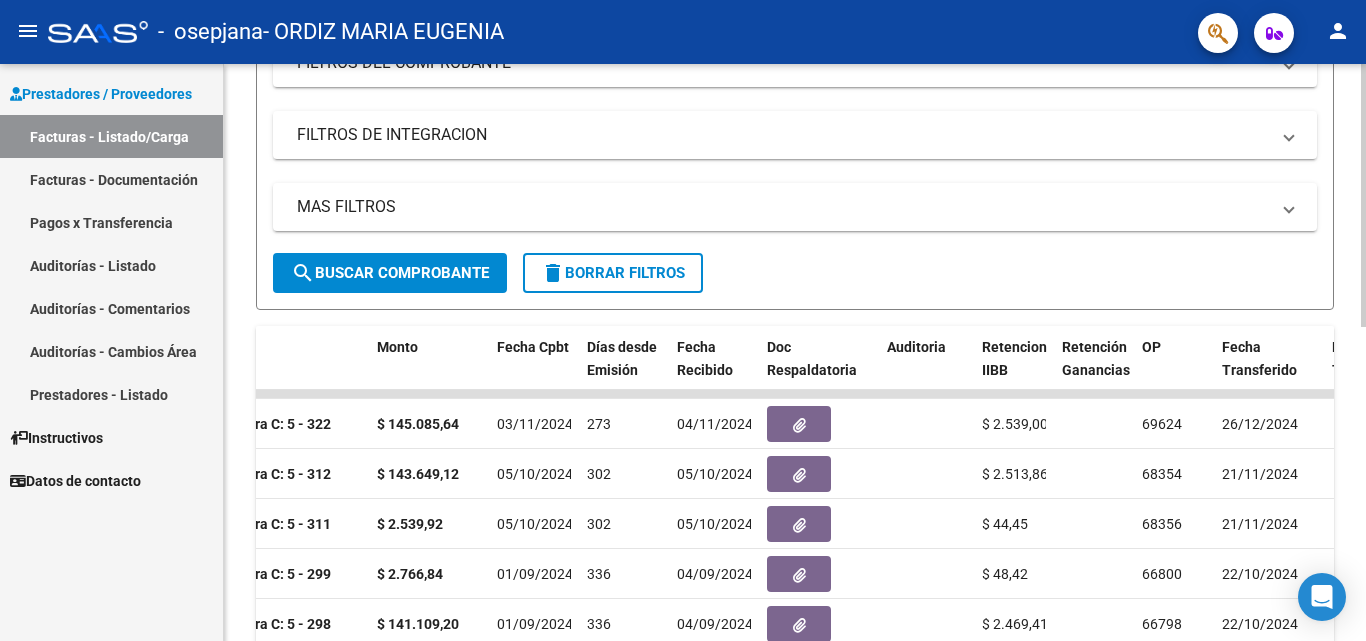 scroll, scrollTop: 306, scrollLeft: 0, axis: vertical 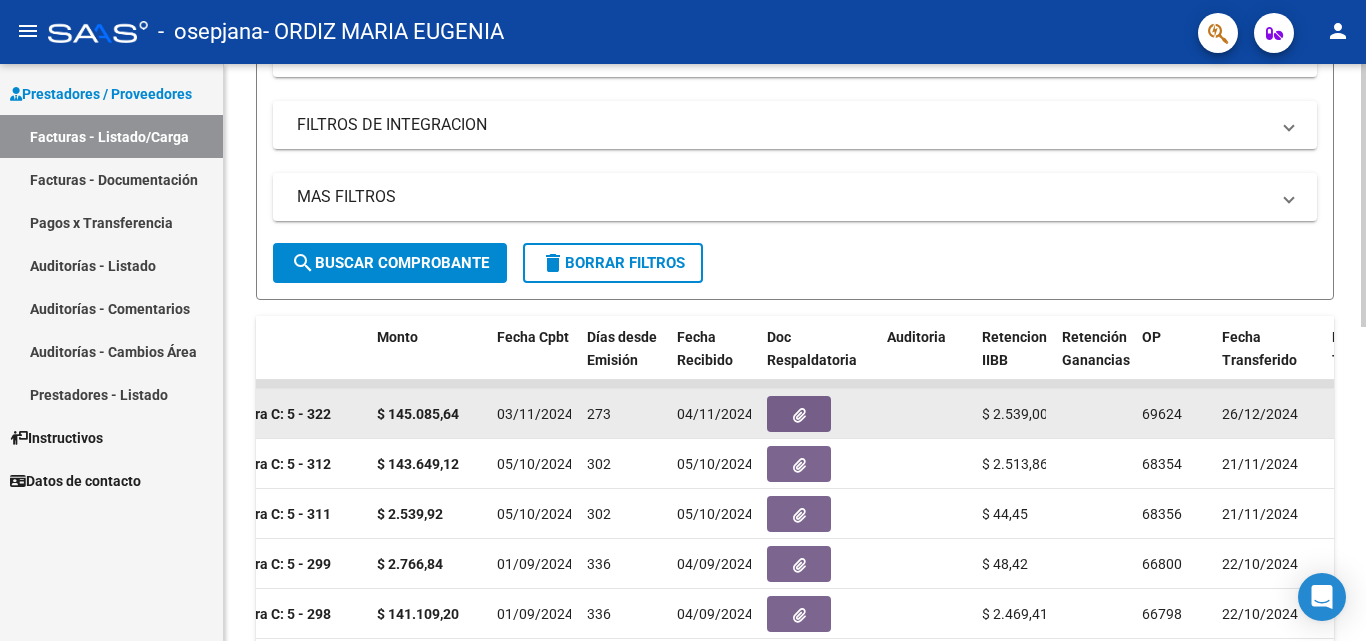 click 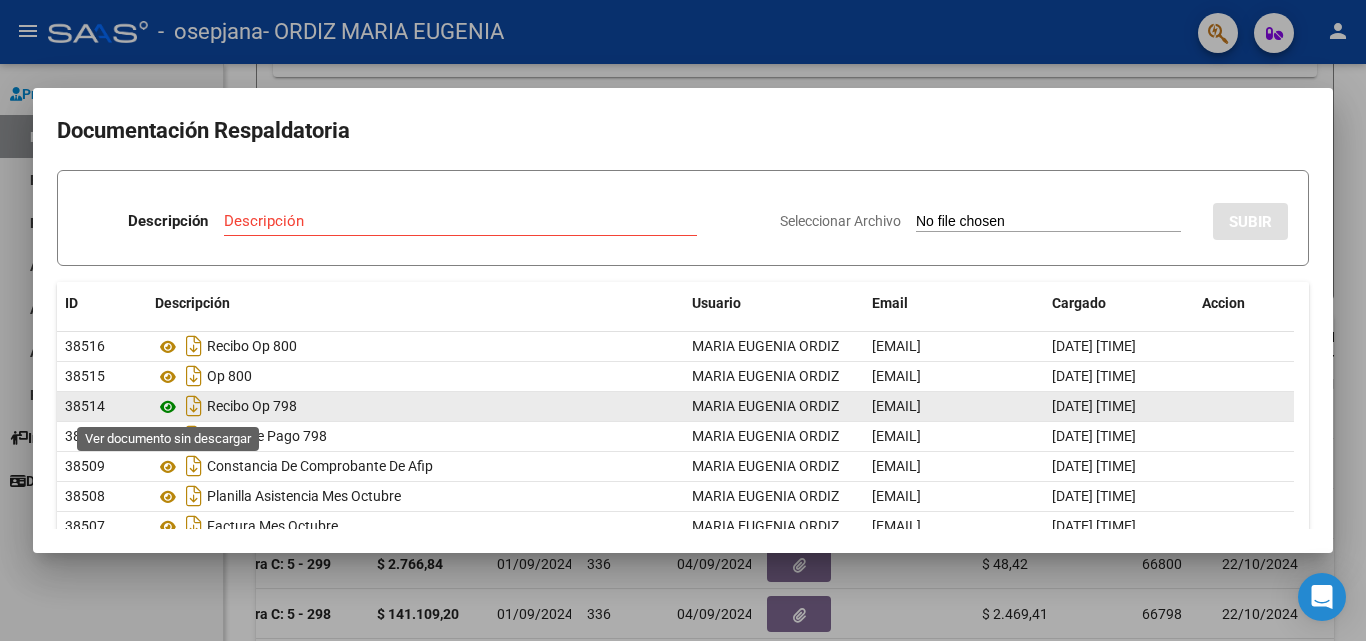 click 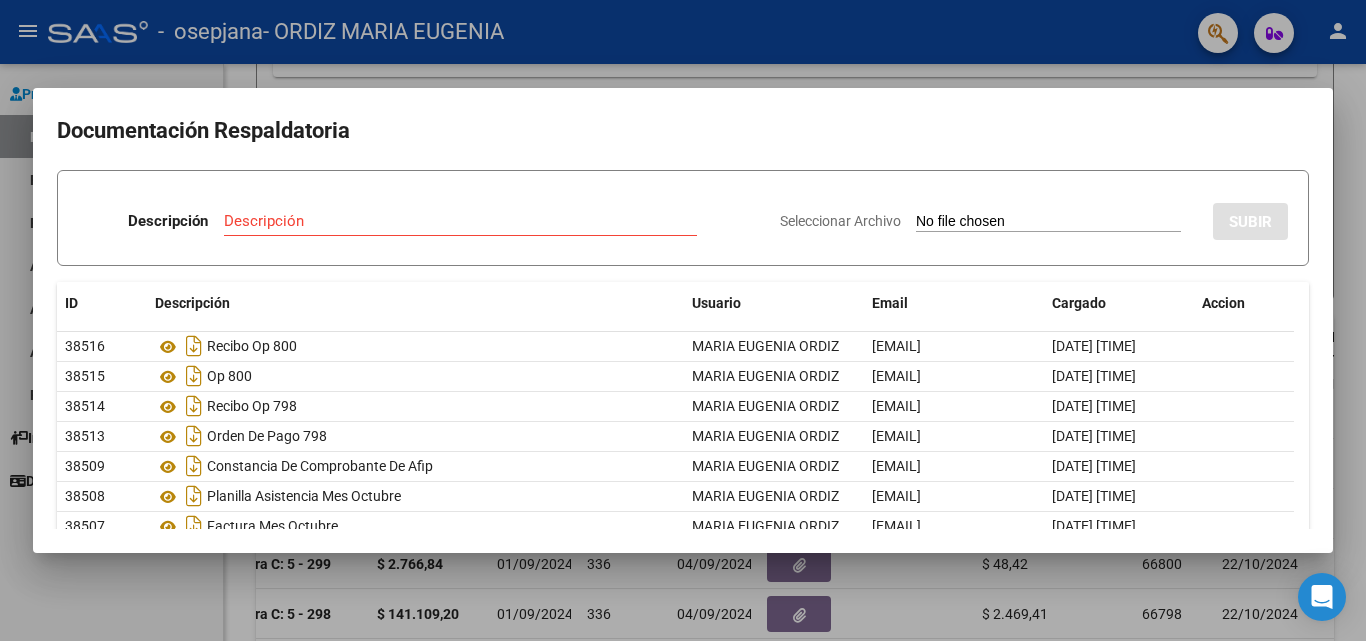 click at bounding box center [683, 320] 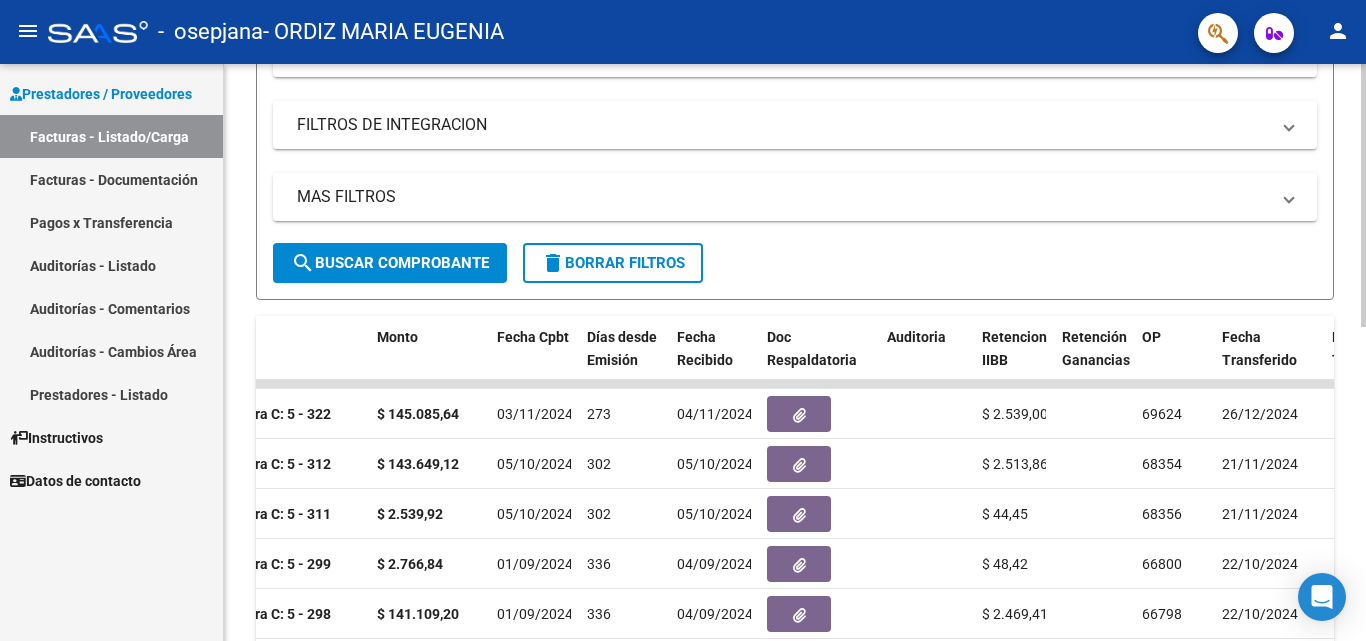 scroll, scrollTop: 690, scrollLeft: 0, axis: vertical 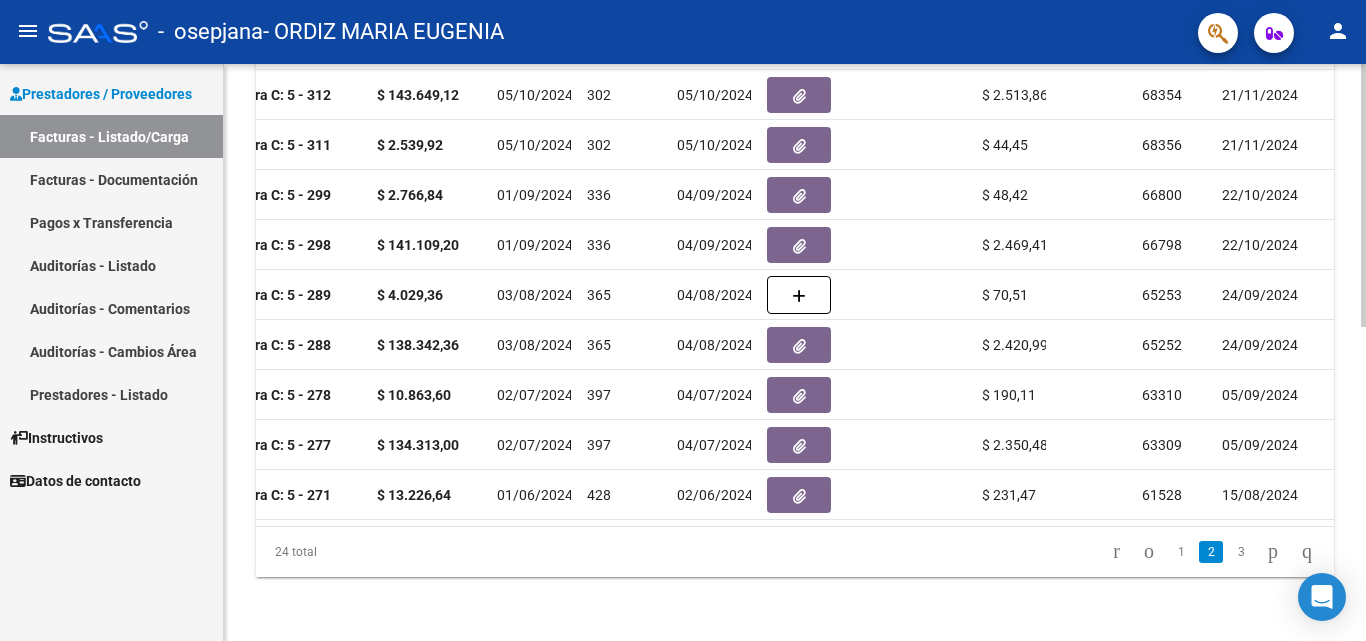 click 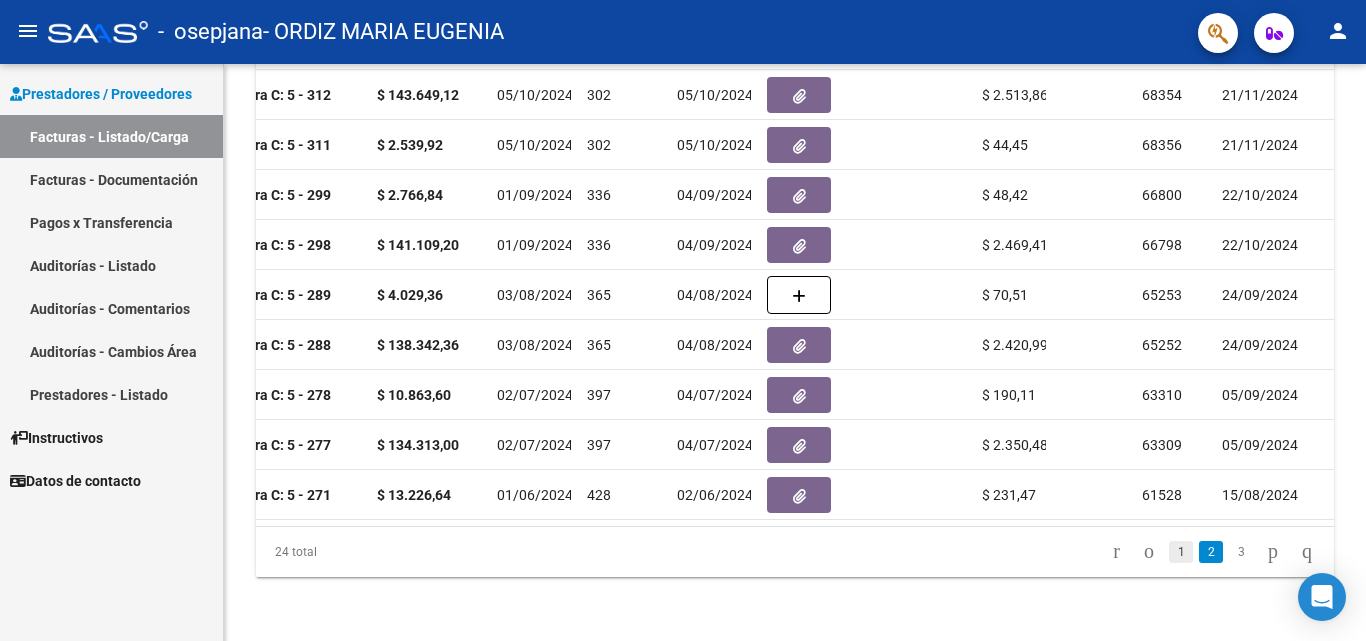 click on "1" 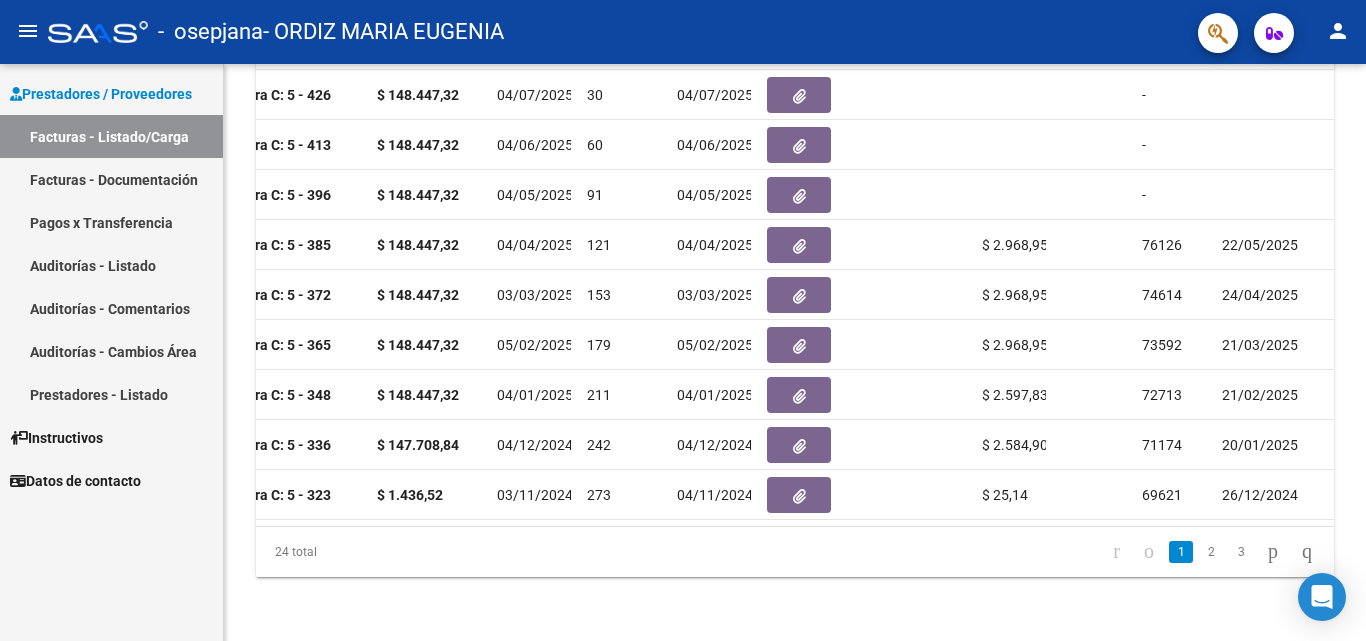 scroll, scrollTop: 690, scrollLeft: 0, axis: vertical 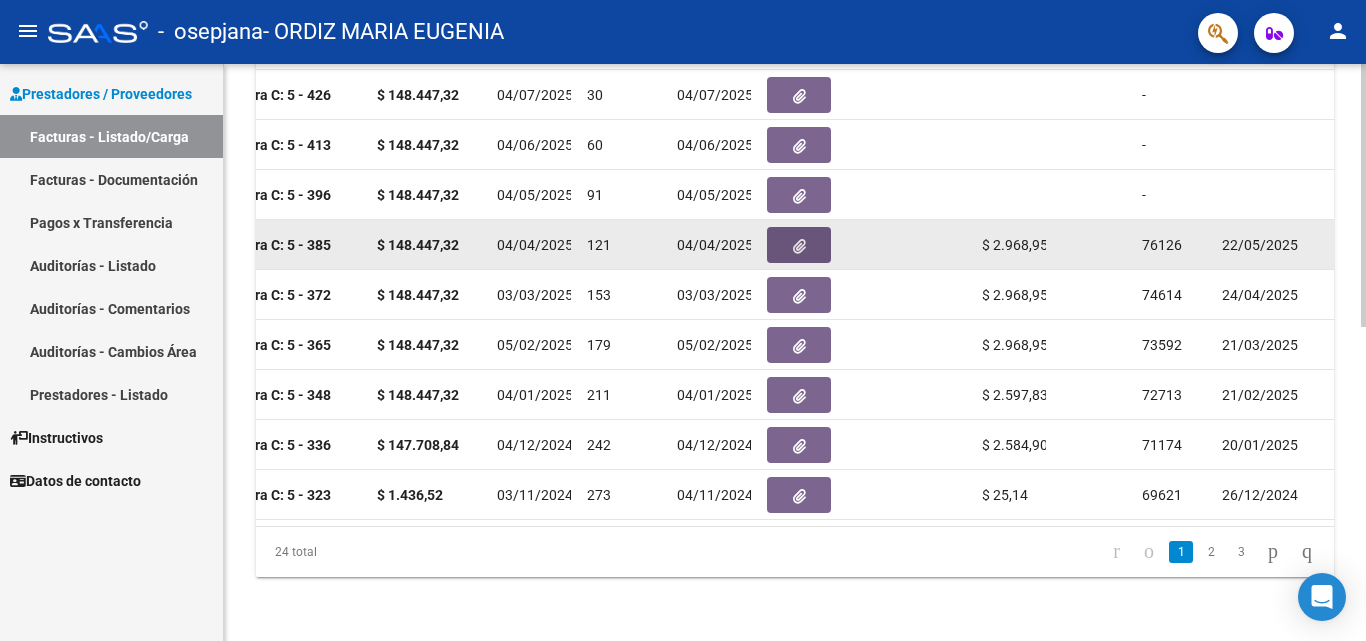 click 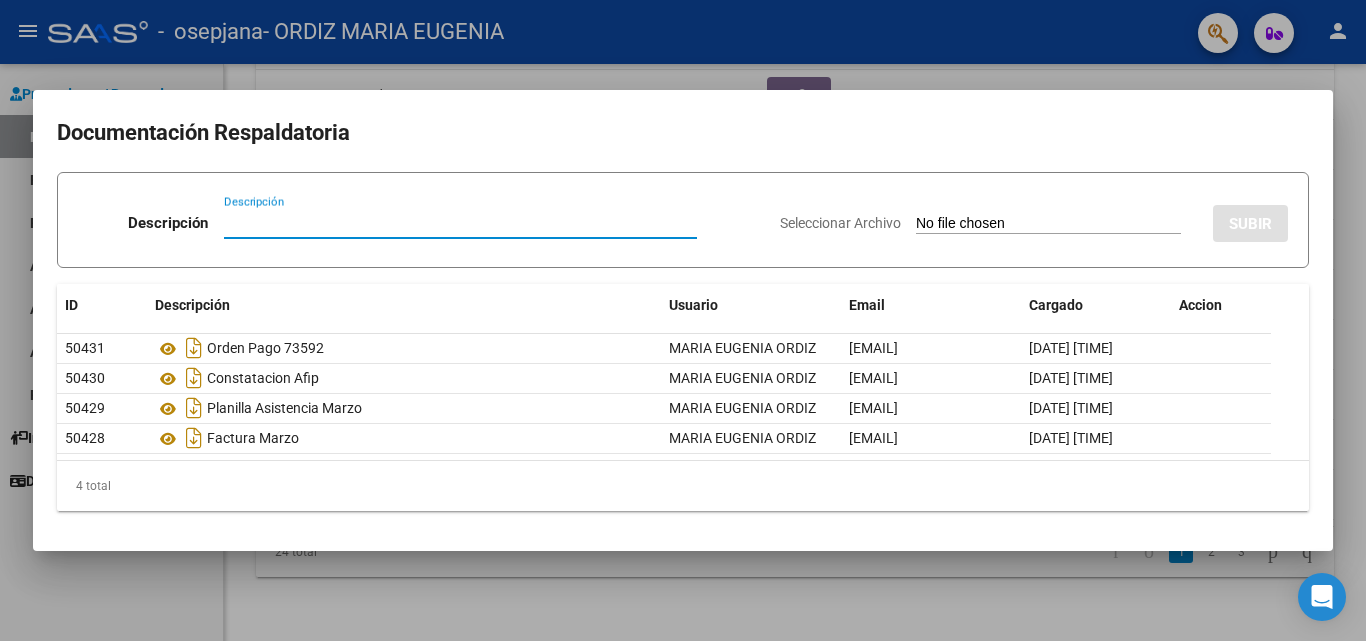 click at bounding box center [683, 320] 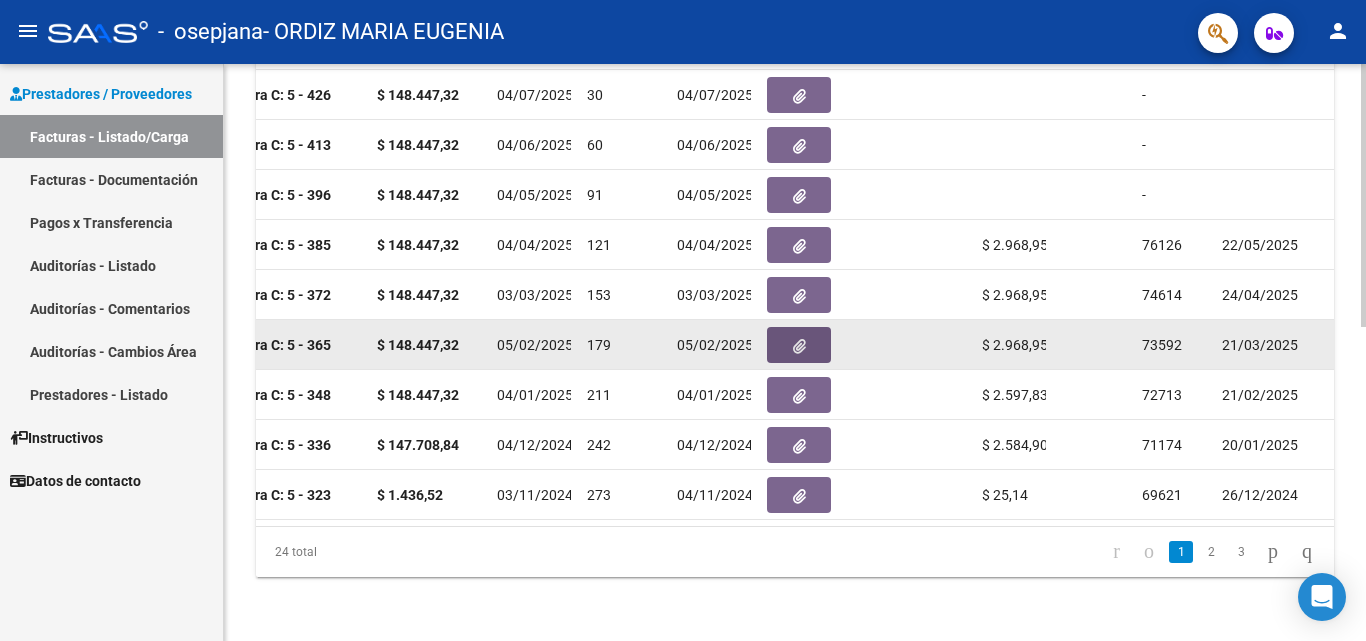 click 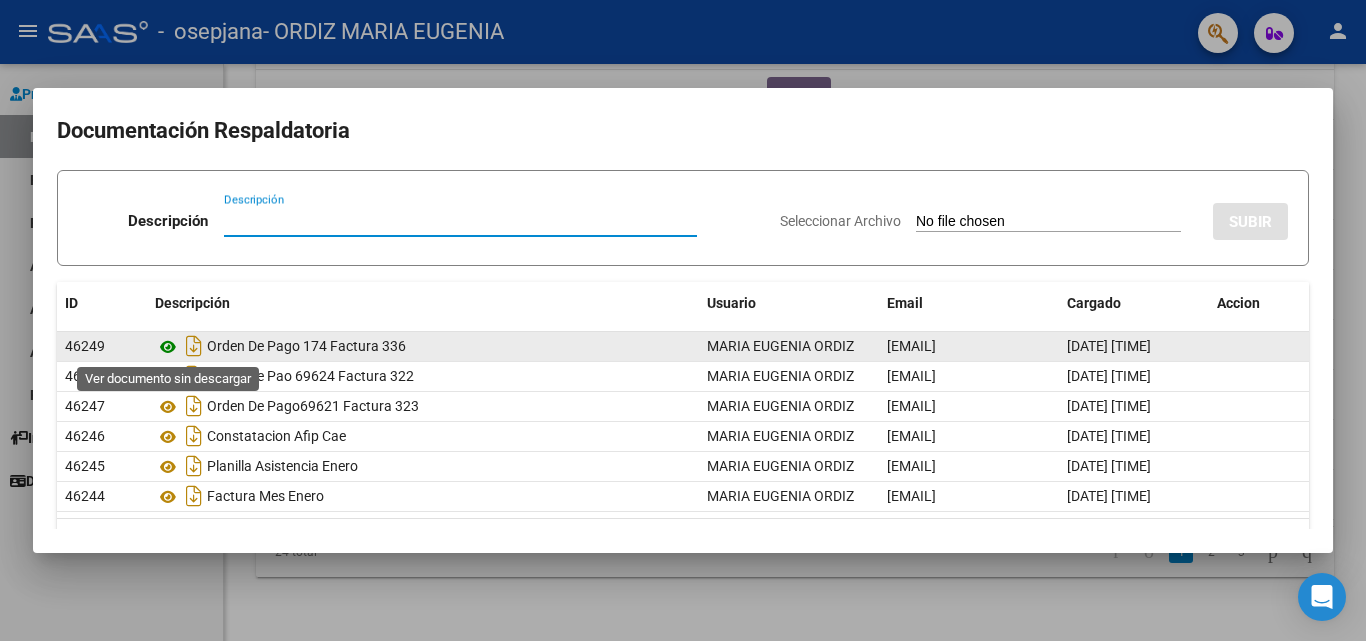 click 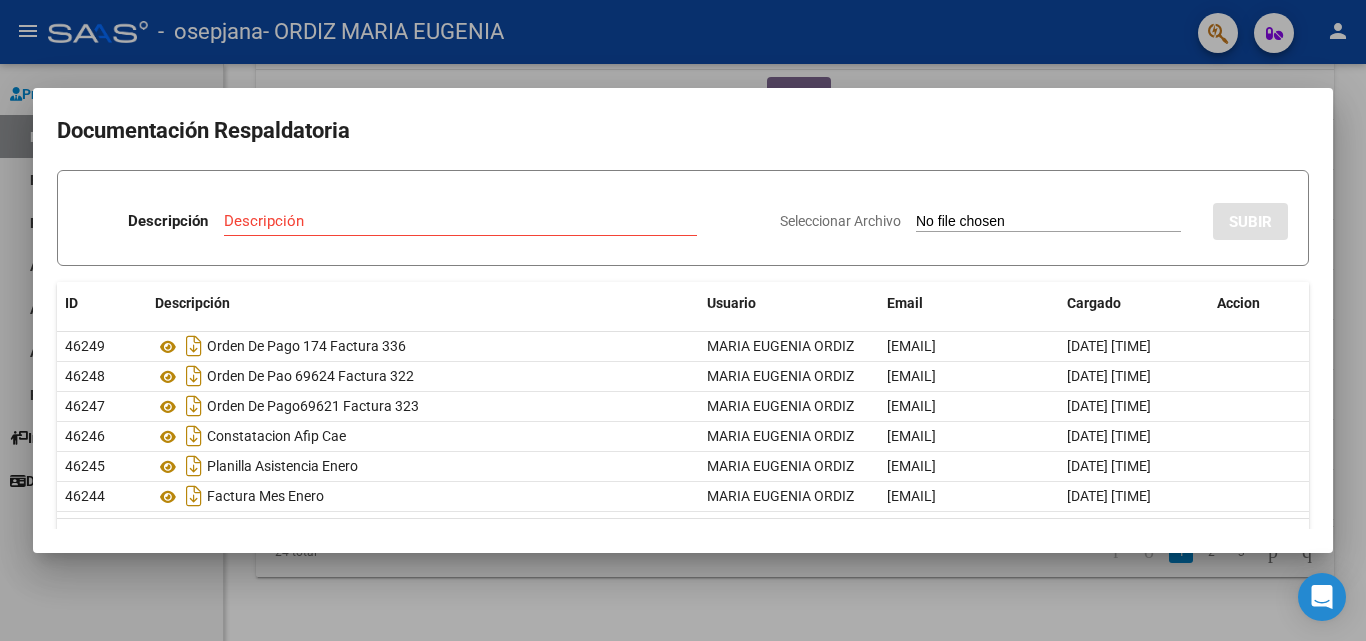 click at bounding box center (683, 320) 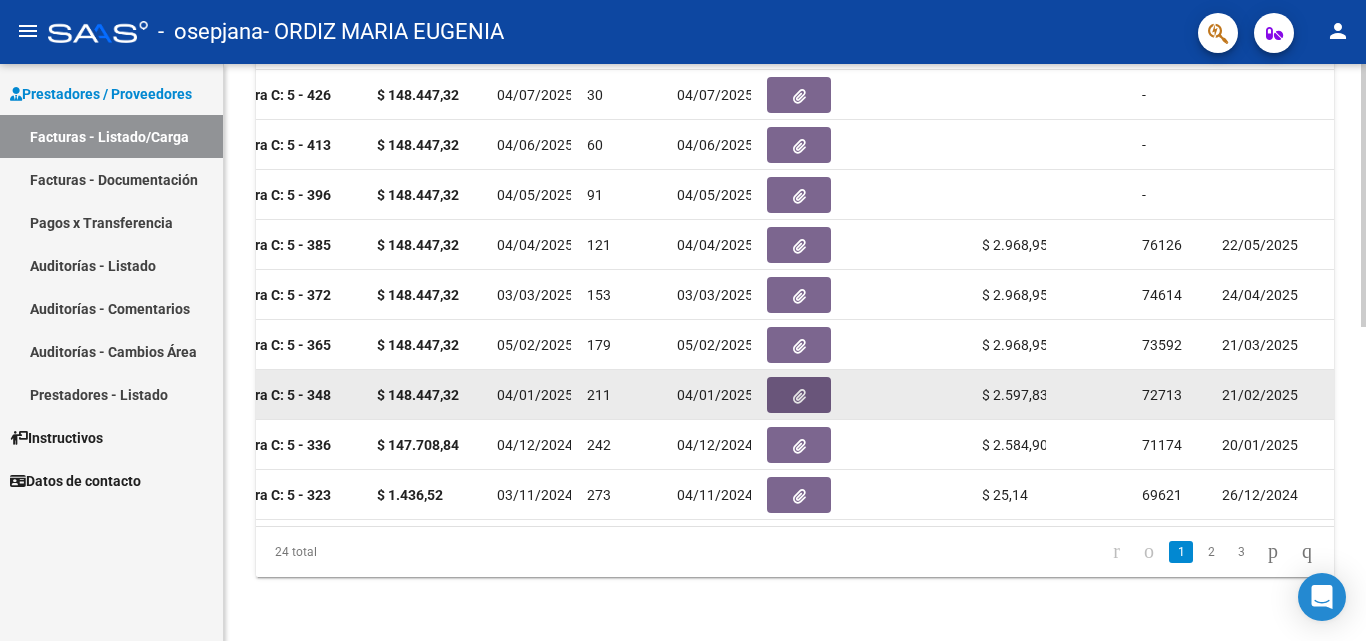 click 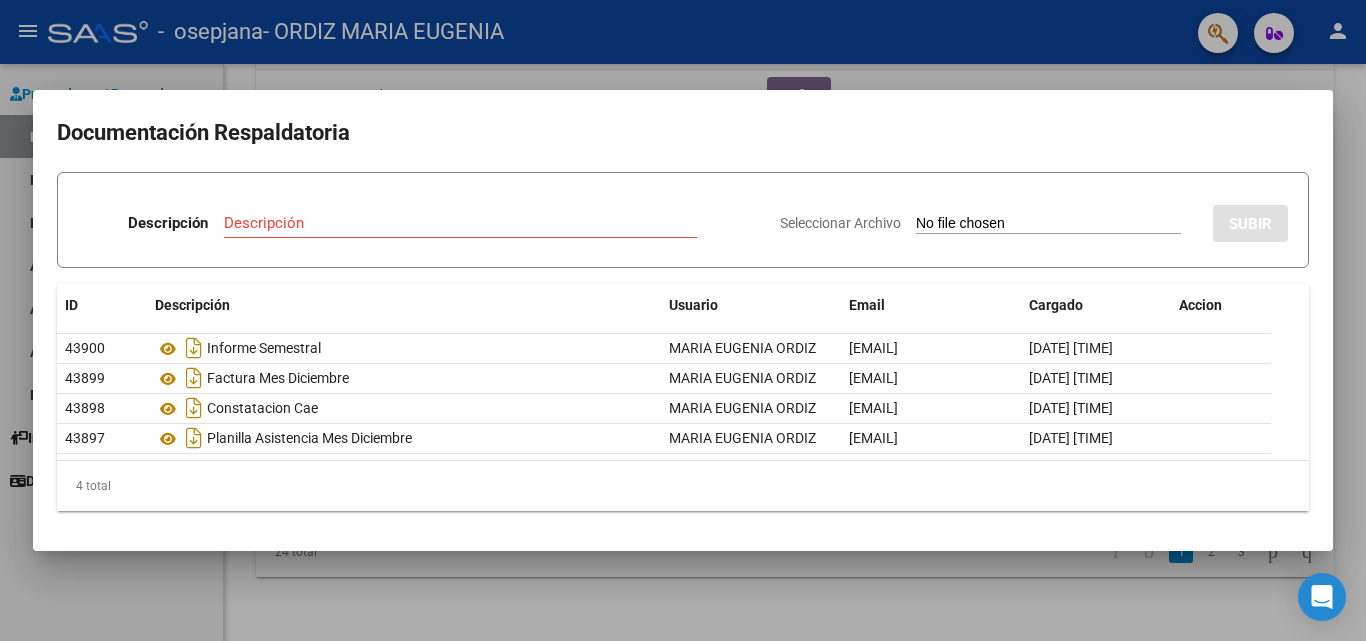 click at bounding box center (683, 320) 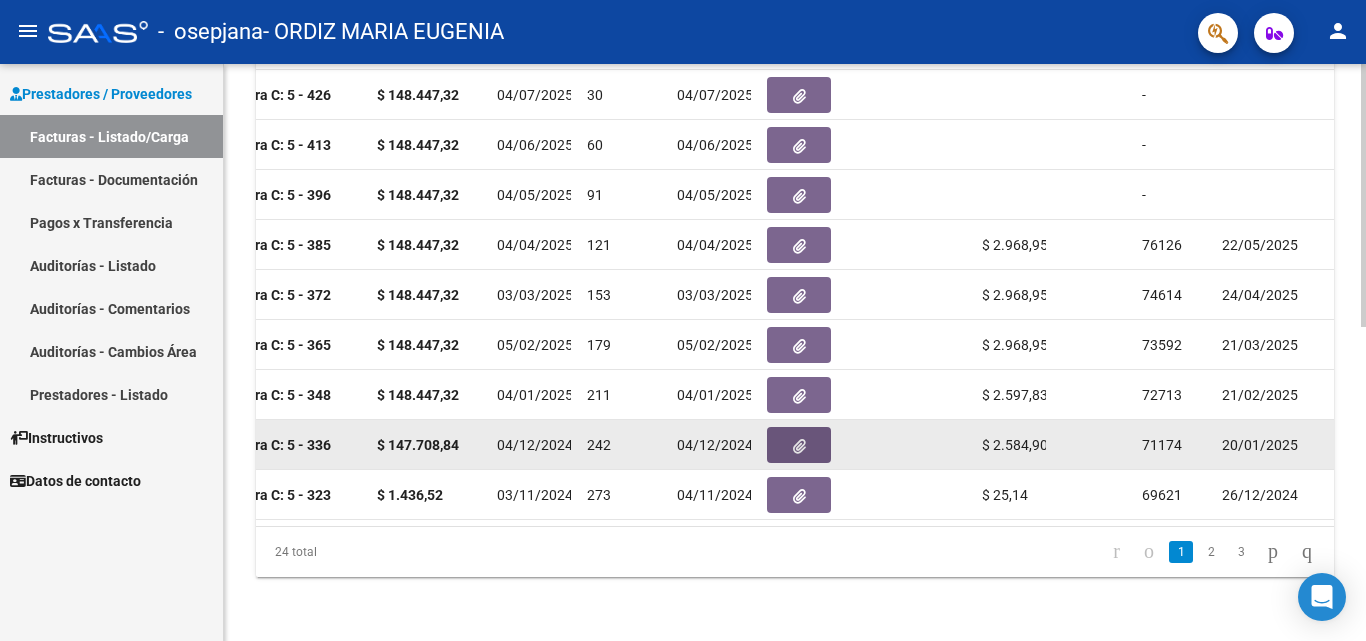 click 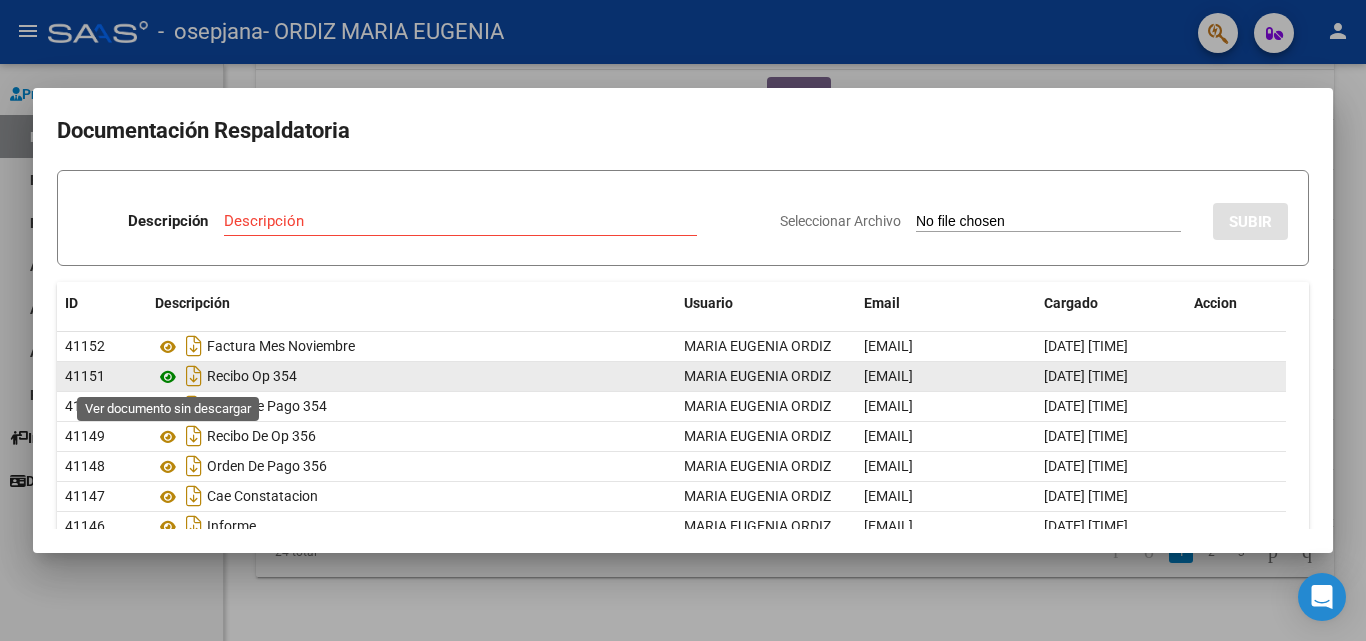 click 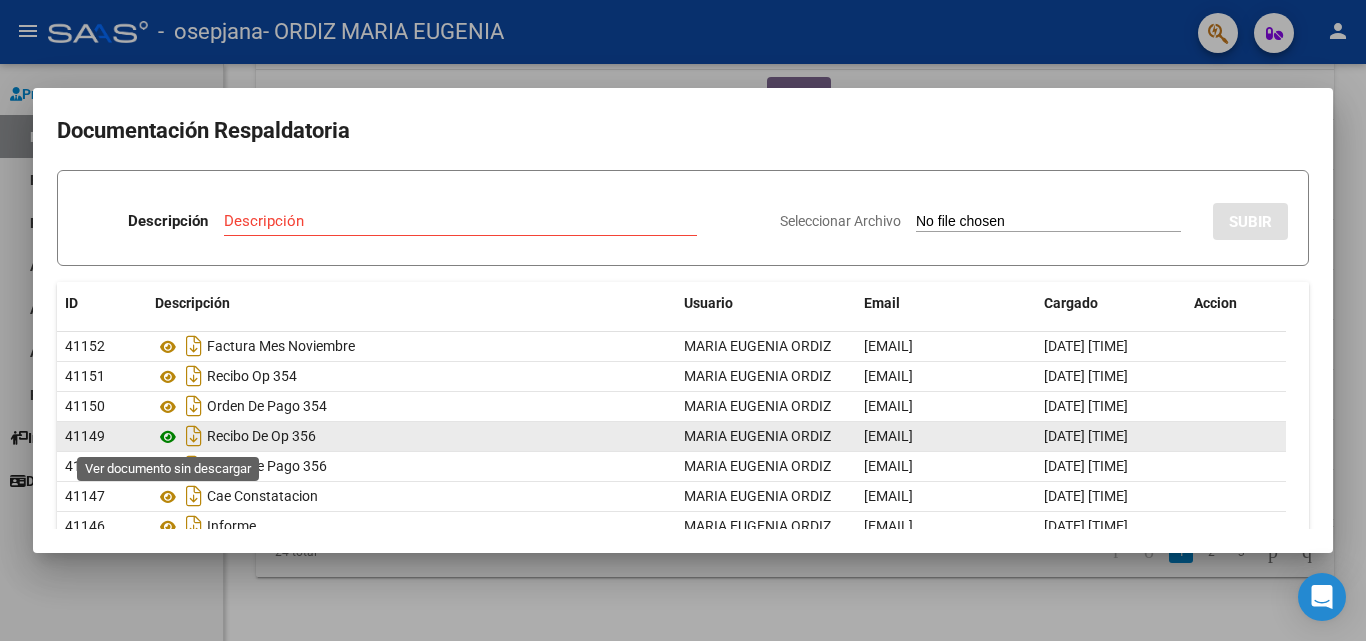 click 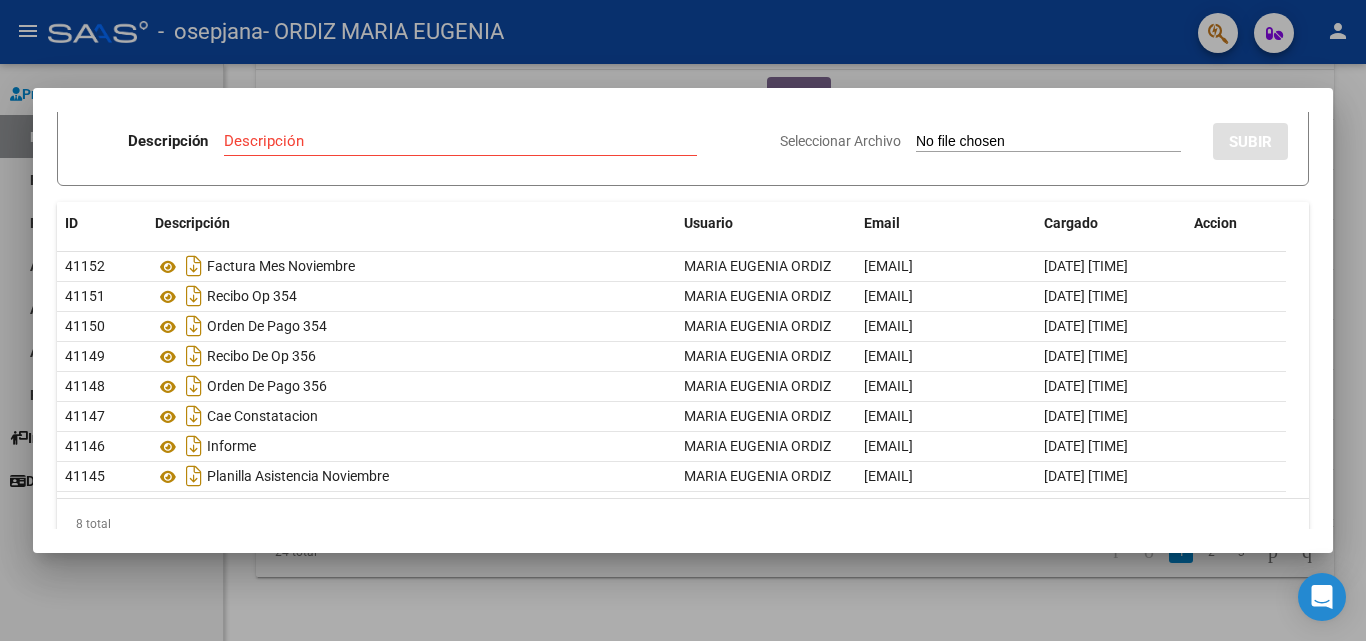 scroll, scrollTop: 116, scrollLeft: 0, axis: vertical 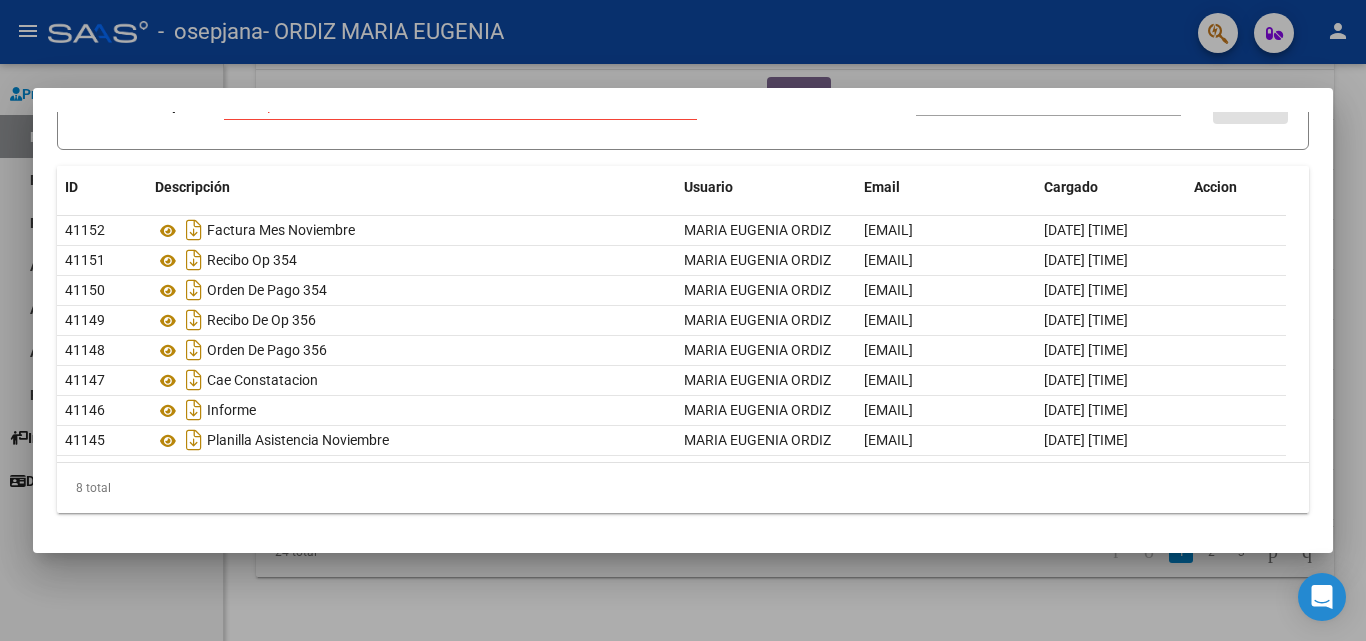 click at bounding box center (683, 320) 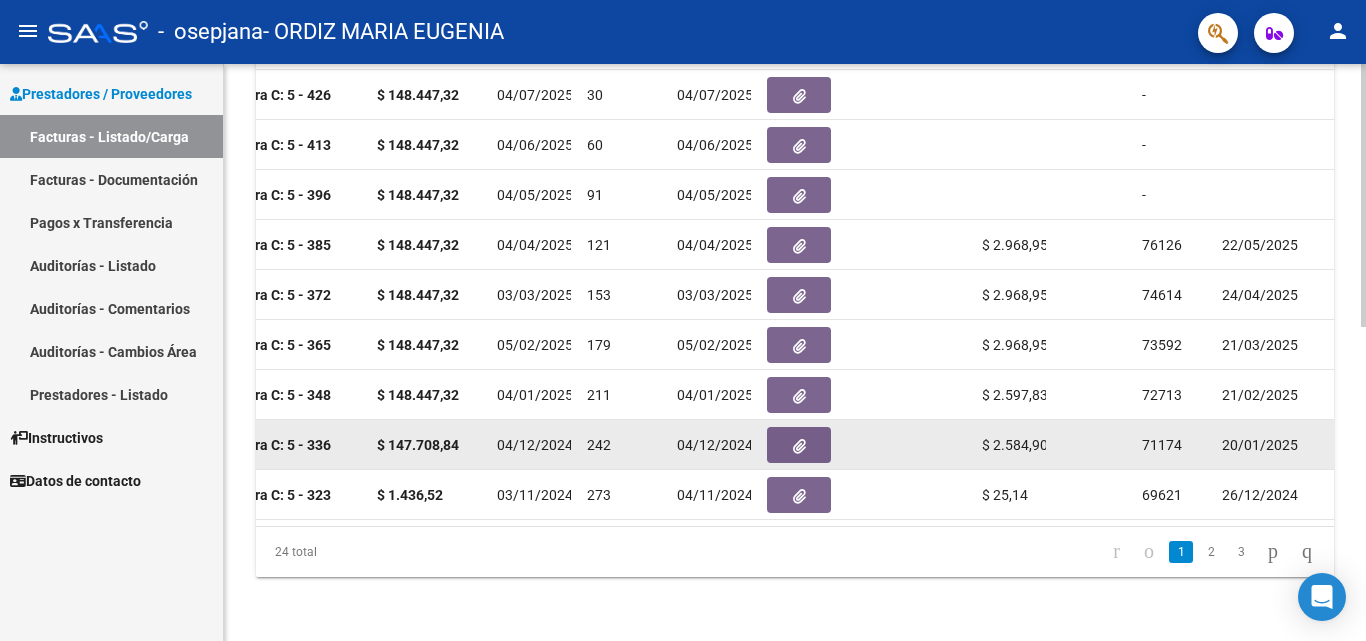 click 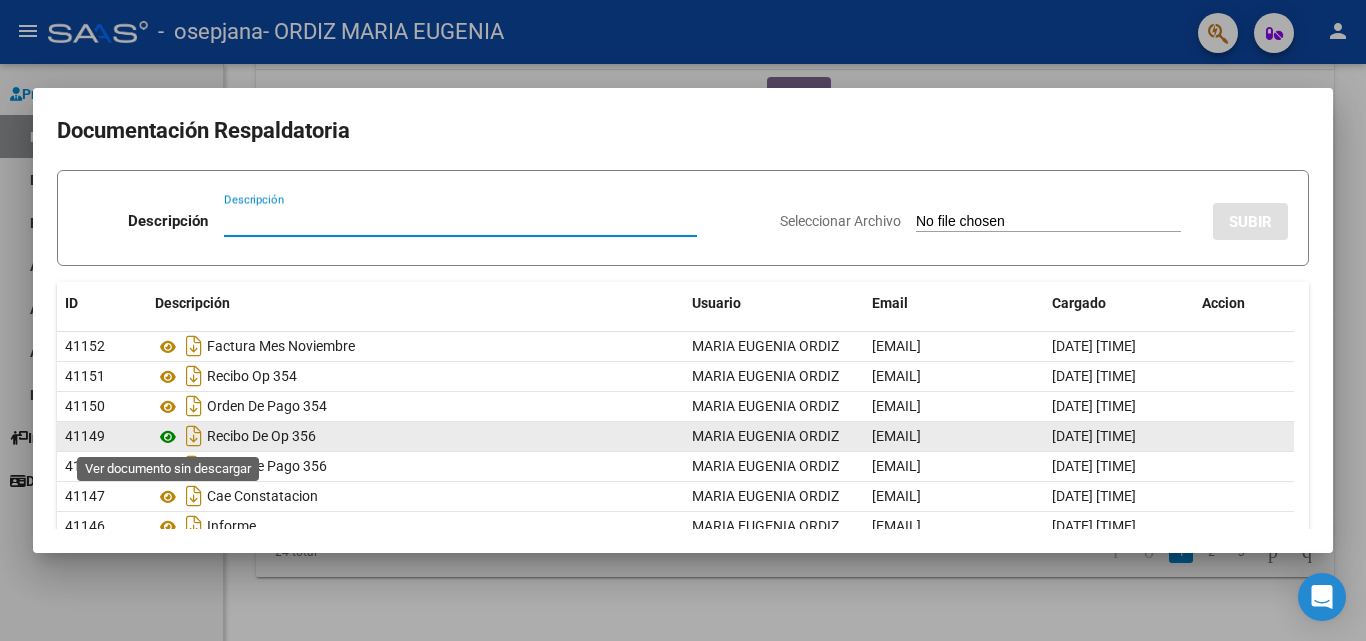 click 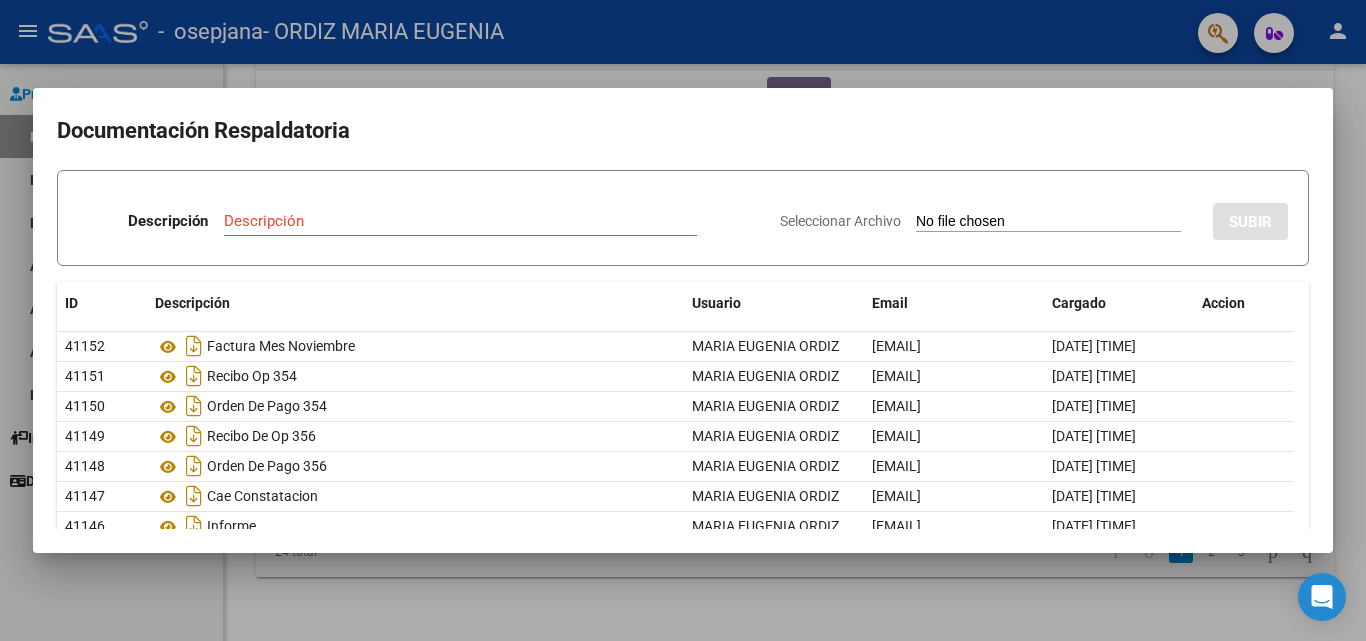 click at bounding box center [683, 320] 